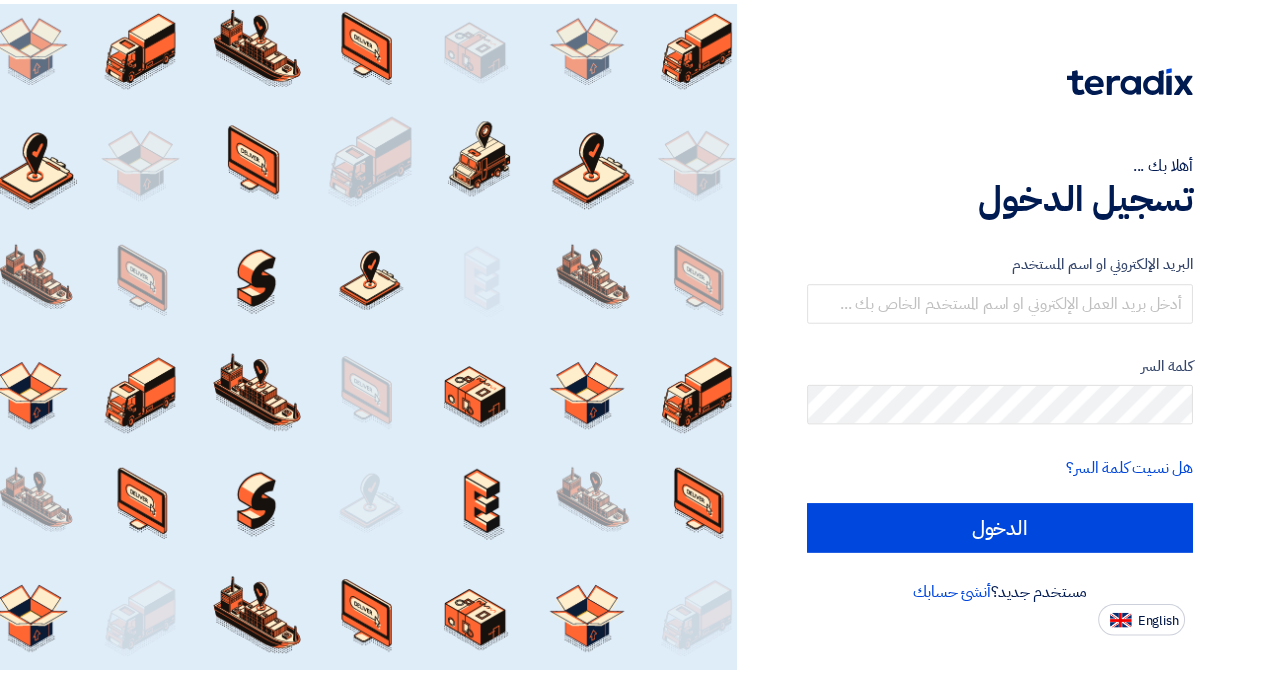 scroll, scrollTop: 0, scrollLeft: 0, axis: both 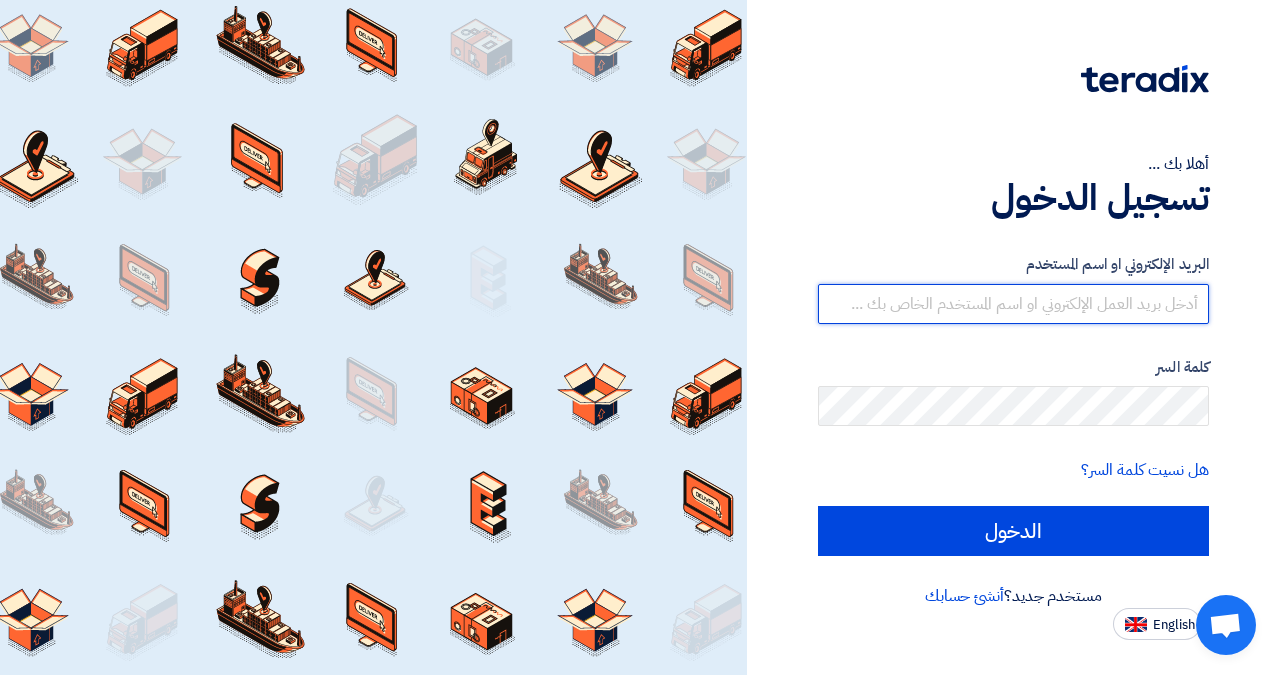 click at bounding box center [1013, 304] 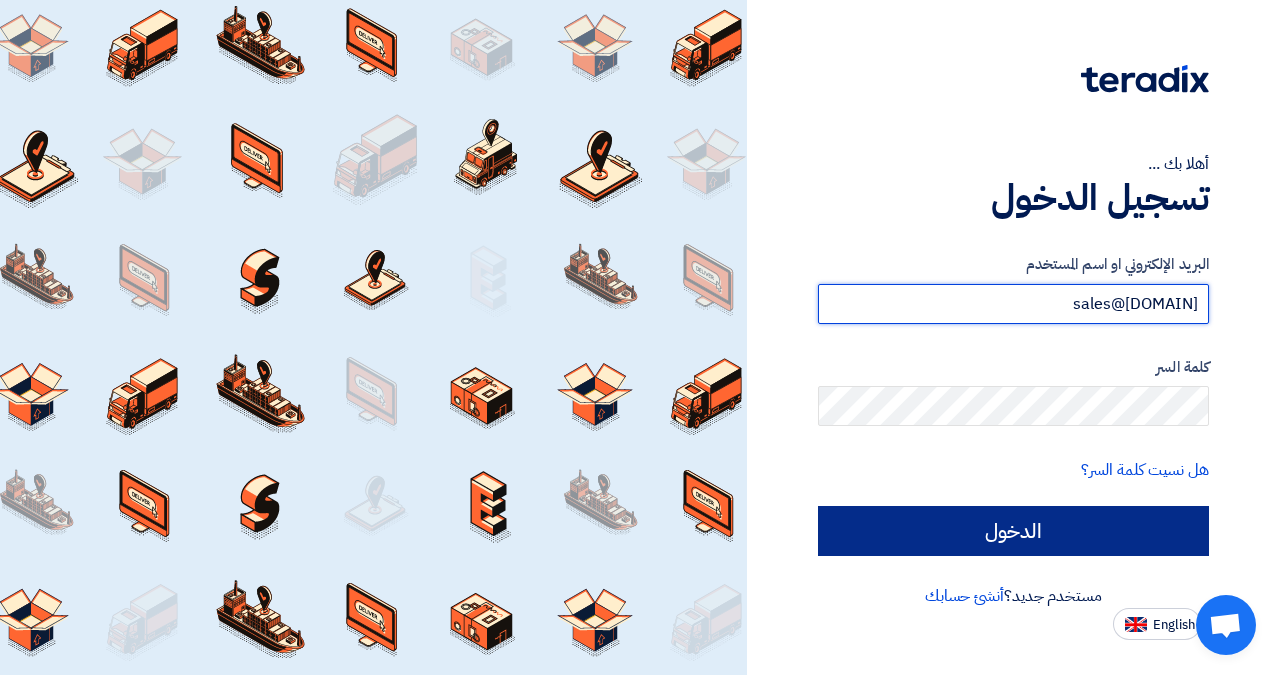 type on "sales@[DOMAIN]" 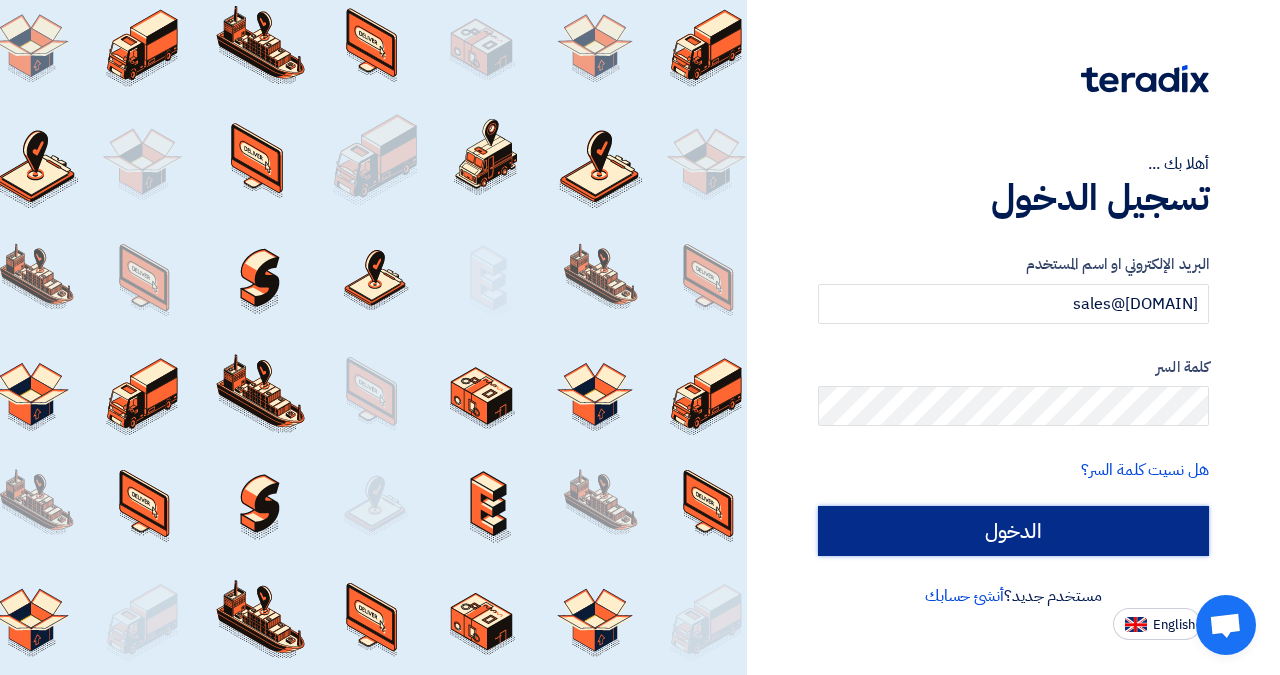 click on "الدخول" 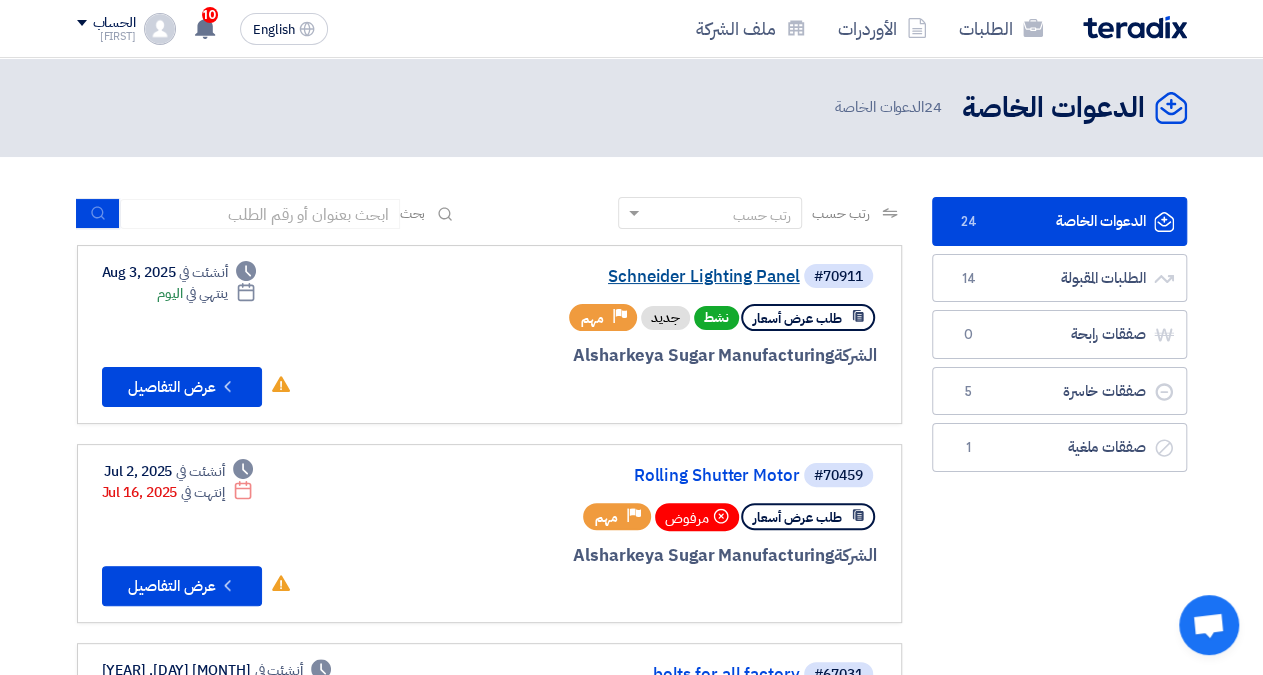 click on "Schneider Lighting Panel" 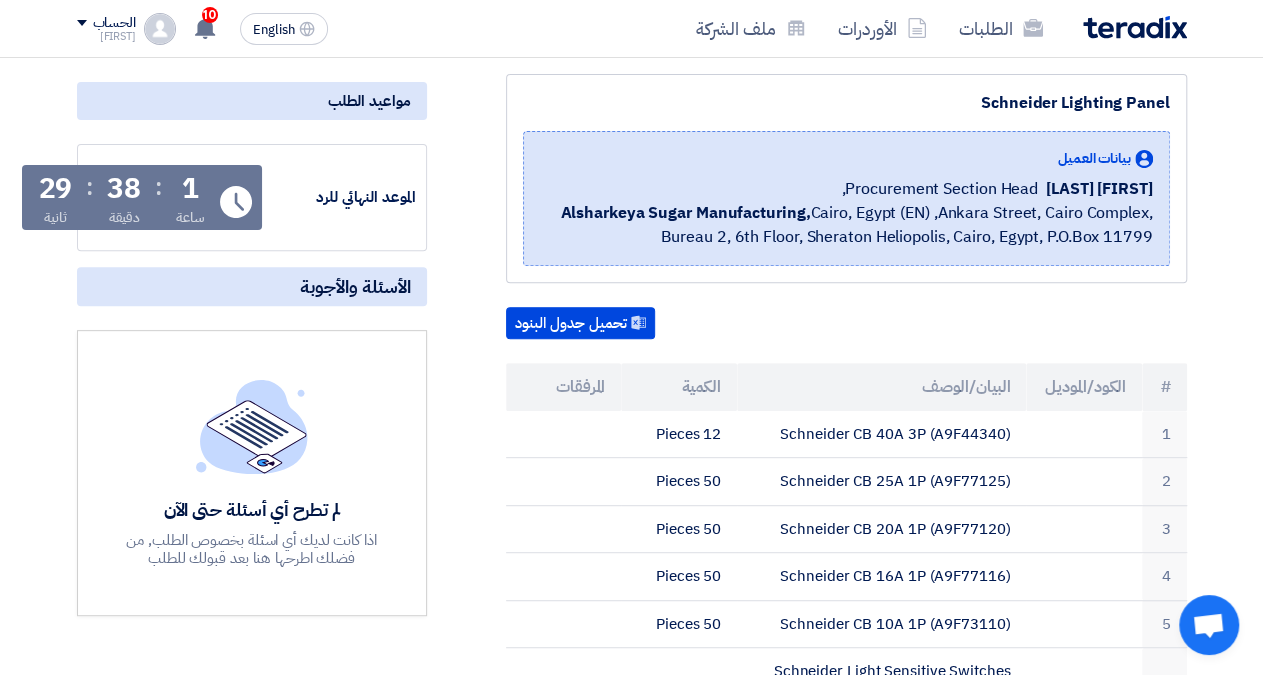 scroll, scrollTop: 416, scrollLeft: 0, axis: vertical 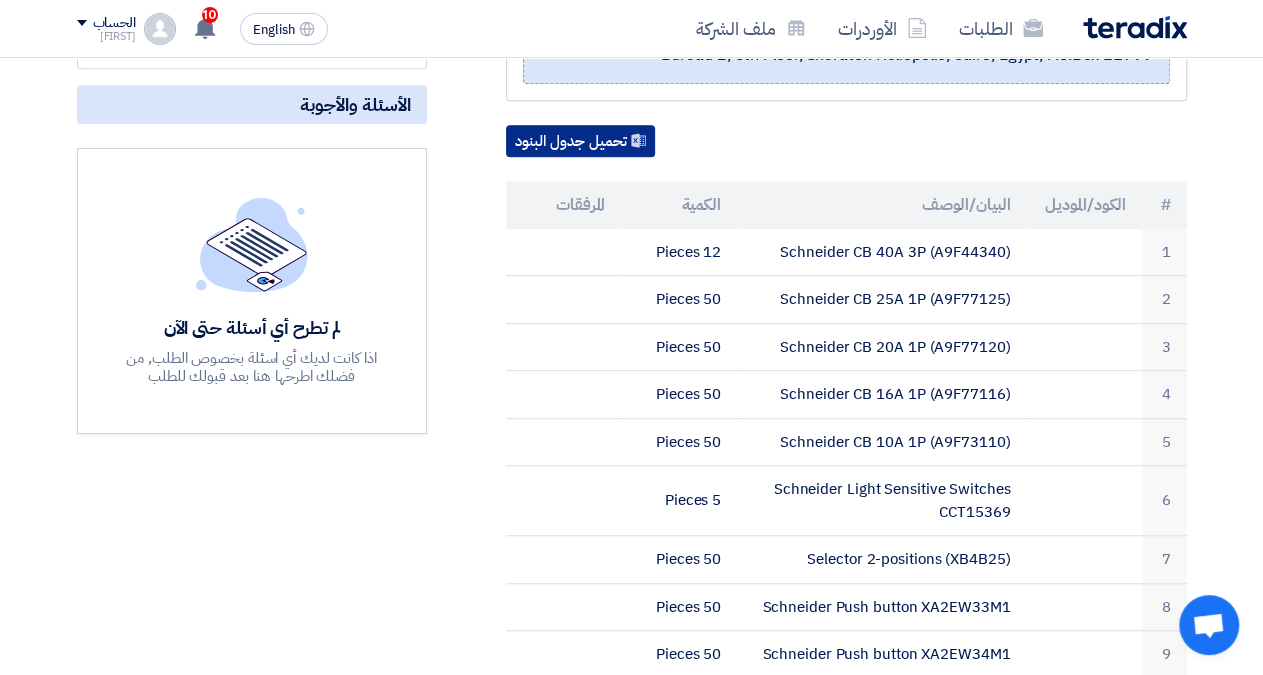 click on "تحميل جدول البنود" 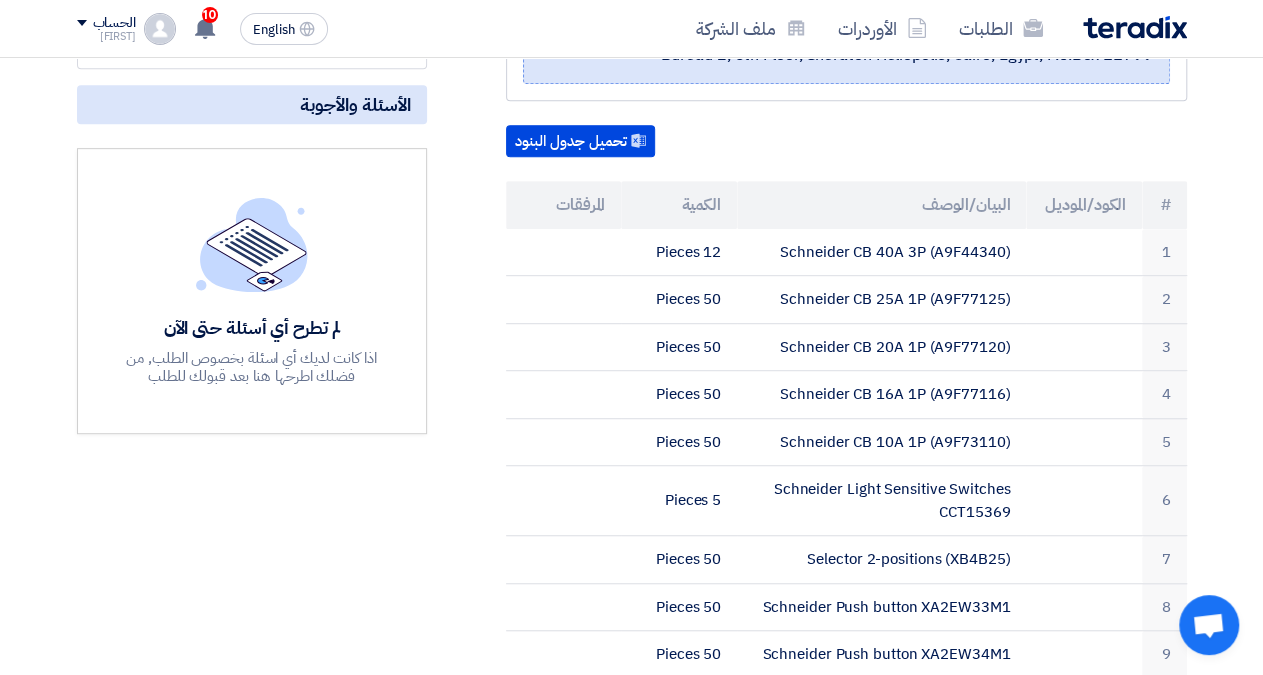 click on "تحميل جدول البنود" 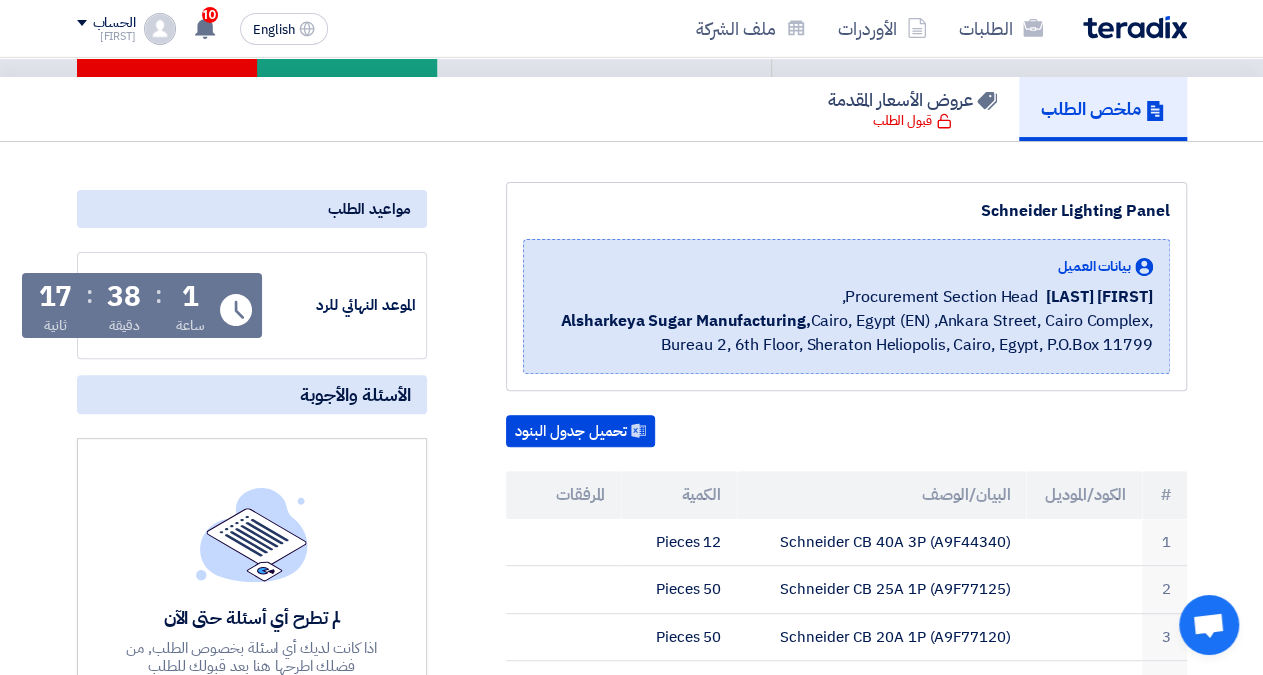 scroll, scrollTop: 0, scrollLeft: 0, axis: both 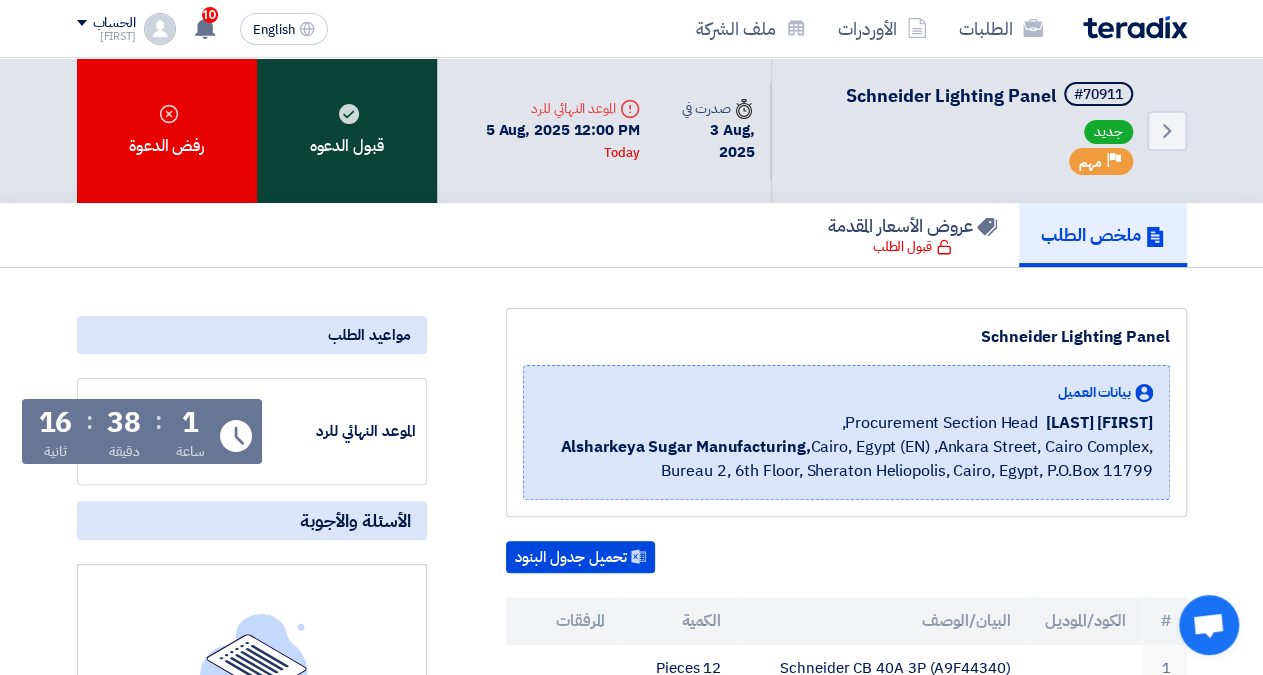 click 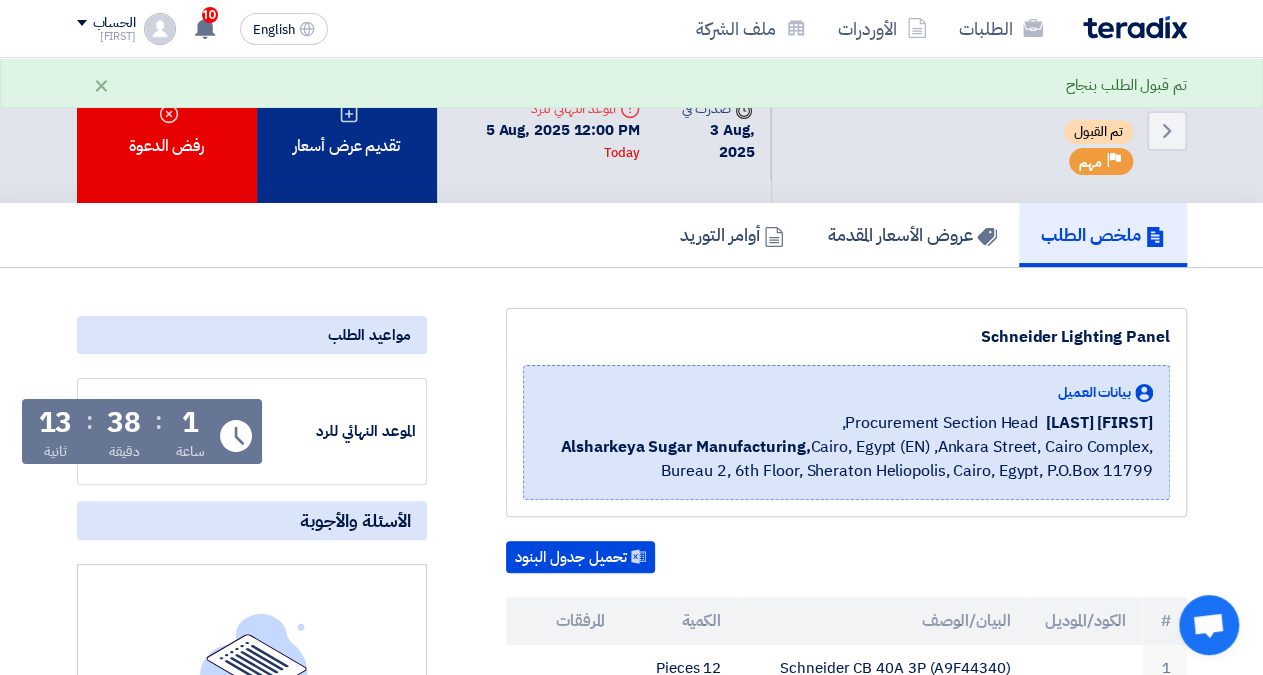 click on "تقديم عرض أسعار" 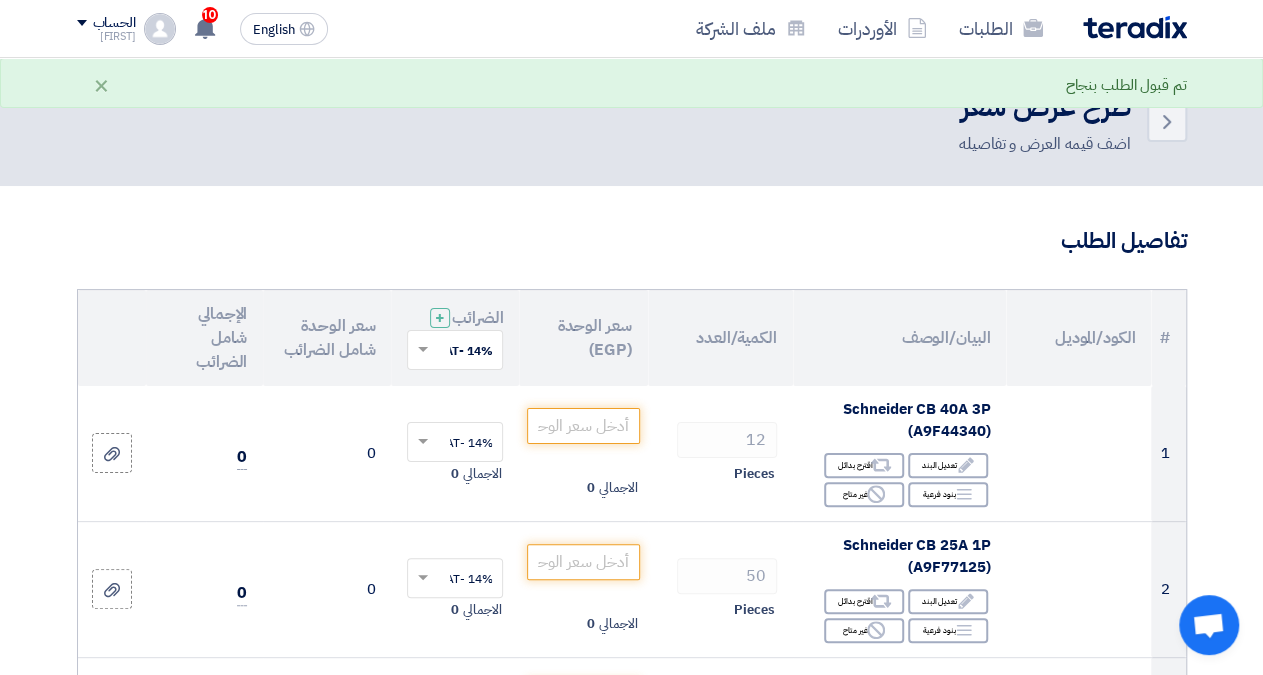 scroll, scrollTop: 104, scrollLeft: 0, axis: vertical 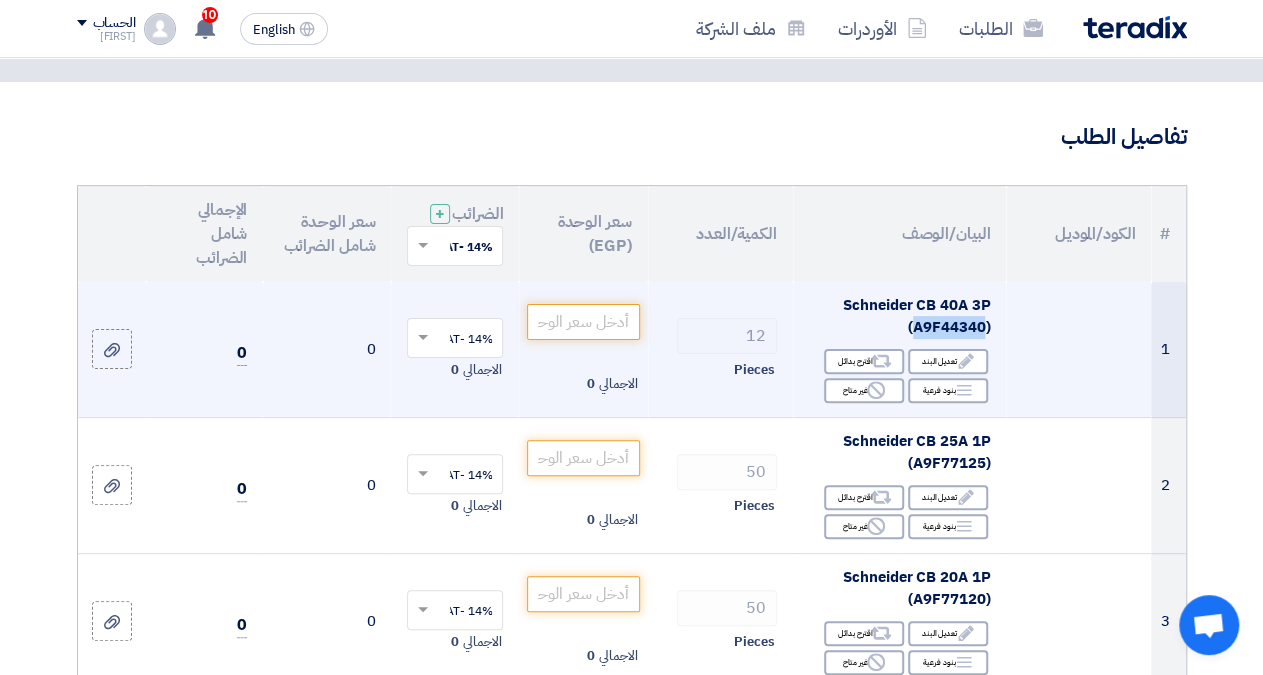drag, startPoint x: 985, startPoint y: 339, endPoint x: 915, endPoint y: 335, distance: 70.11419 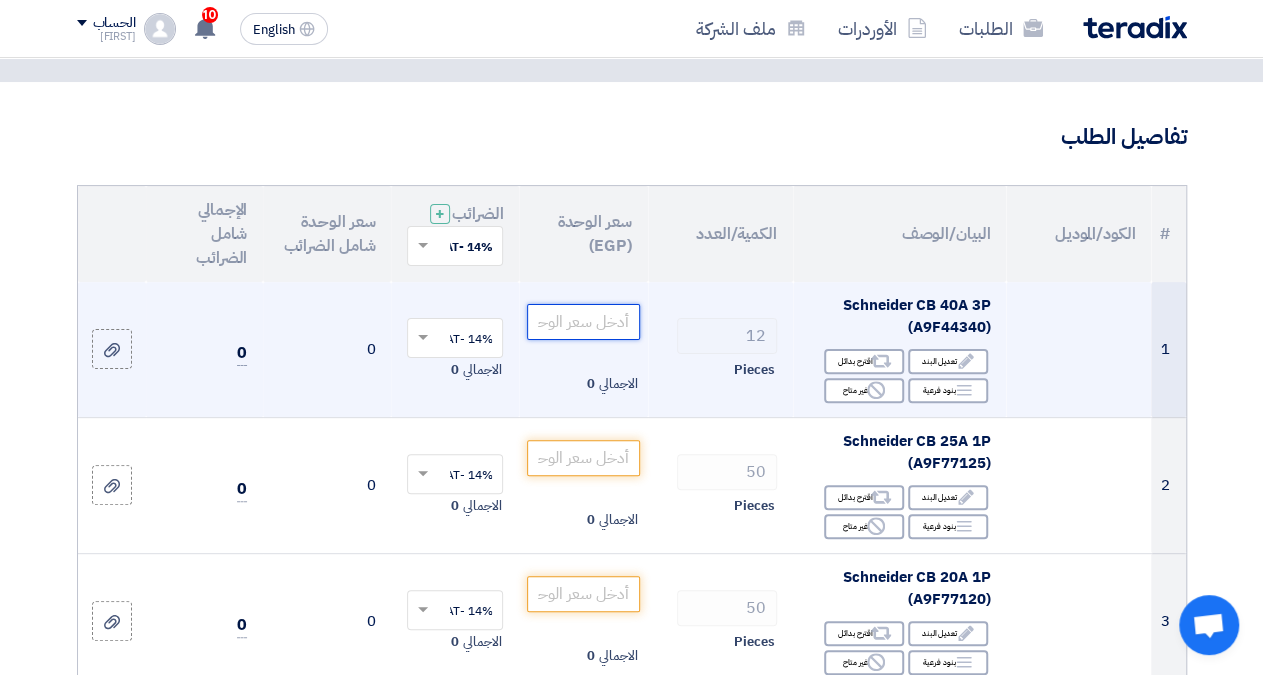click 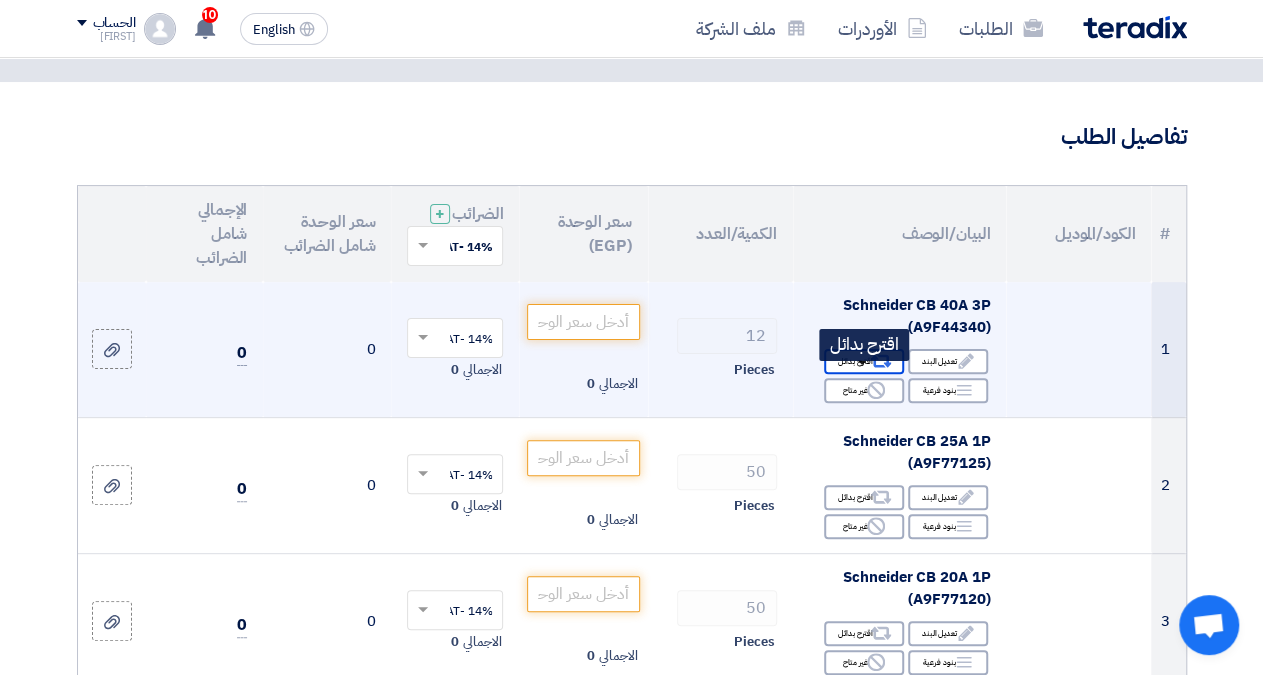 click on "Alternative
اقترح بدائل" 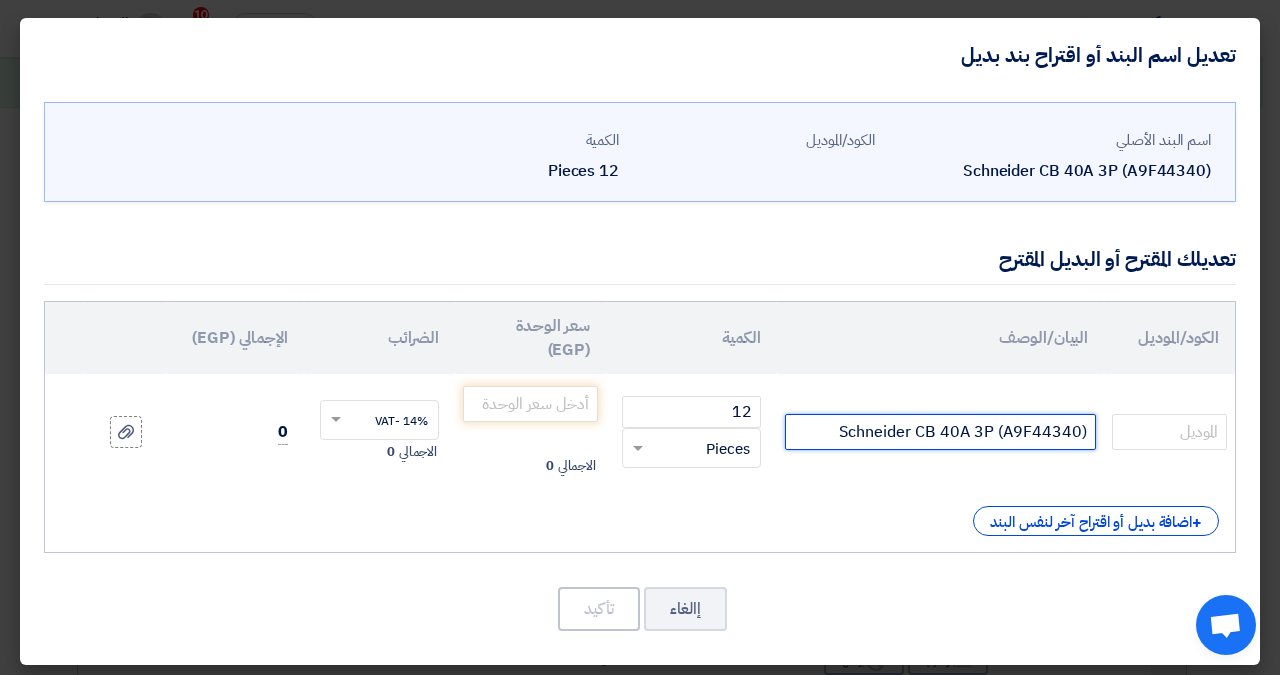 click on "Schneider CB 40A 3P (A9F44340)" 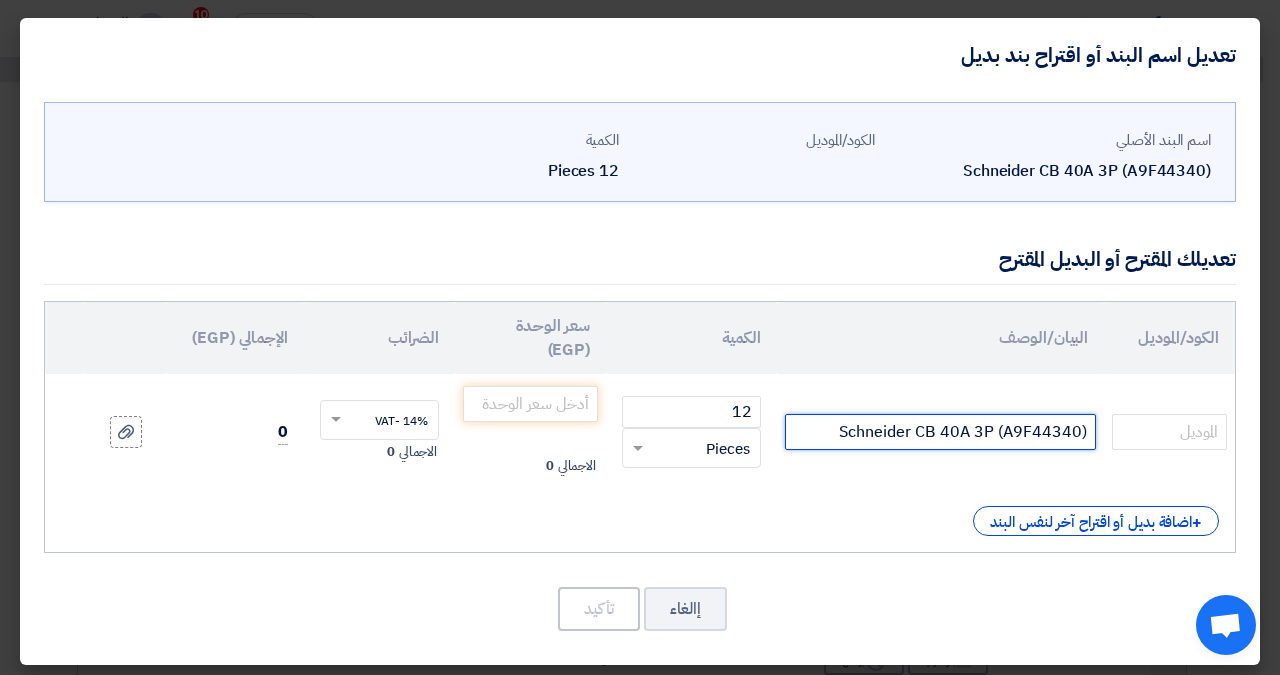 drag, startPoint x: 1009, startPoint y: 409, endPoint x: 1081, endPoint y: 409, distance: 72 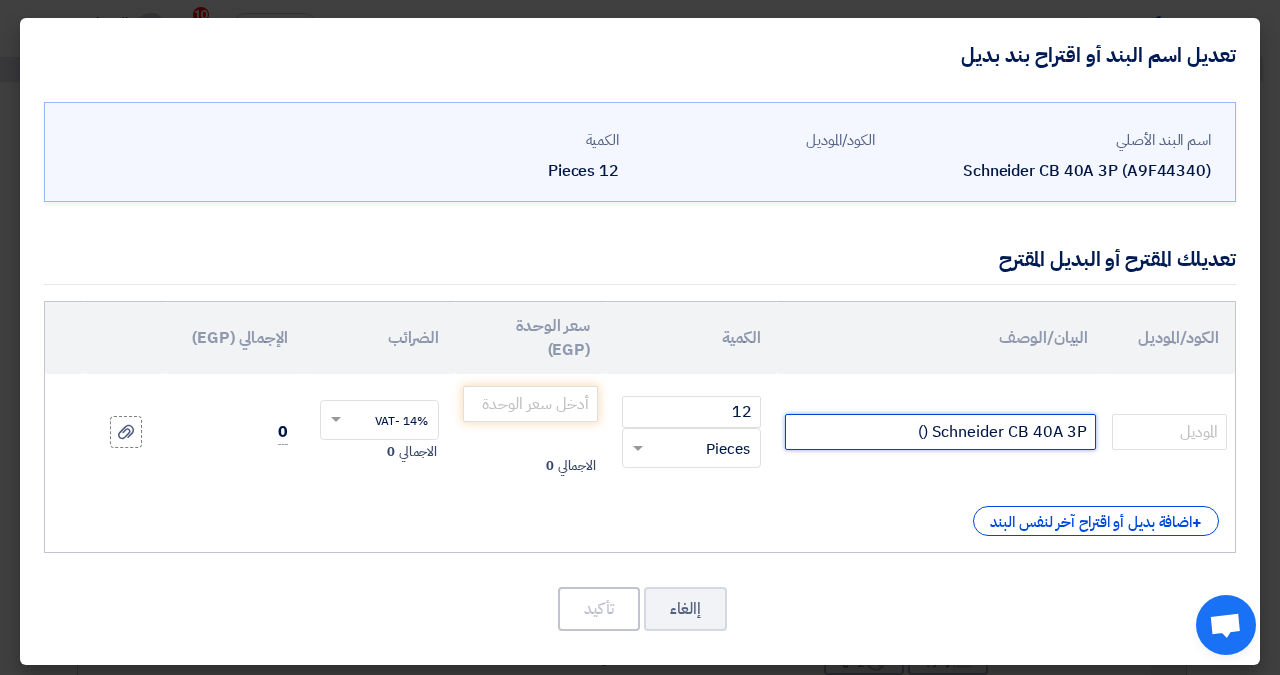 paste on "A9F77340" 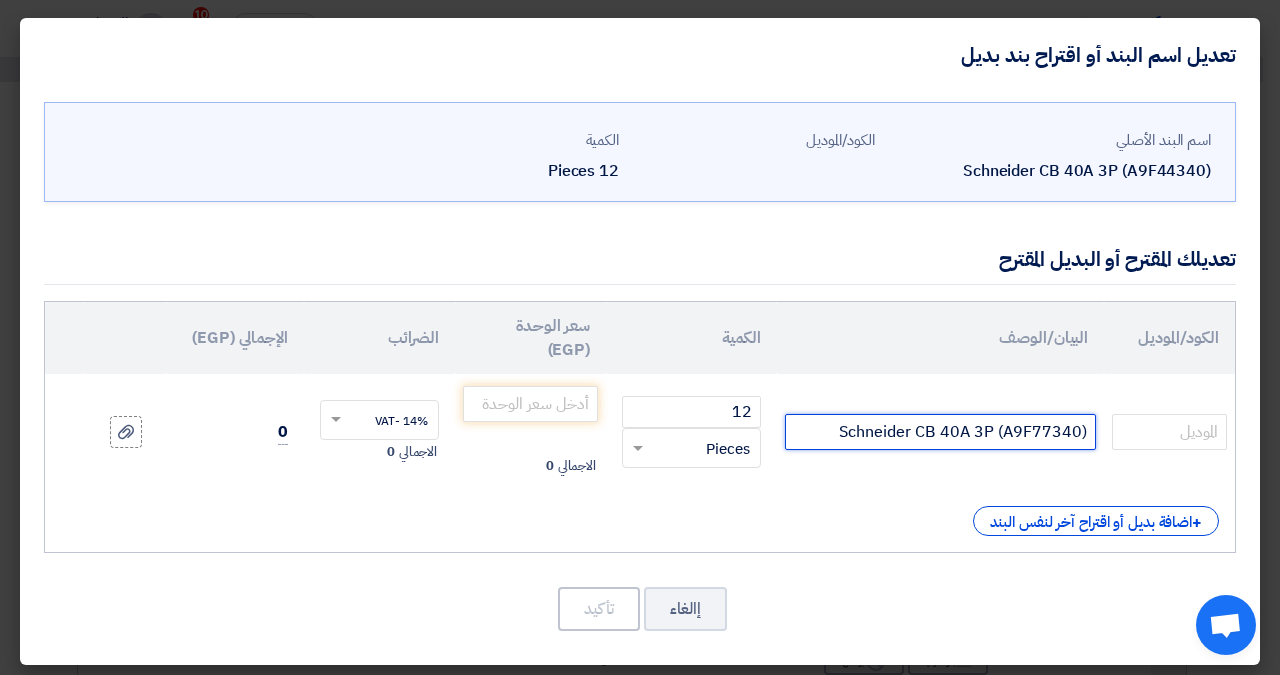 click on "Schneider CB 40A 3P (A9F77340)" 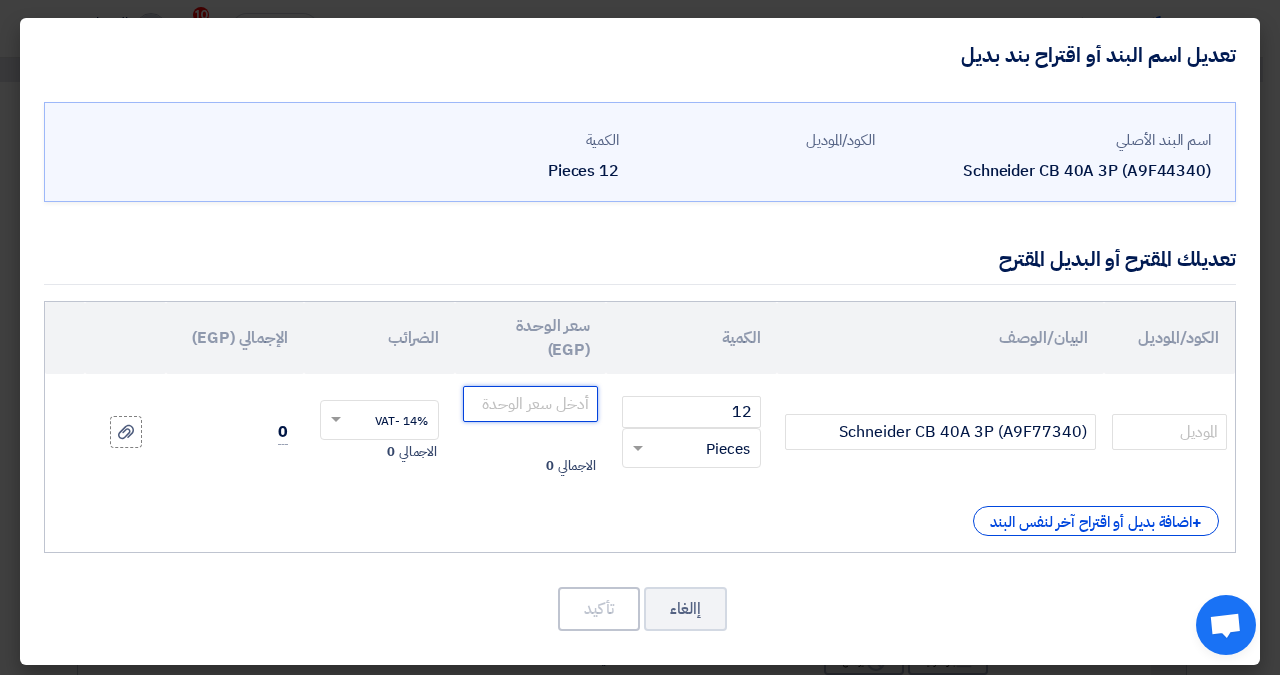 click 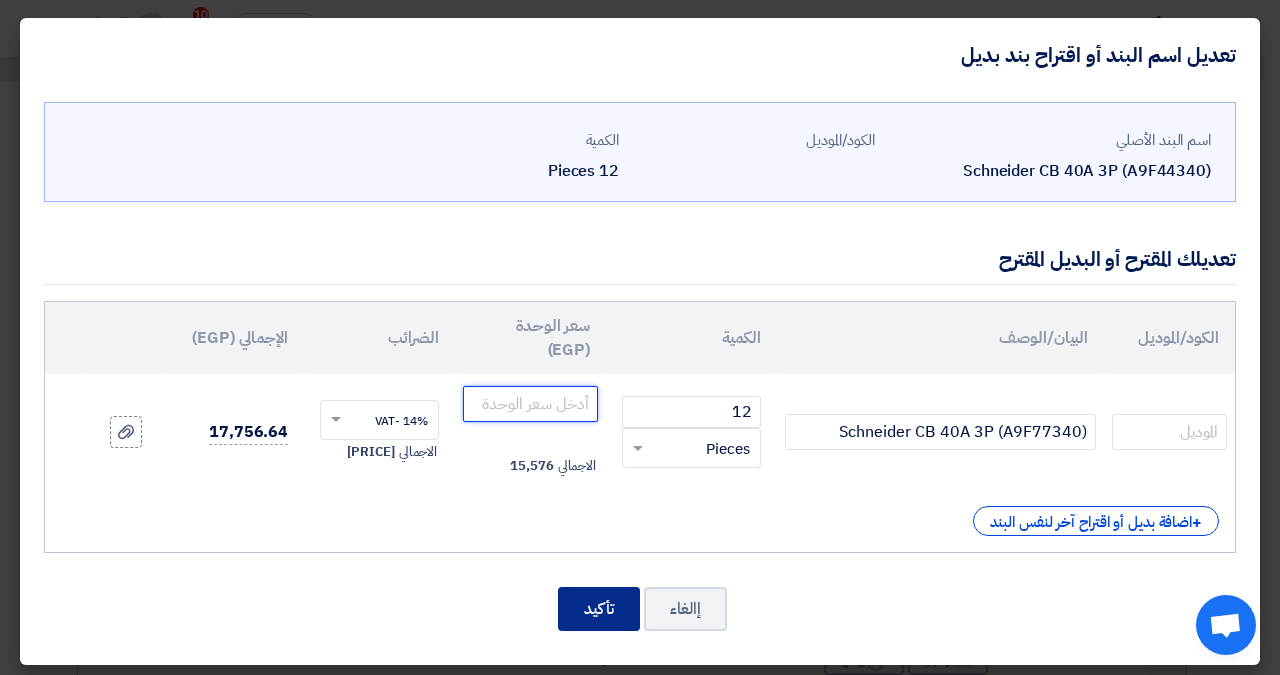 type on "[PRICE]" 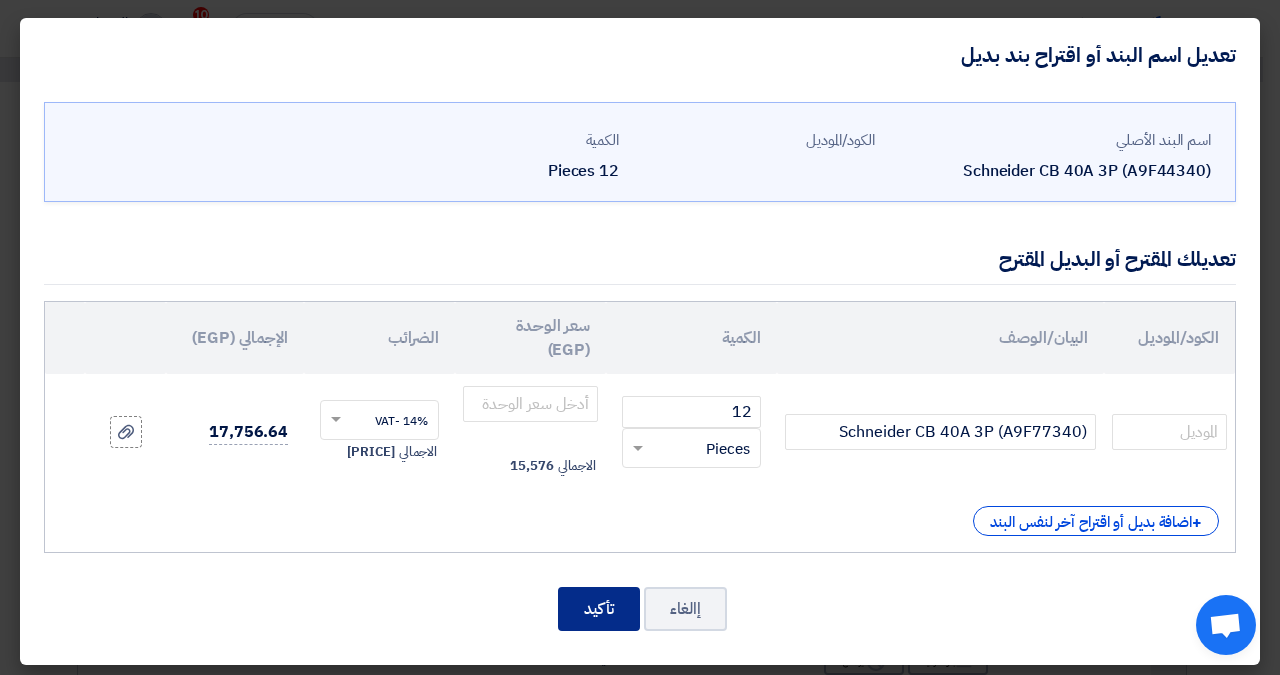 click on "تأكيد" 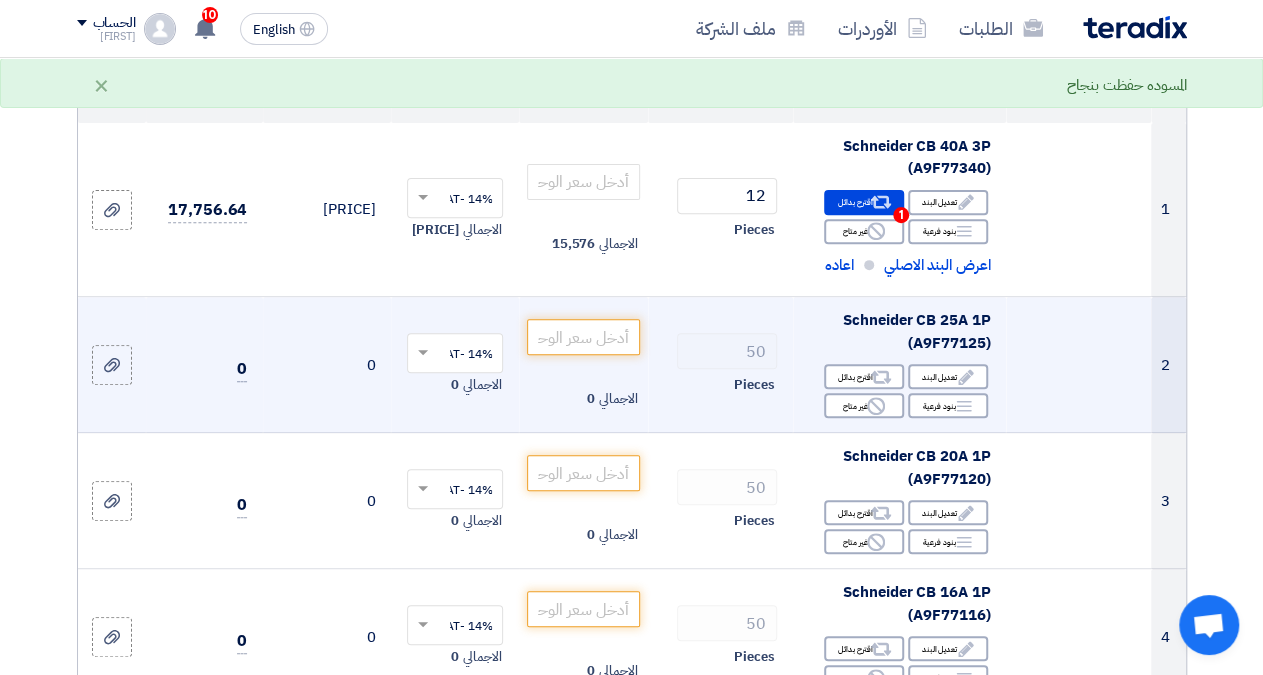 scroll, scrollTop: 312, scrollLeft: 0, axis: vertical 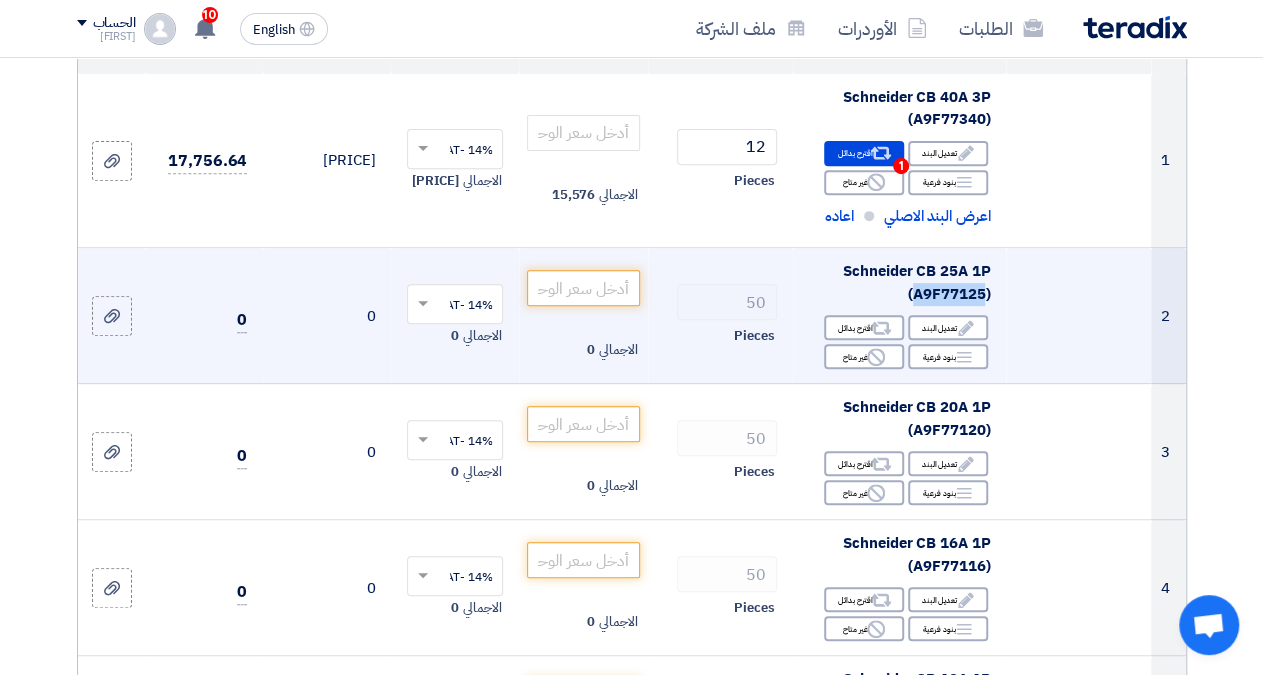 drag, startPoint x: 987, startPoint y: 307, endPoint x: 914, endPoint y: 307, distance: 73 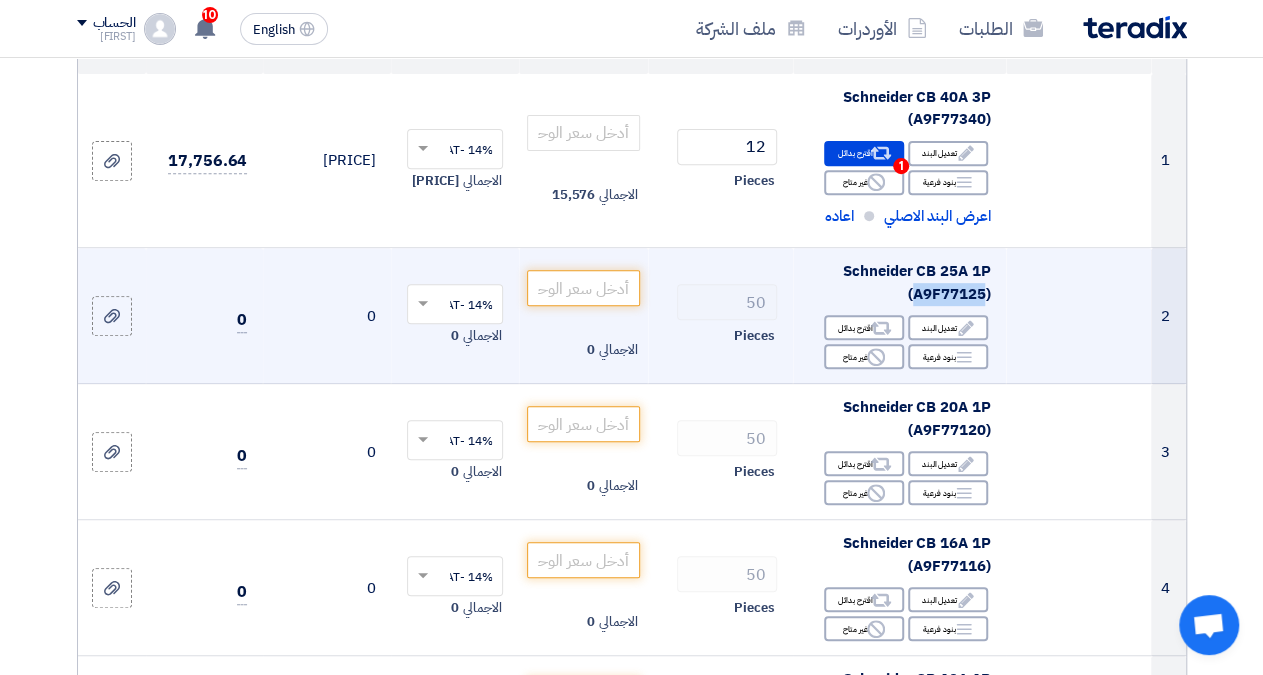 copy on "[PRODUCTCODE]" 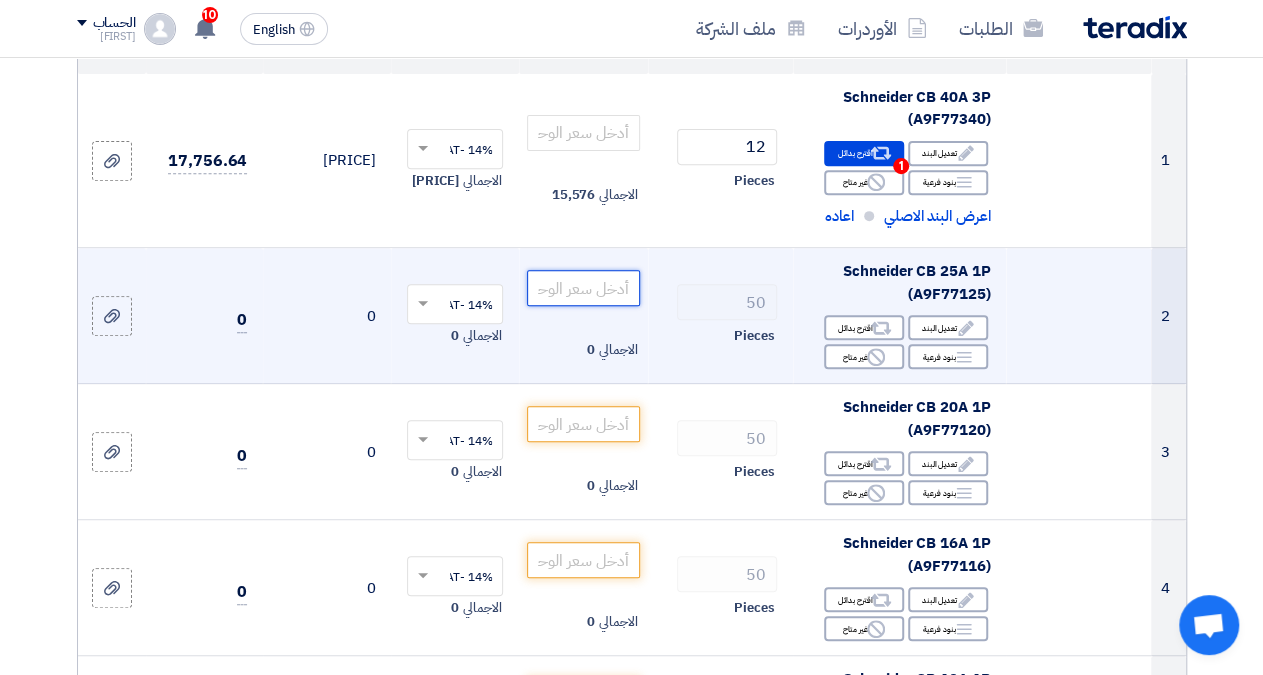 click 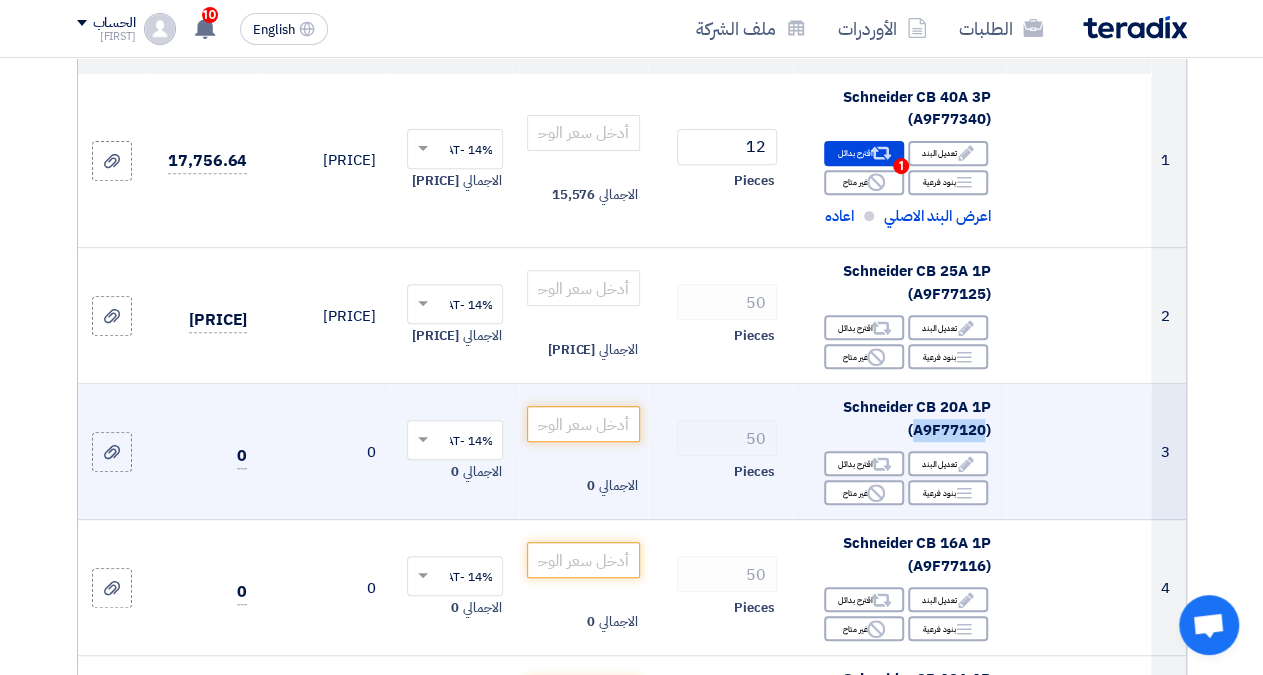 drag, startPoint x: 983, startPoint y: 445, endPoint x: 915, endPoint y: 447, distance: 68.0294 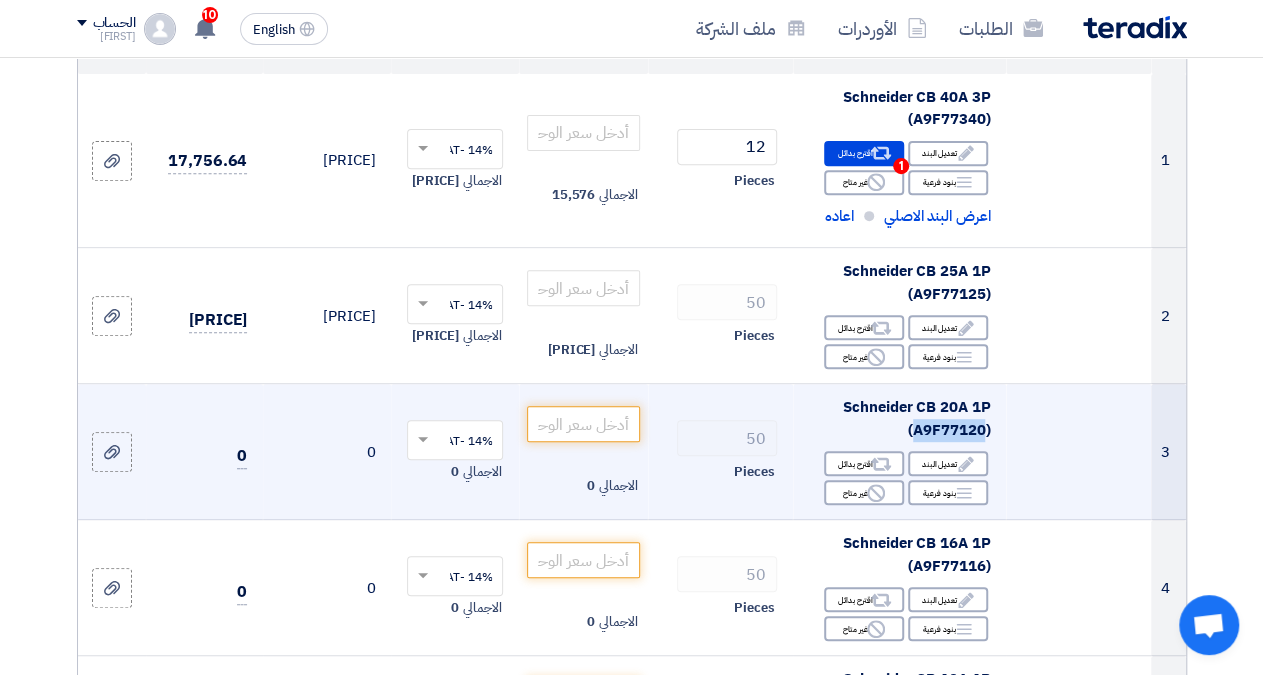 click on "Schneider CB 20A 1P (A9F77120)" 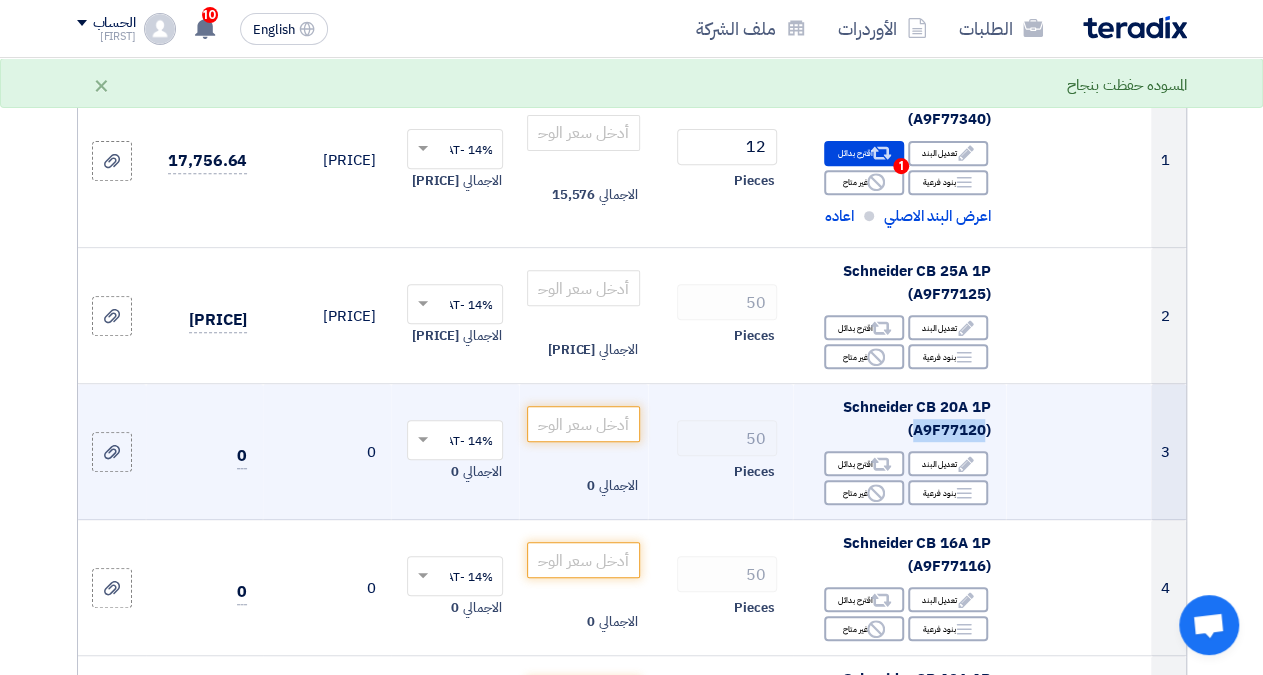 copy on "[PRODUCTCODE]" 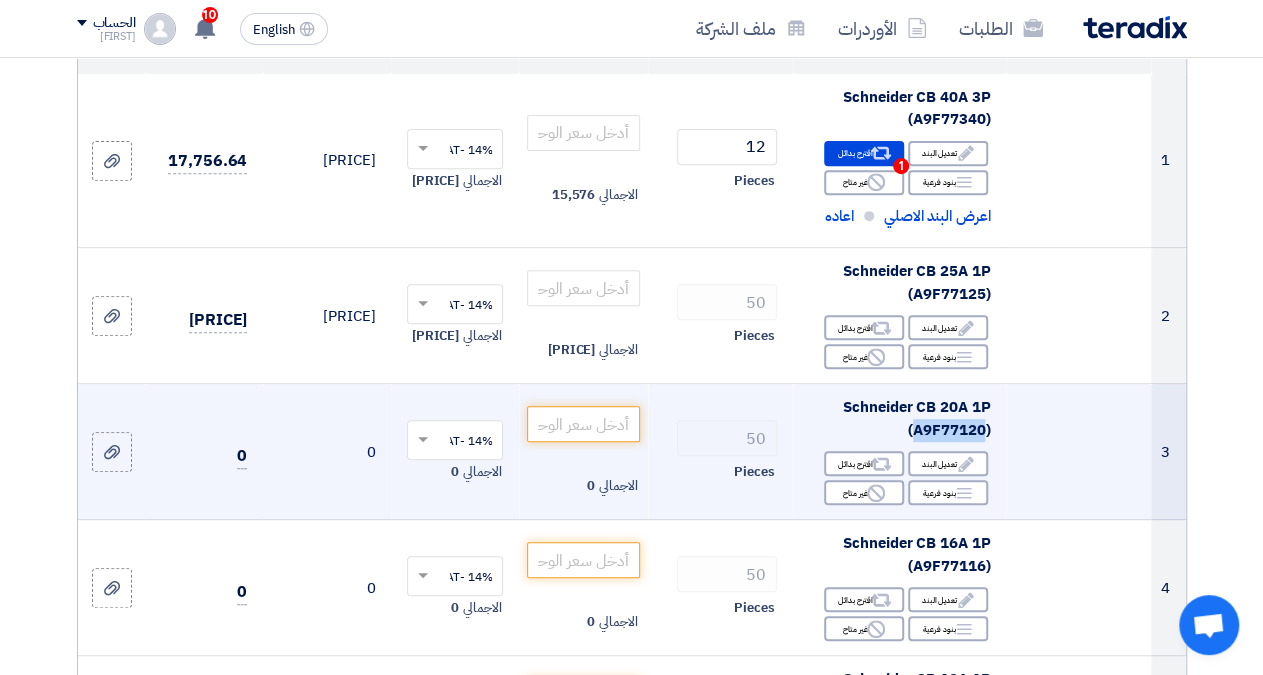 copy on "[PRODUCTCODE]" 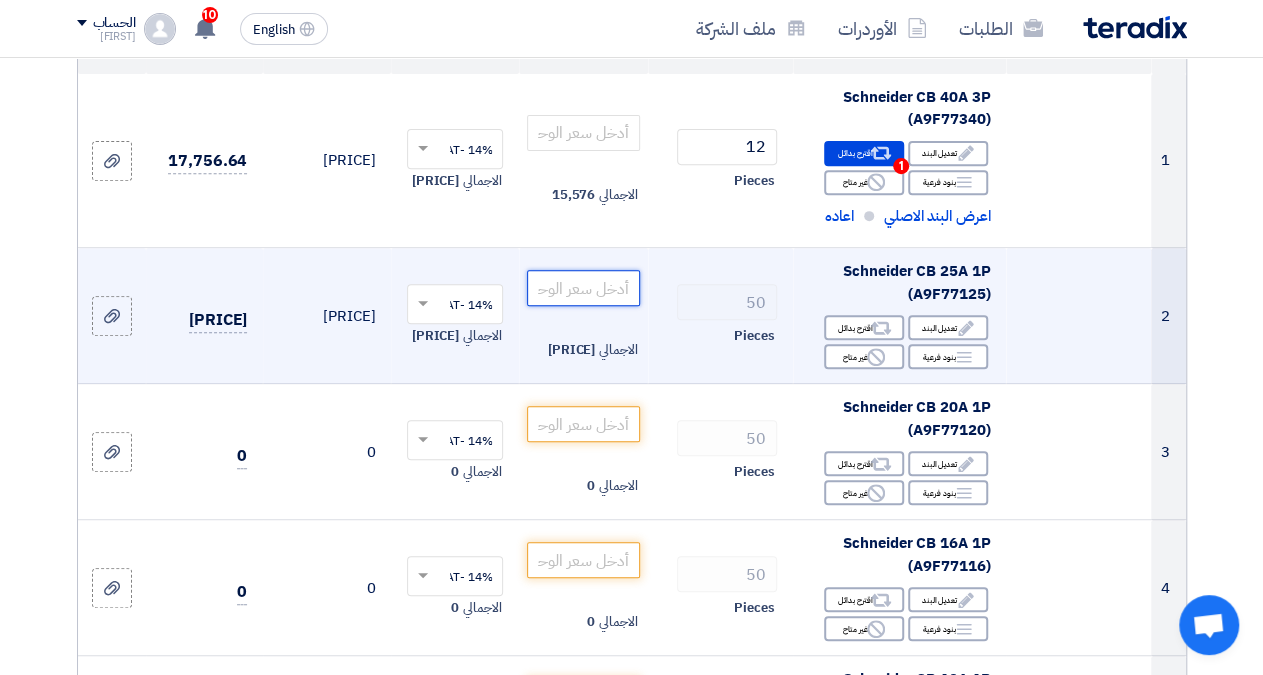 click on "[PRICE]" 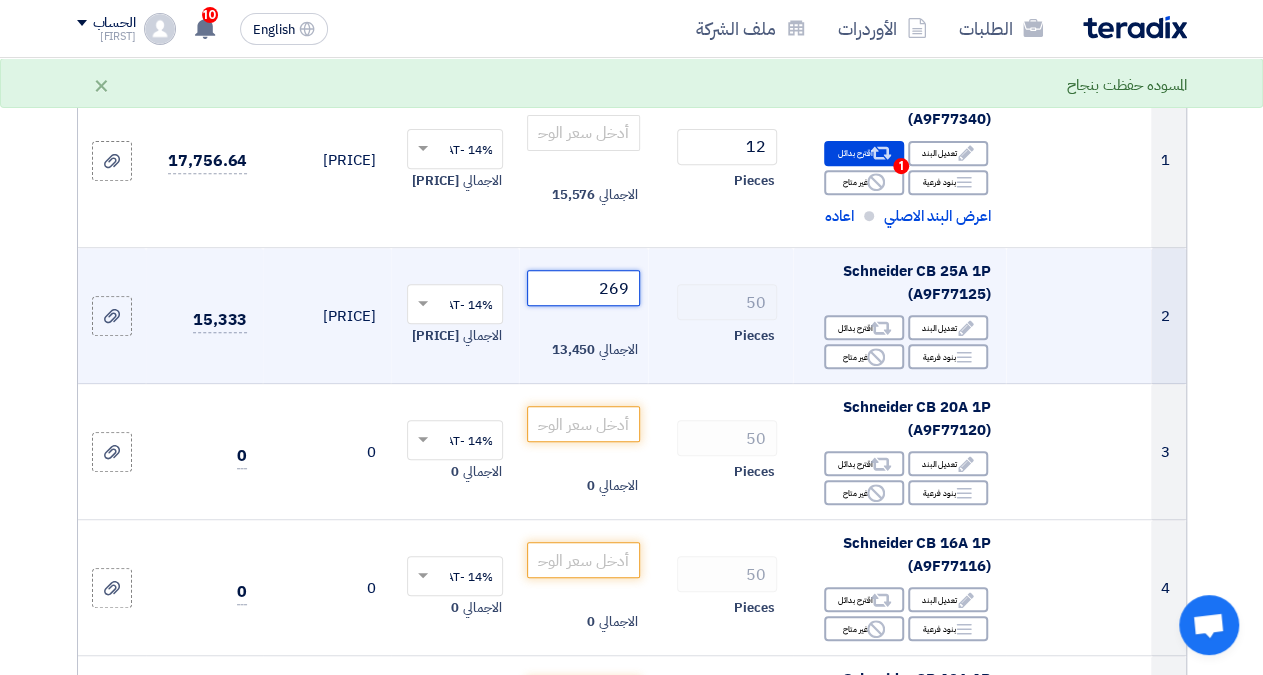 click on "269" 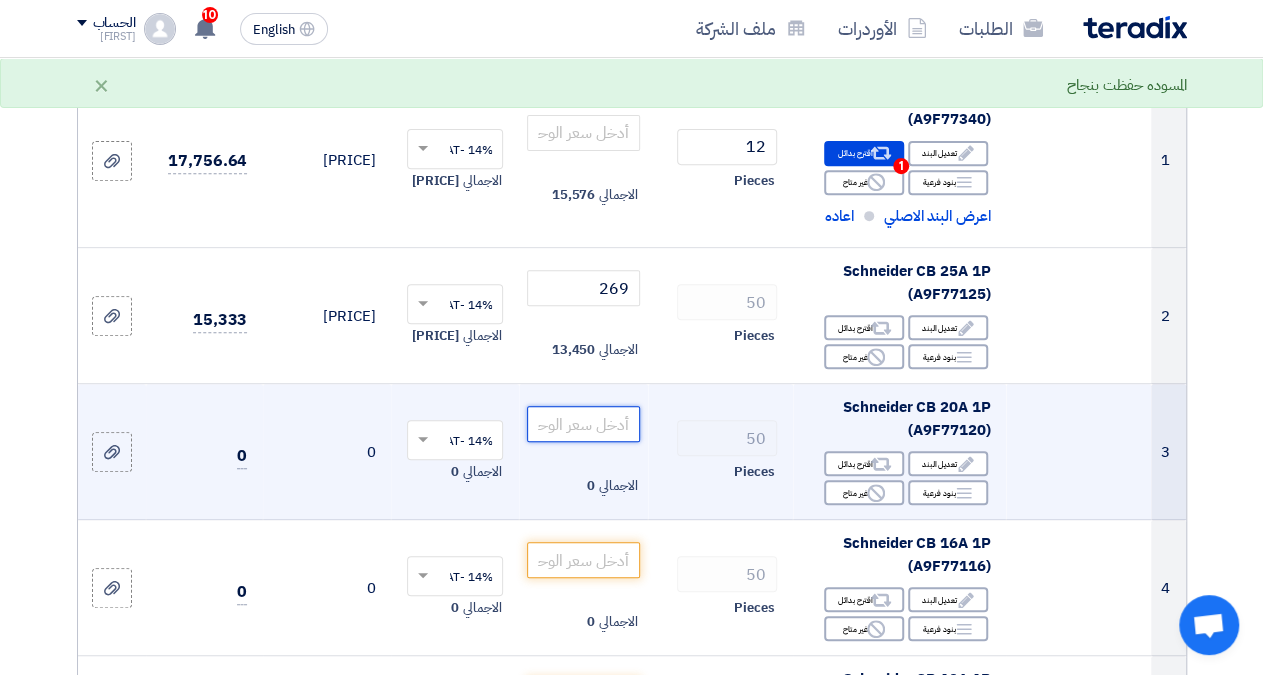 click 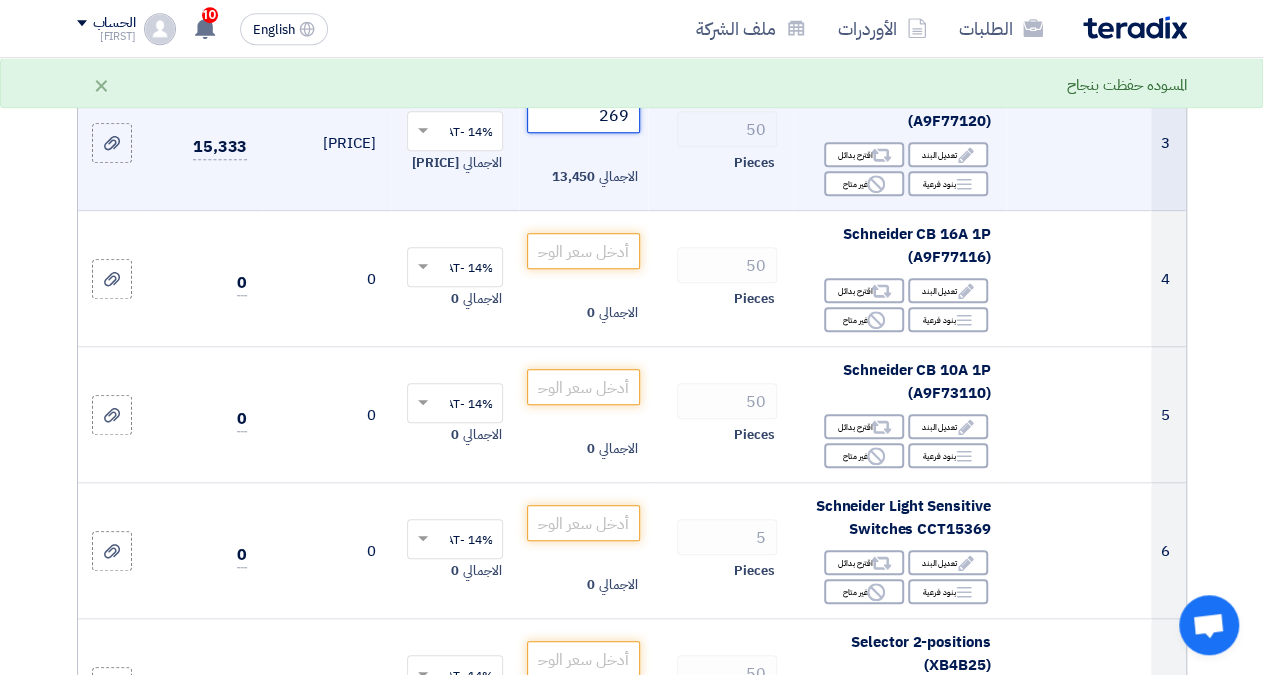 scroll, scrollTop: 624, scrollLeft: 0, axis: vertical 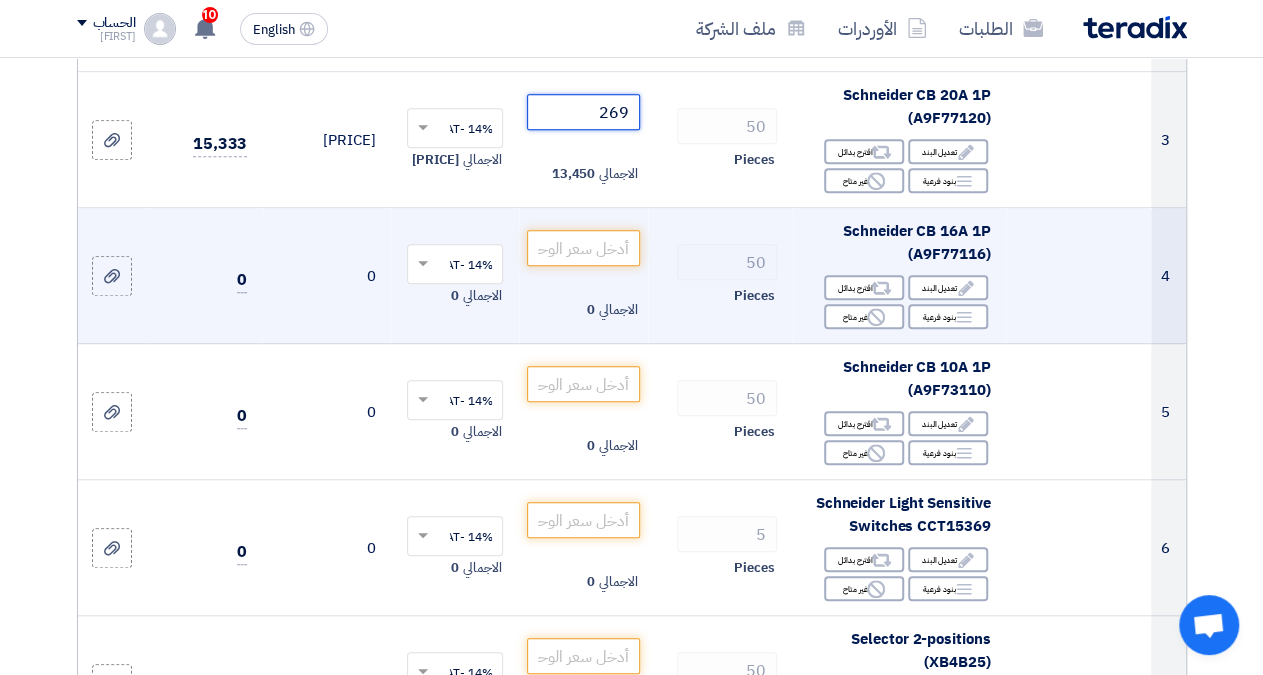 type on "269" 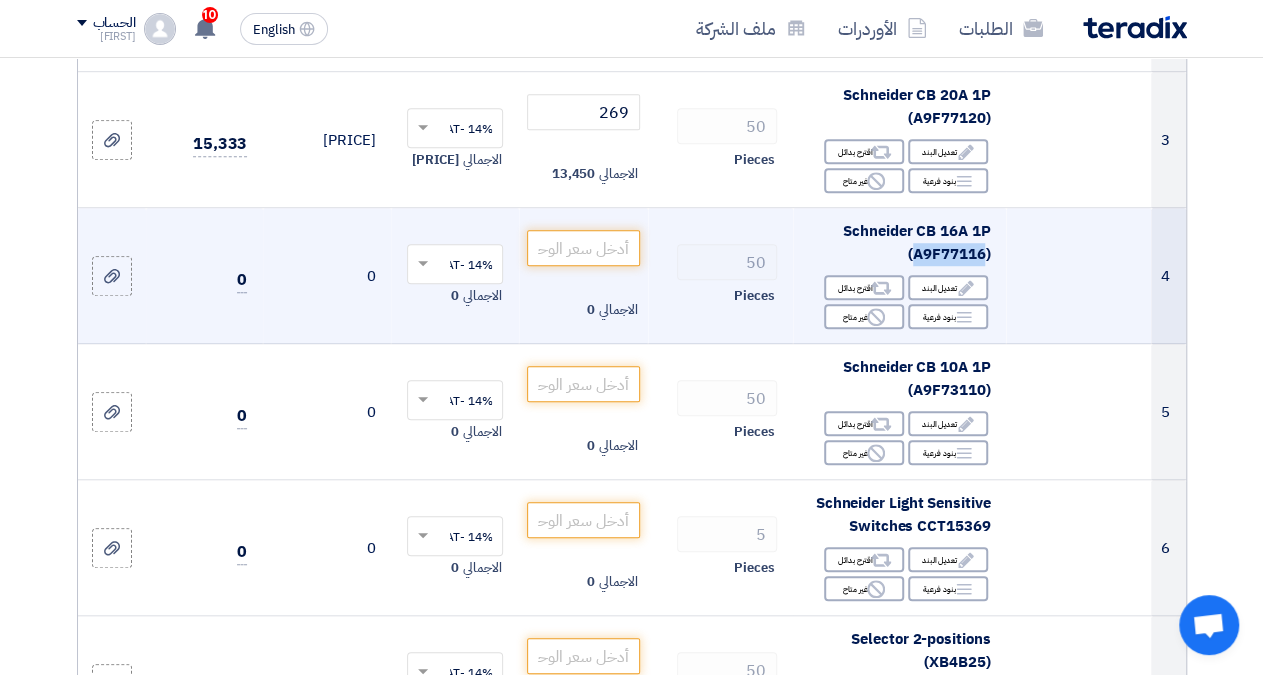 drag, startPoint x: 984, startPoint y: 268, endPoint x: 914, endPoint y: 263, distance: 70.178345 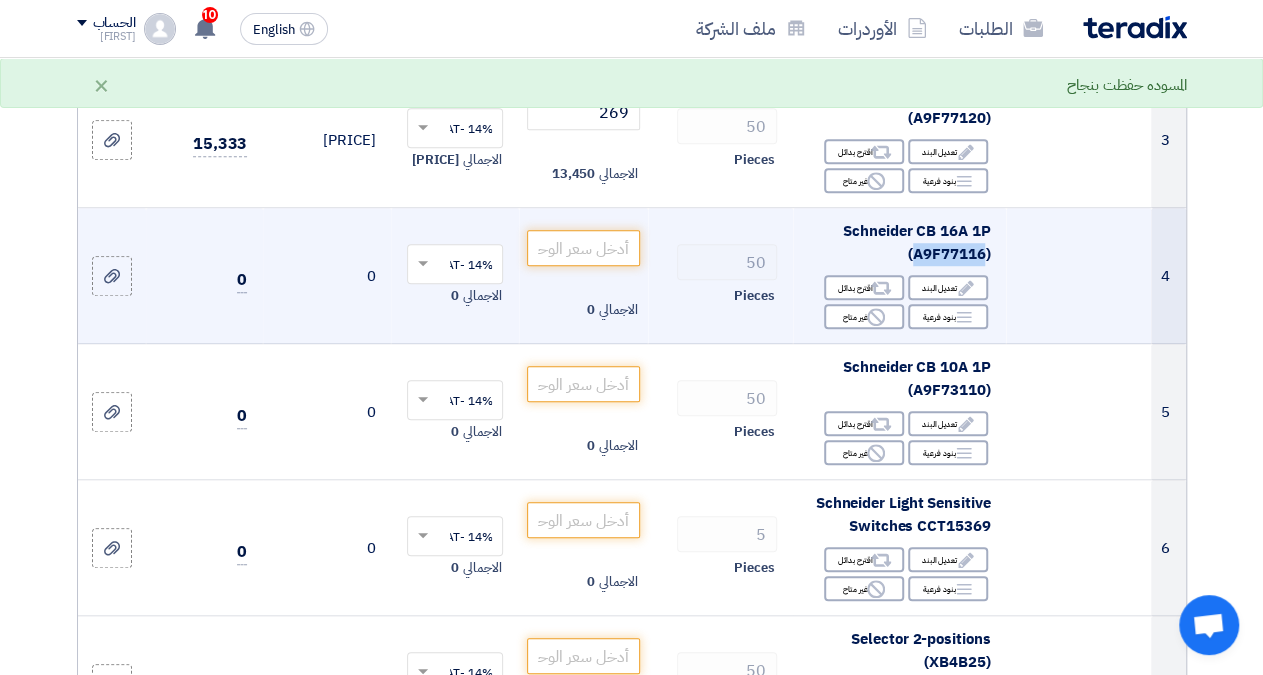 copy on "[PRODUCTCODE]" 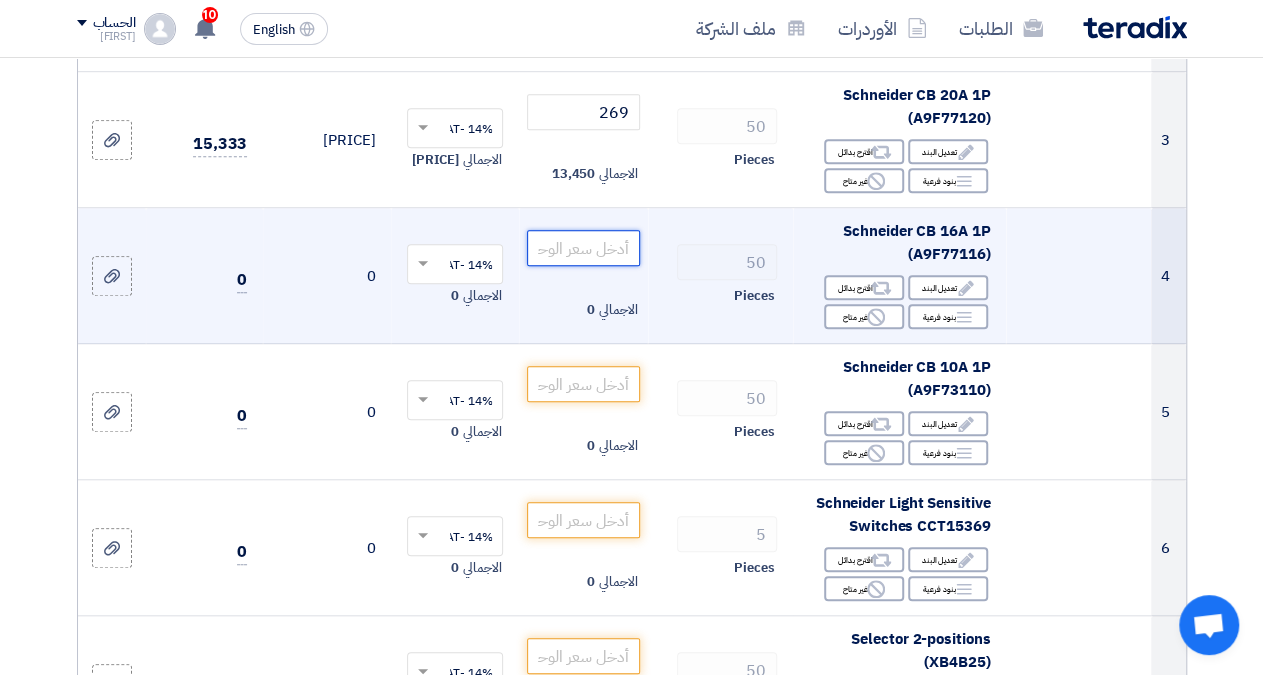 click 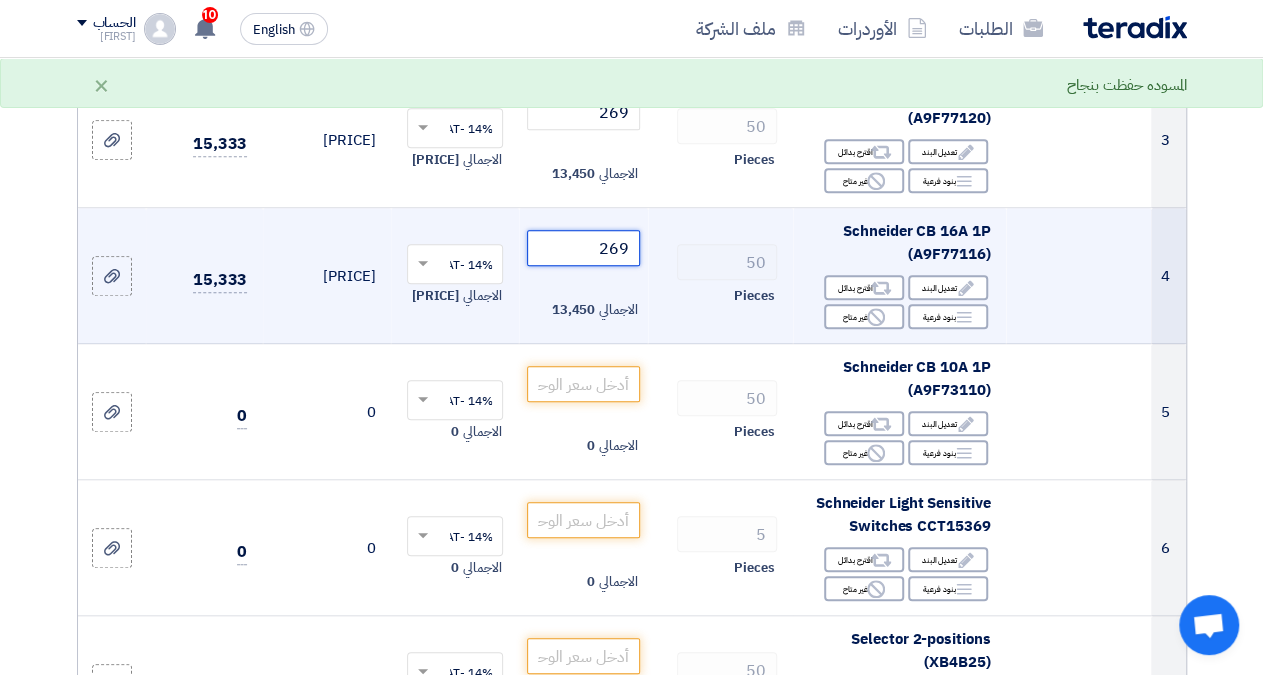 type on "269" 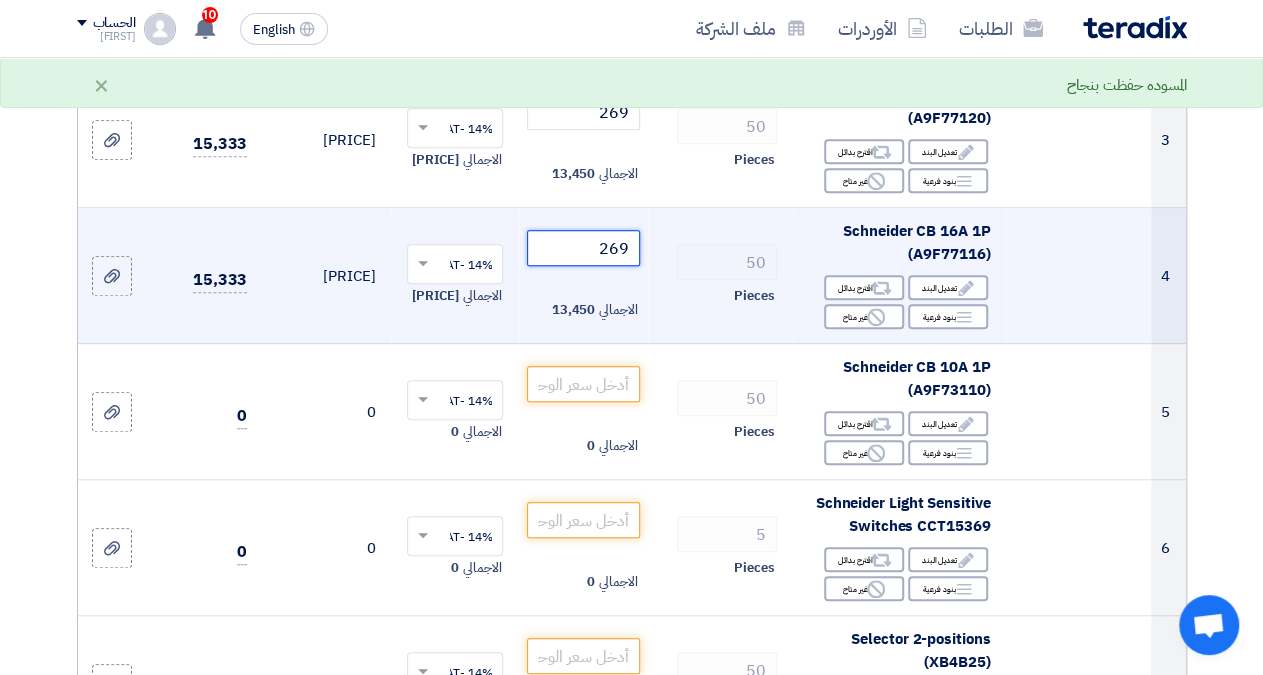 click on "Draft
تعديل المسوده" 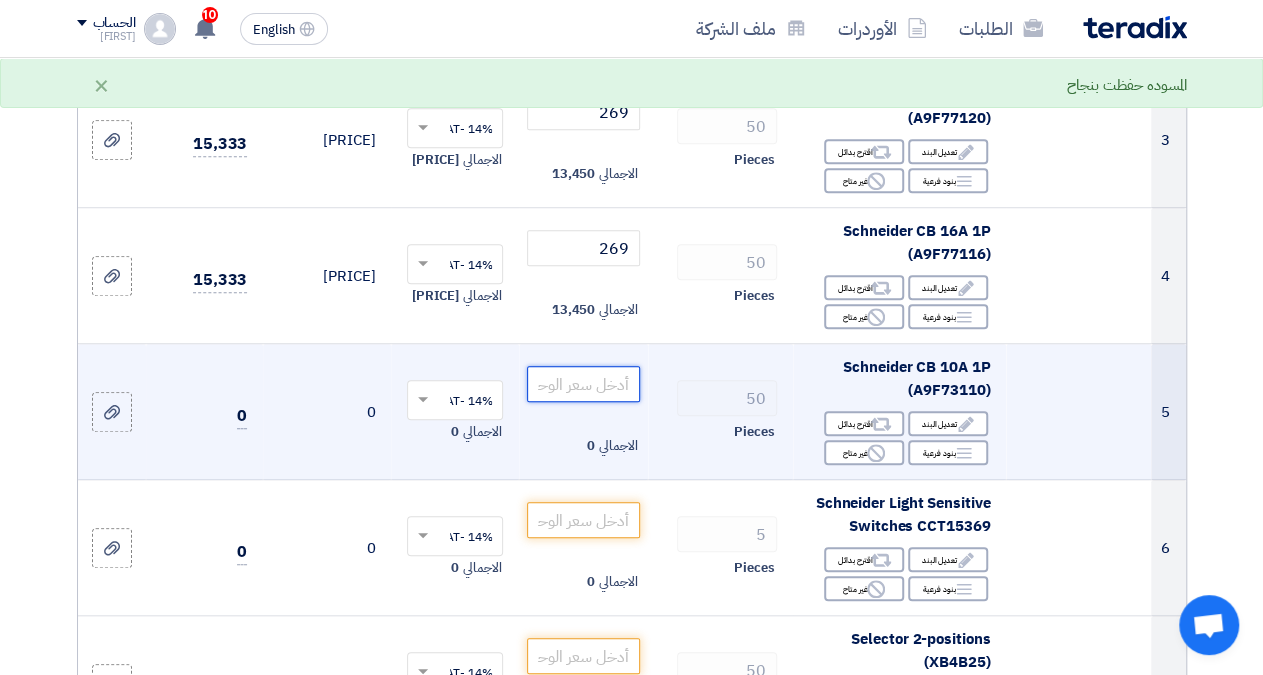 click 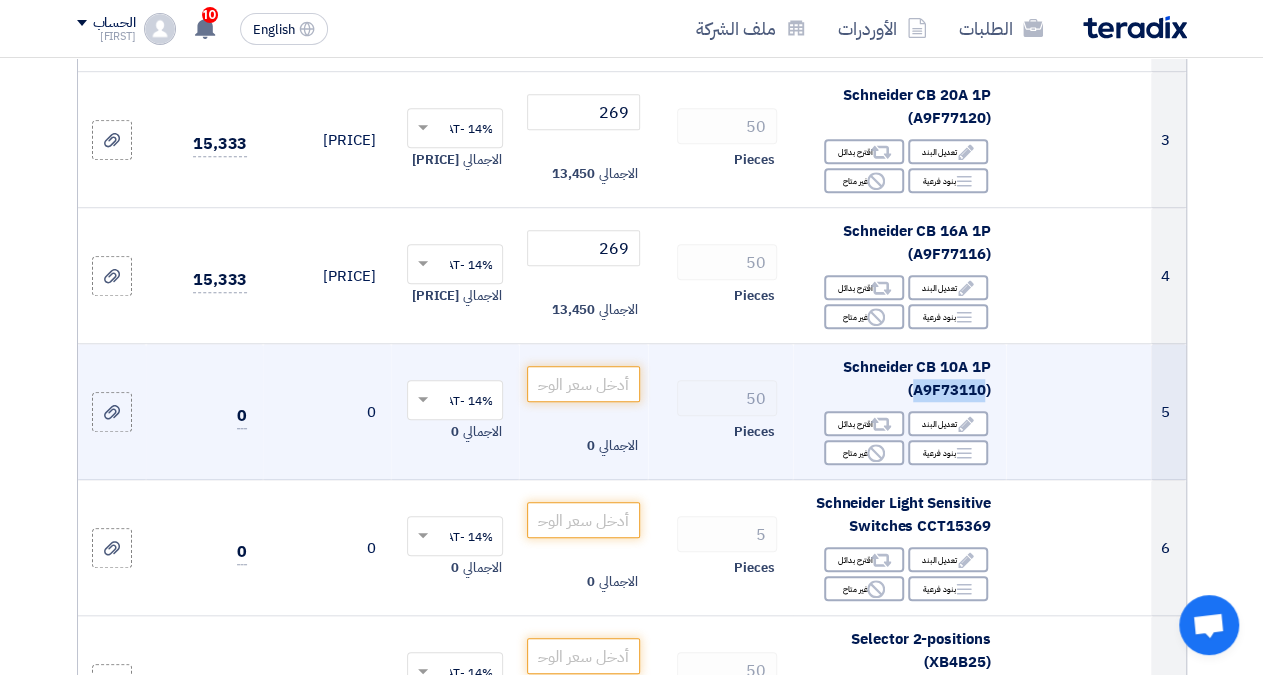 drag, startPoint x: 985, startPoint y: 402, endPoint x: 913, endPoint y: 401, distance: 72.00694 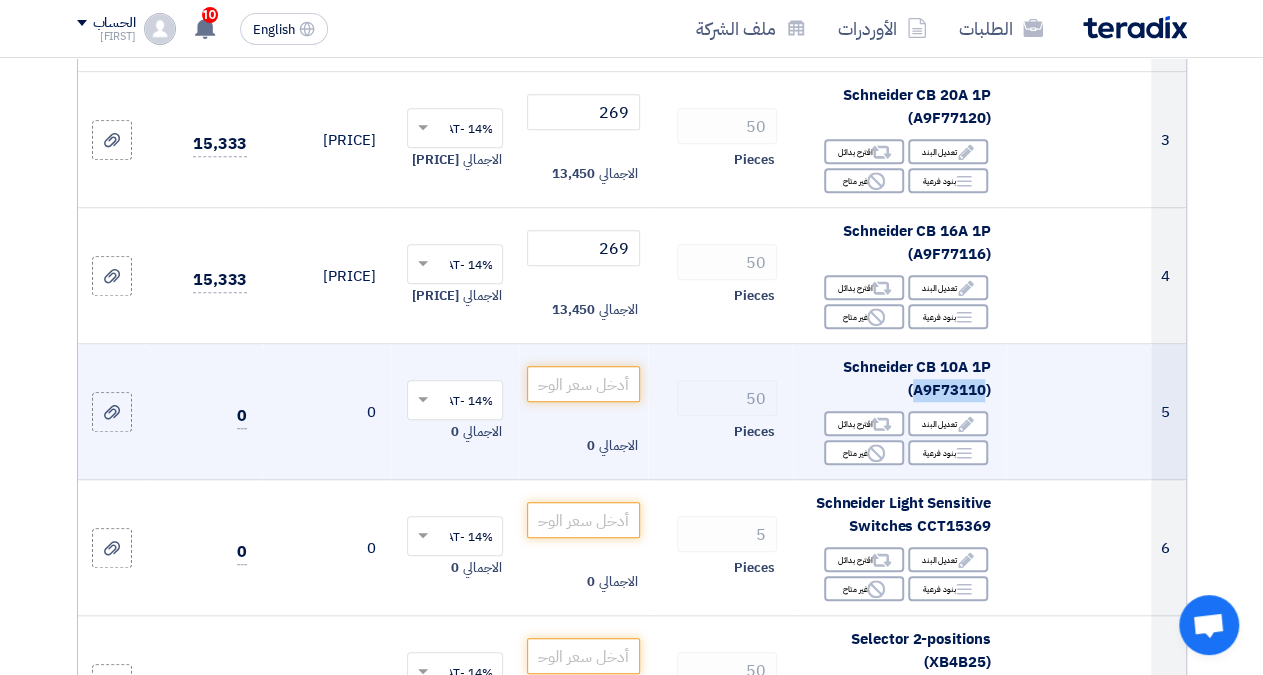 click on "Schneider CB 10A 1P (A9F73110)" 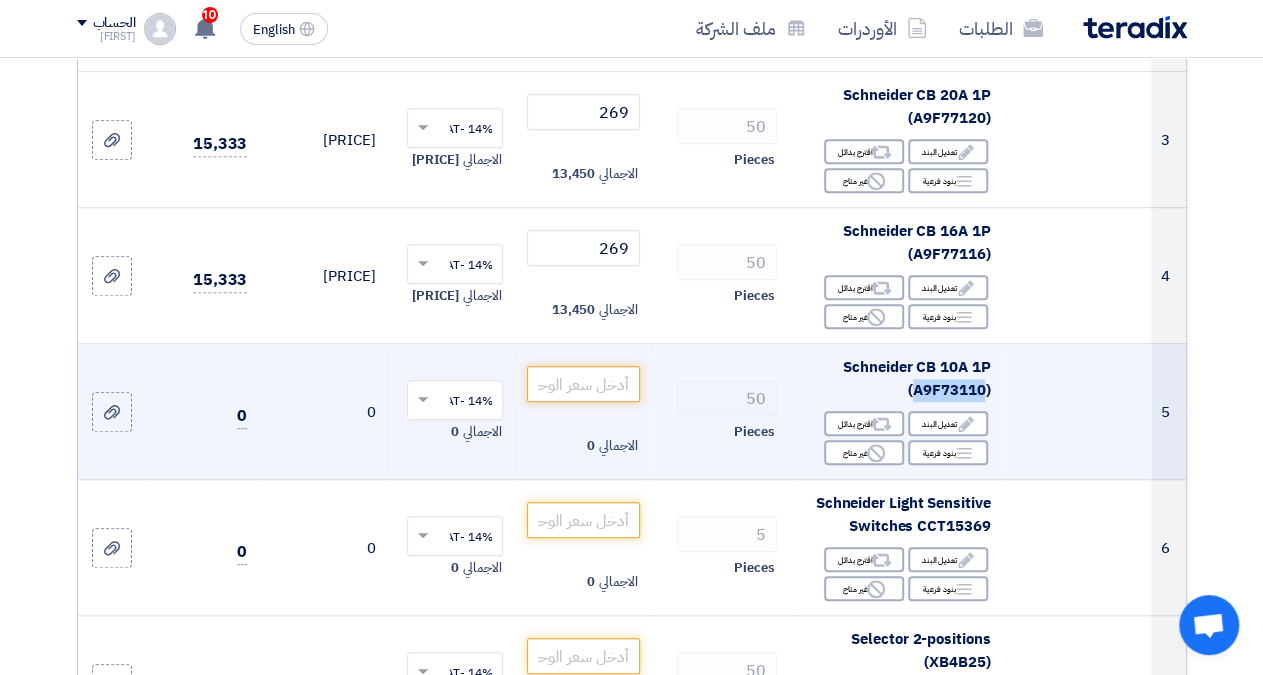 copy on "[PRODUCTCODE]" 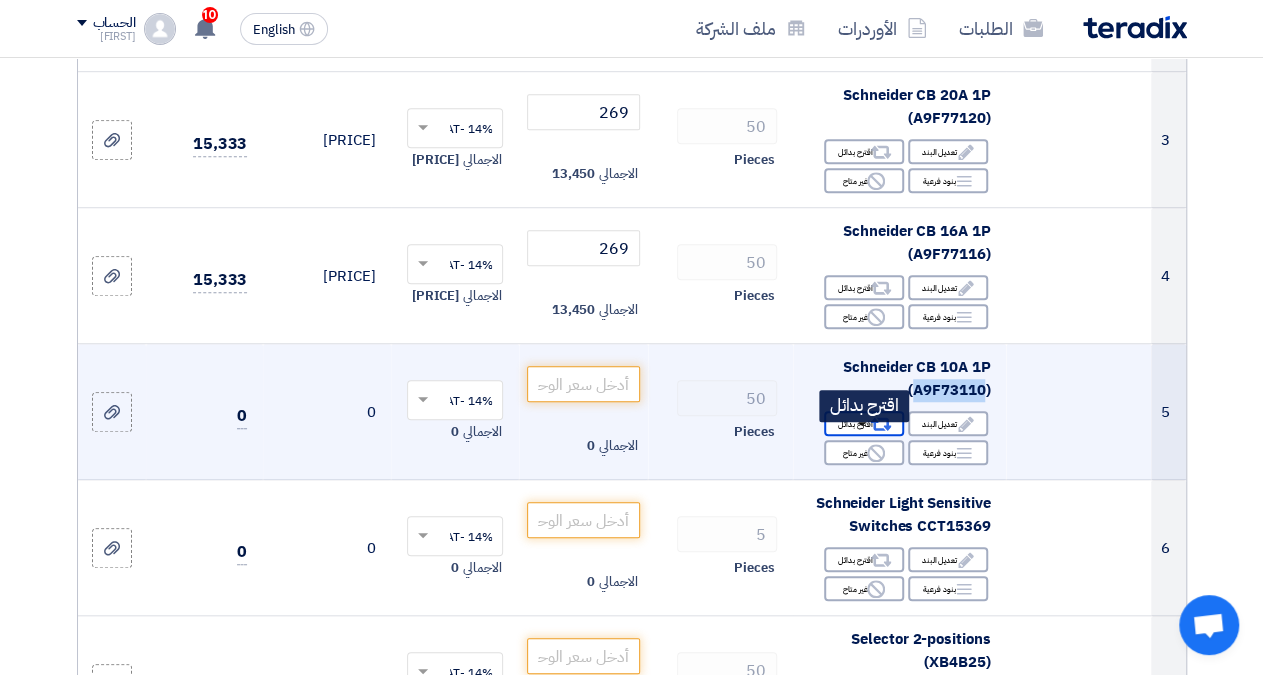 click 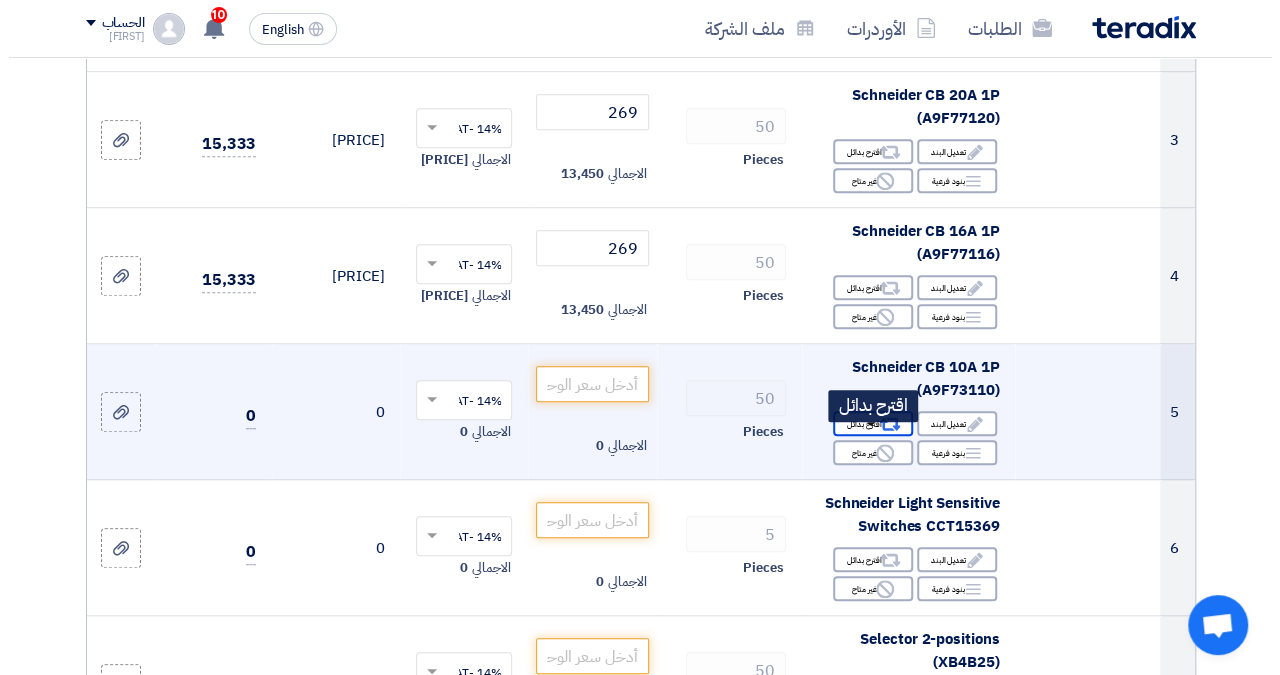 scroll, scrollTop: 450, scrollLeft: 0, axis: vertical 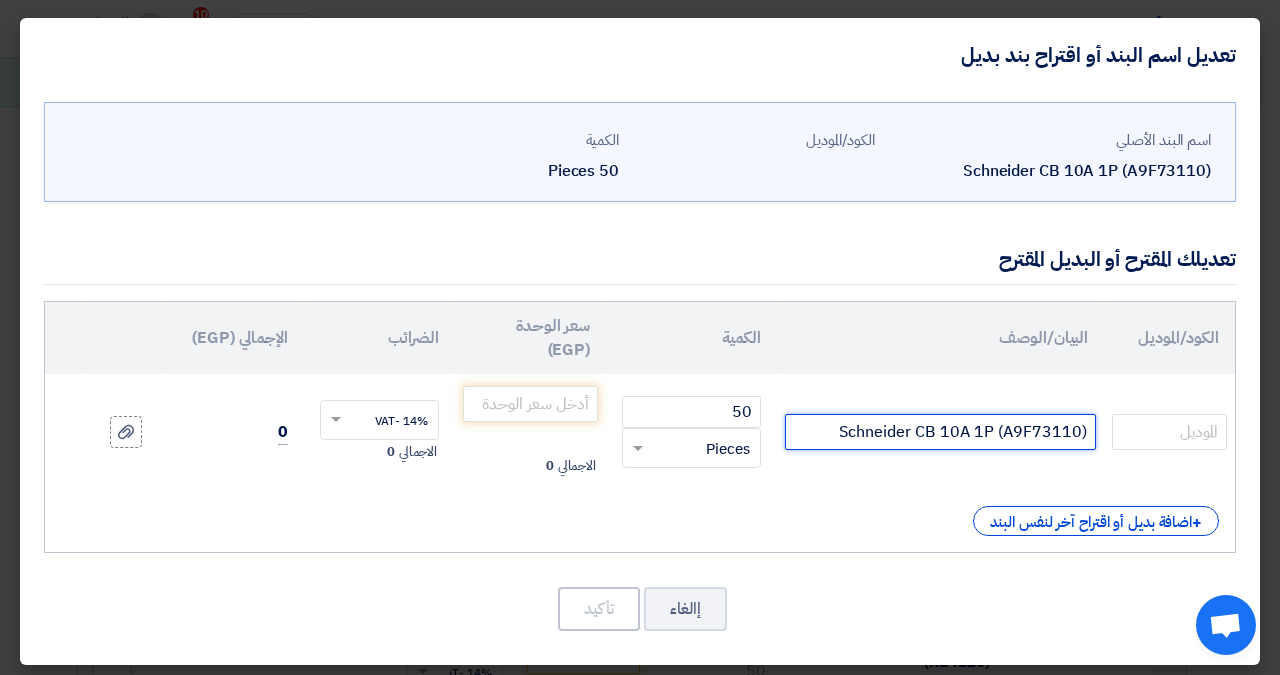 drag, startPoint x: 1008, startPoint y: 405, endPoint x: 1079, endPoint y: 404, distance: 71.00704 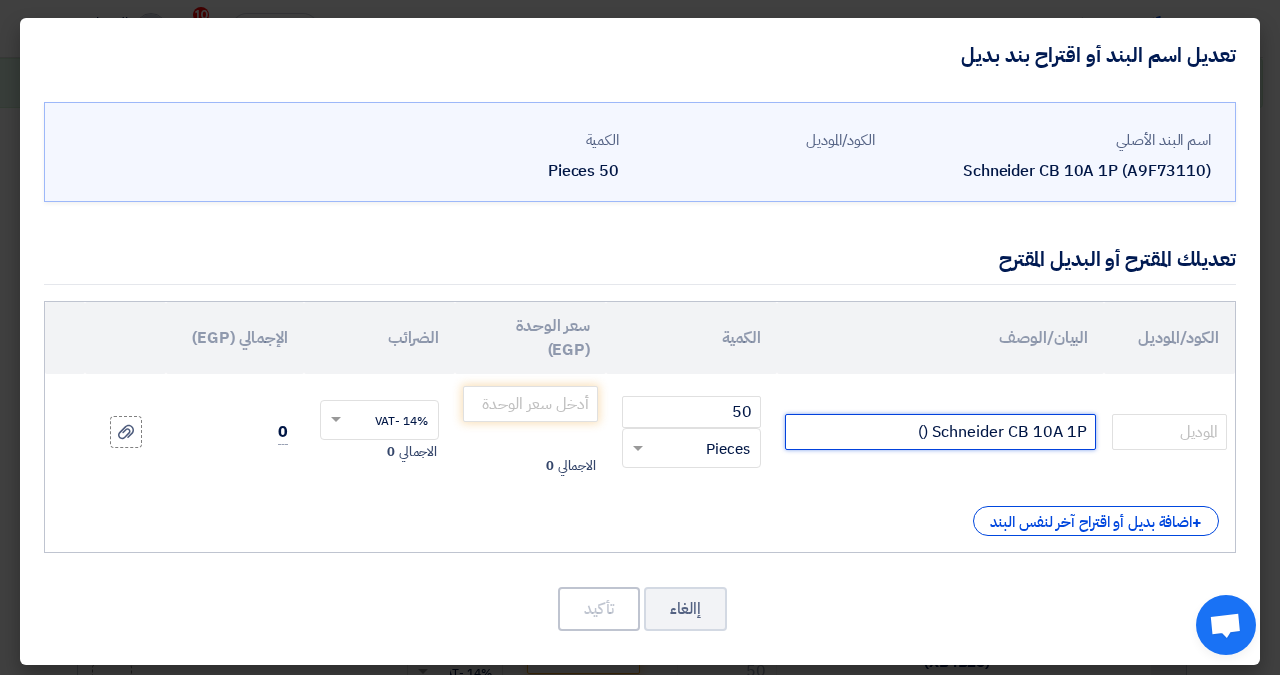 paste on "A9F77110" 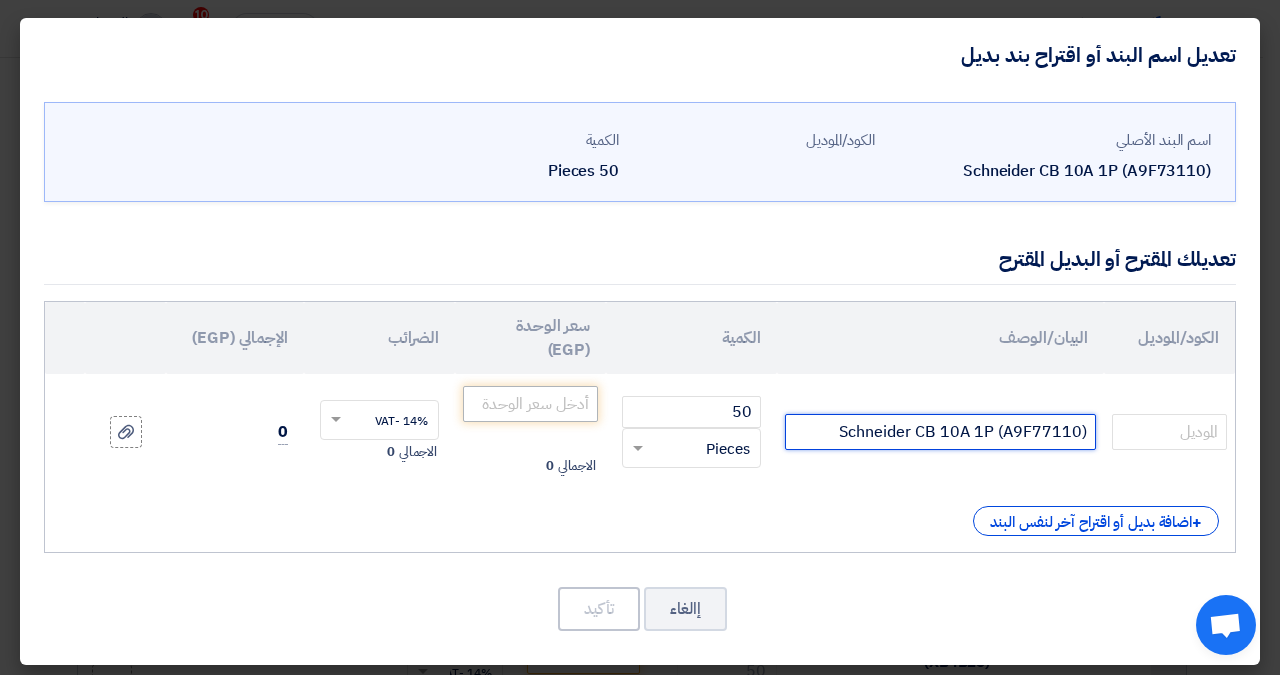 type on "Schneider CB 10A 1P (A9F77110)" 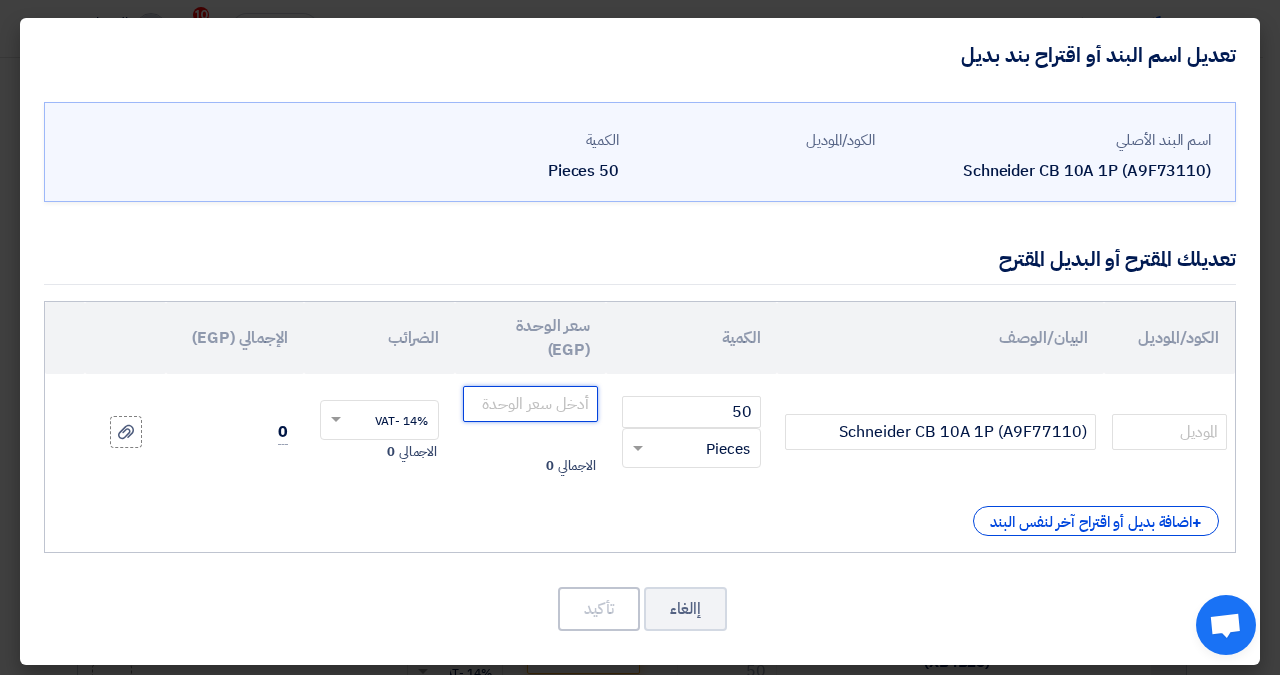 click 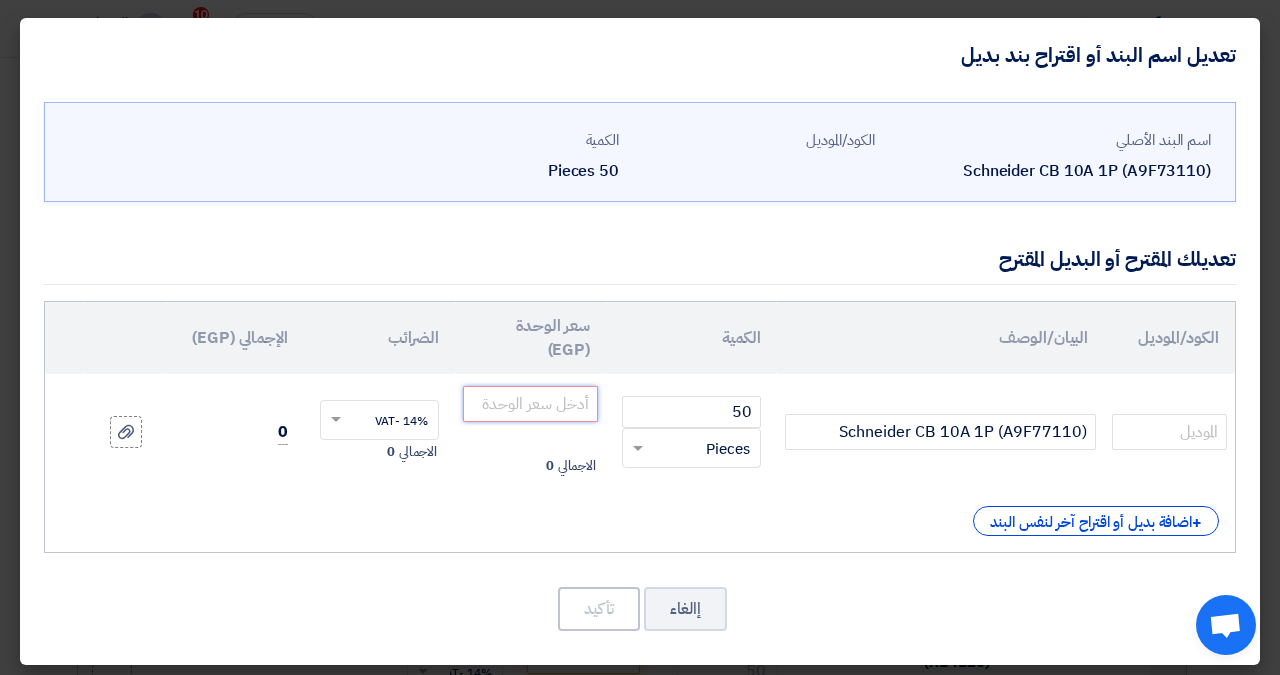 click 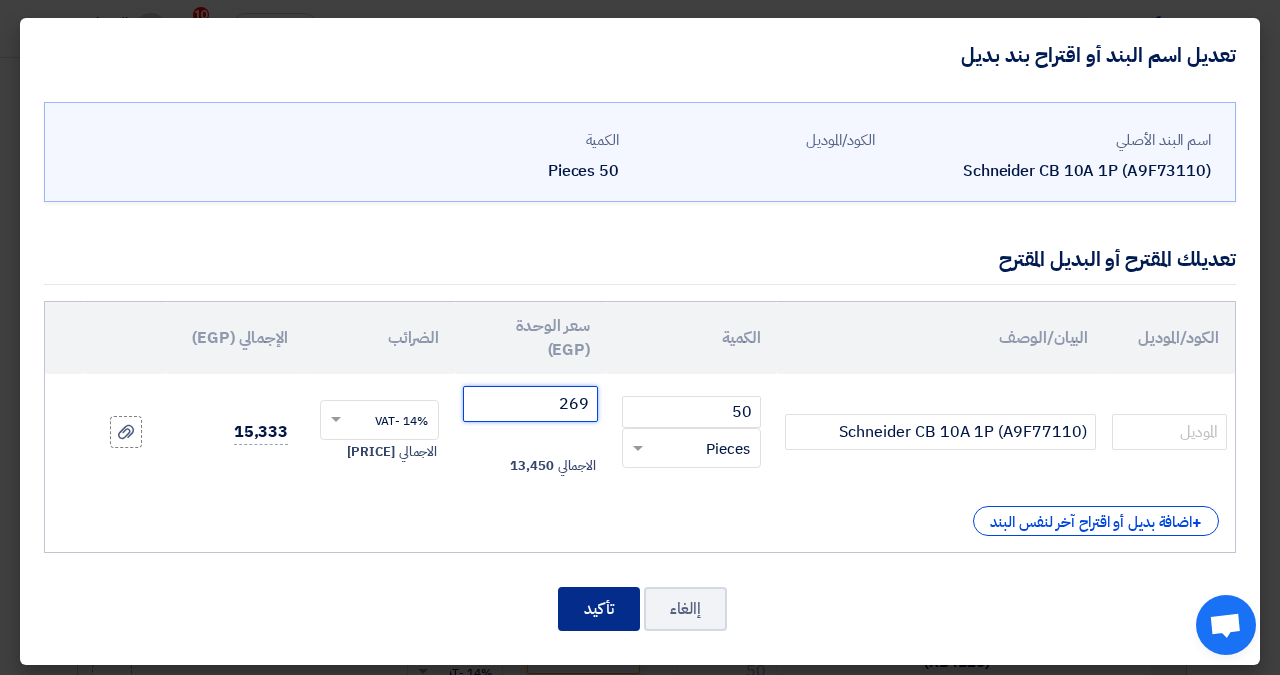 type on "269" 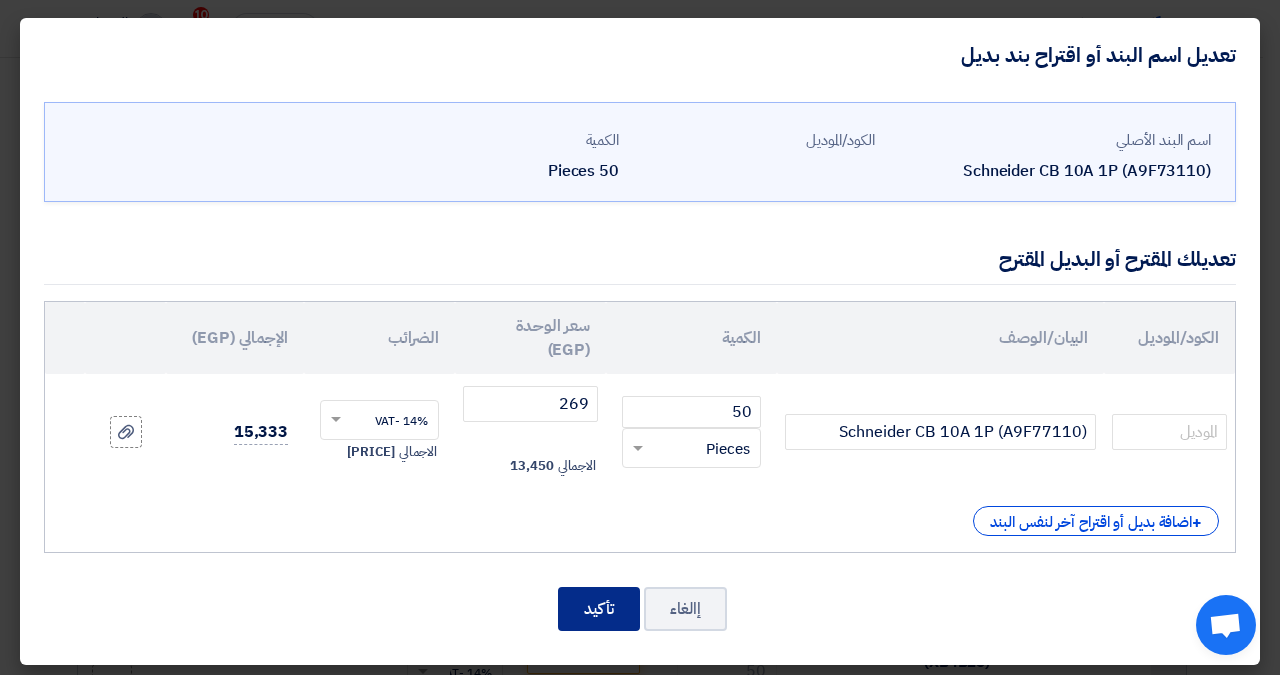 click on "تأكيد" 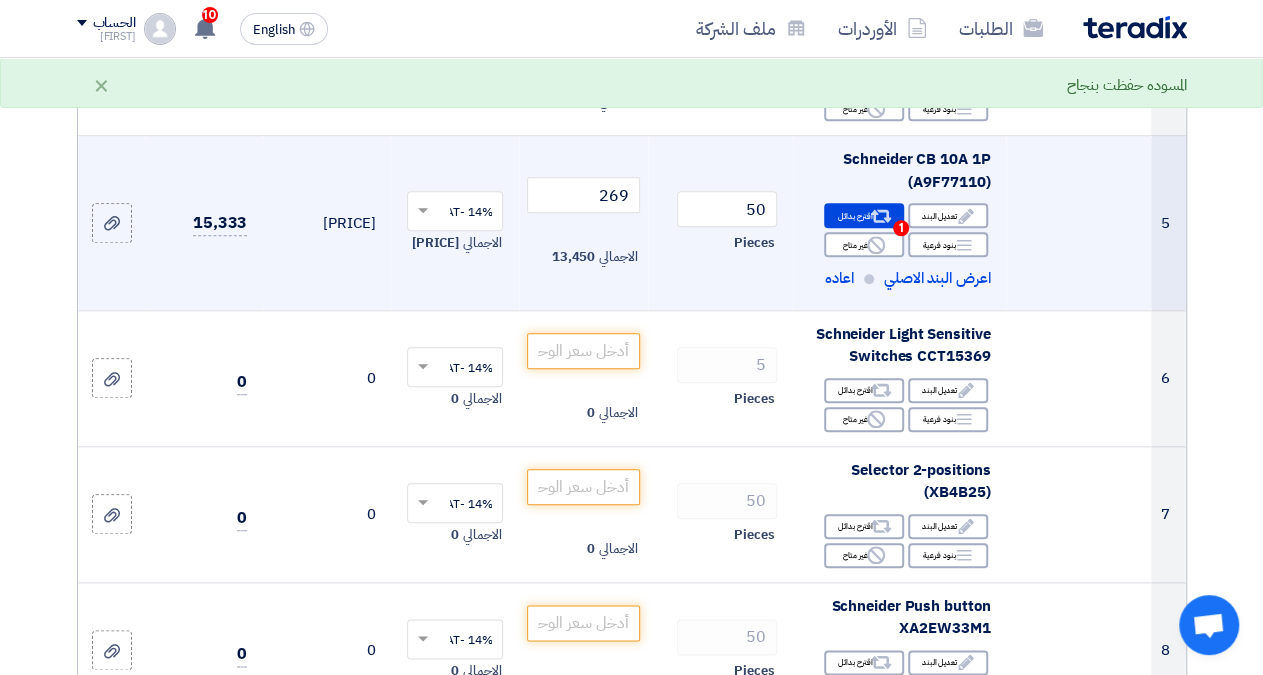scroll, scrollTop: 936, scrollLeft: 0, axis: vertical 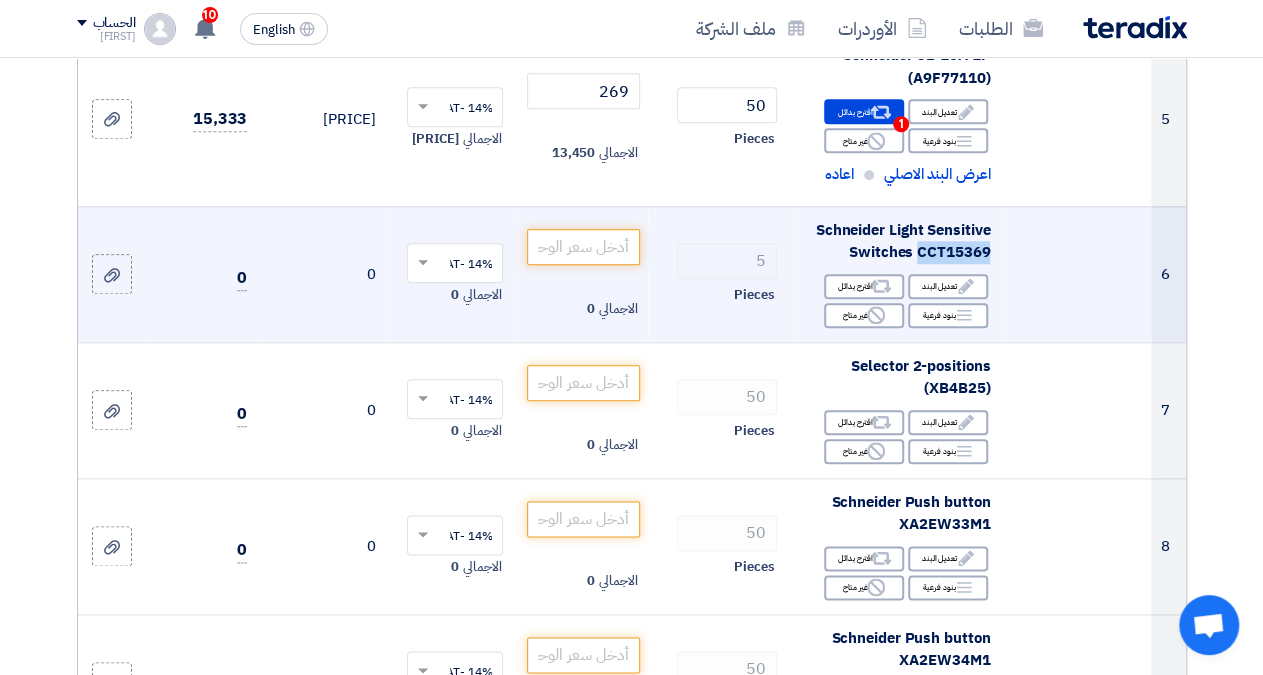 drag, startPoint x: 988, startPoint y: 267, endPoint x: 917, endPoint y: 267, distance: 71 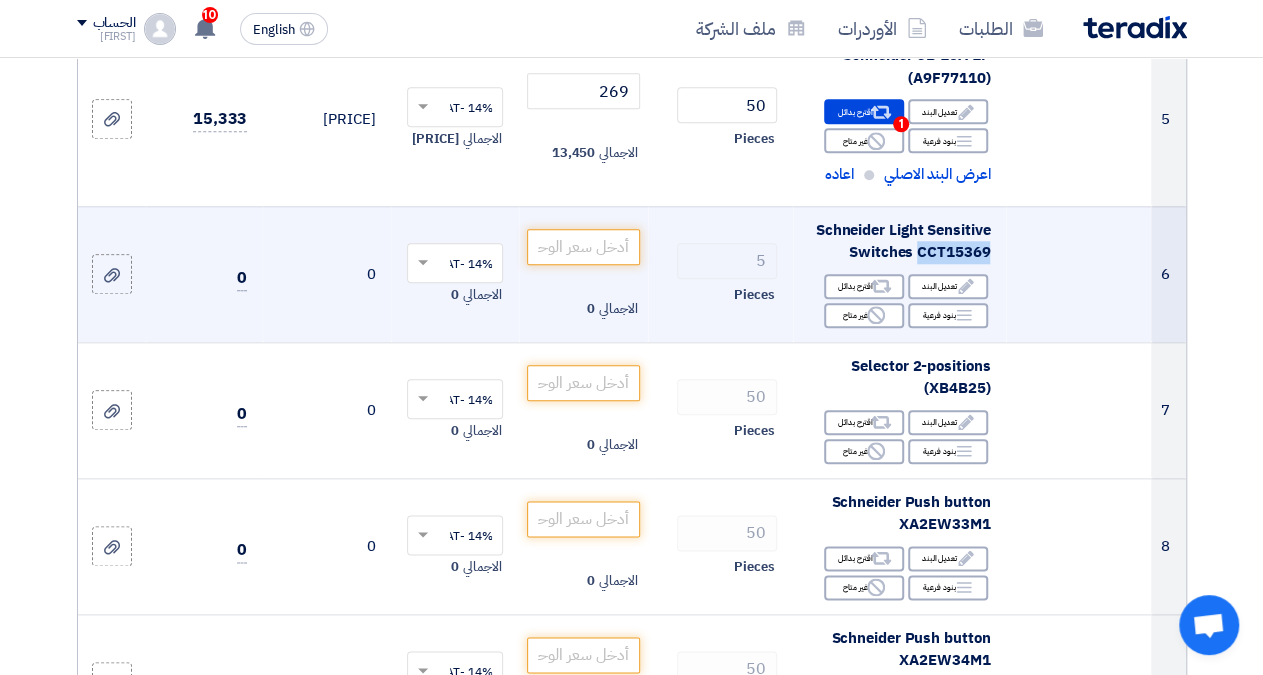 click on "Schneider Light Sensitive Switches CCT15369" 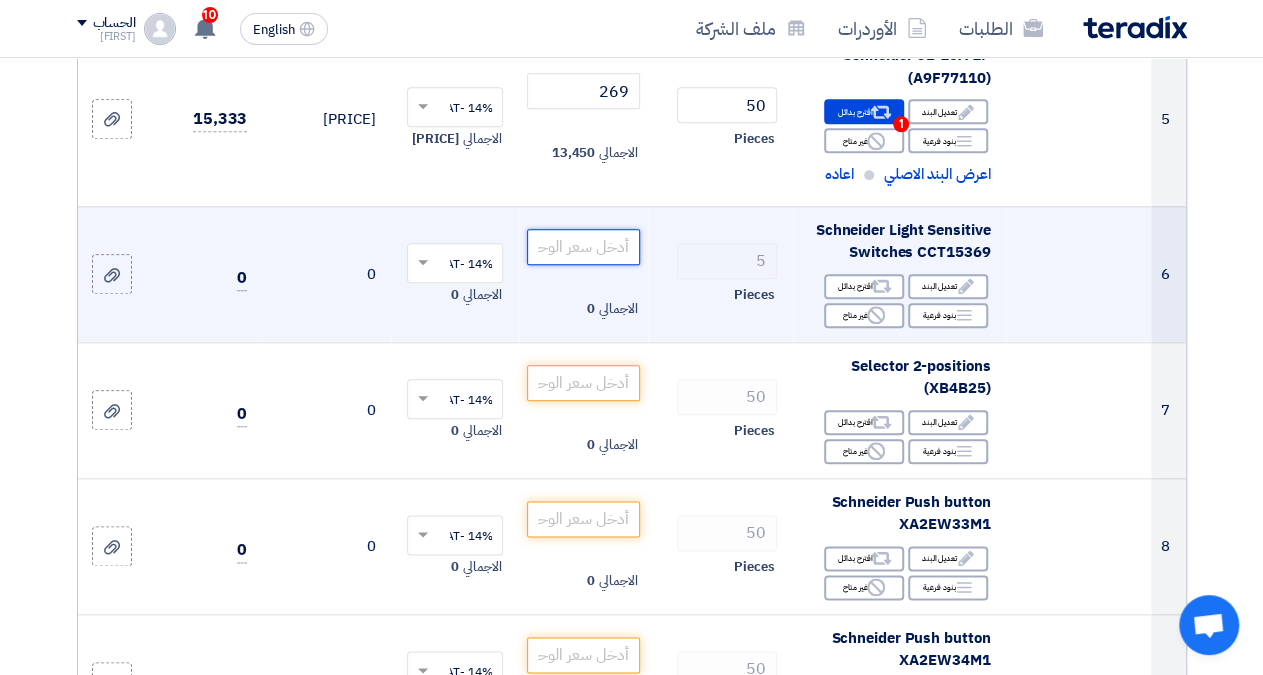 click 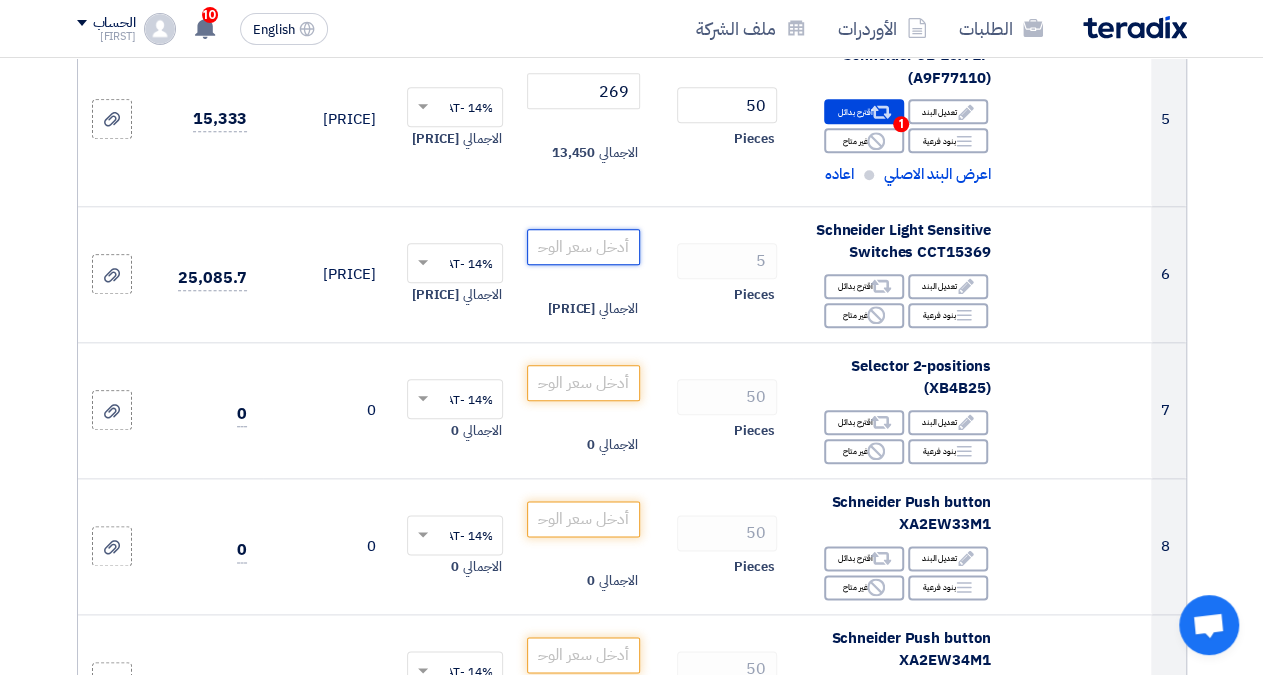 type on "[PRICE]" 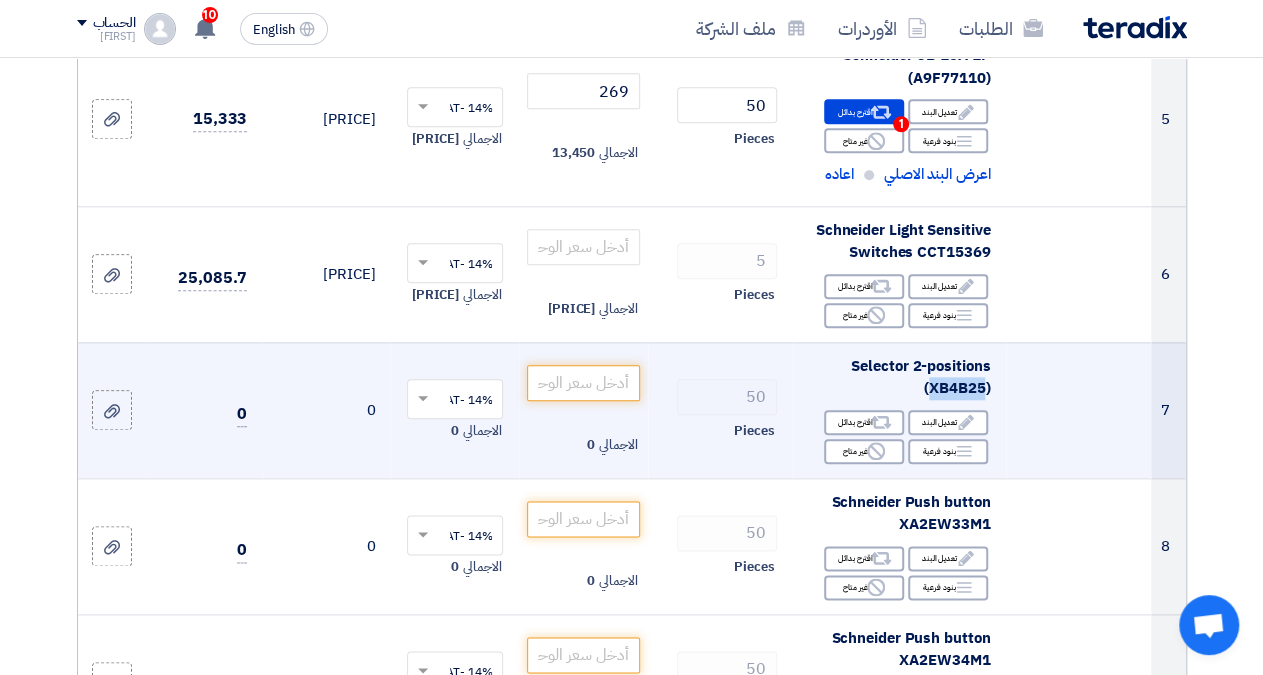 drag, startPoint x: 983, startPoint y: 398, endPoint x: 930, endPoint y: 401, distance: 53.08484 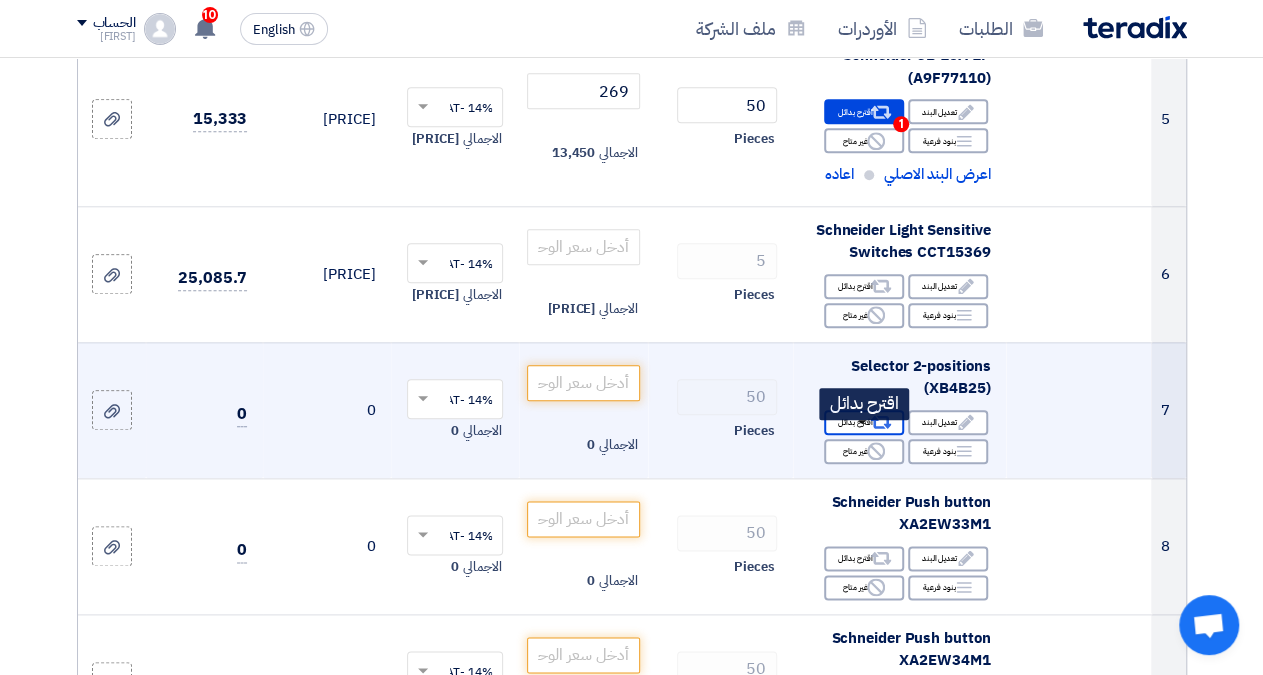 click on "Alternative
اقترح بدائل" 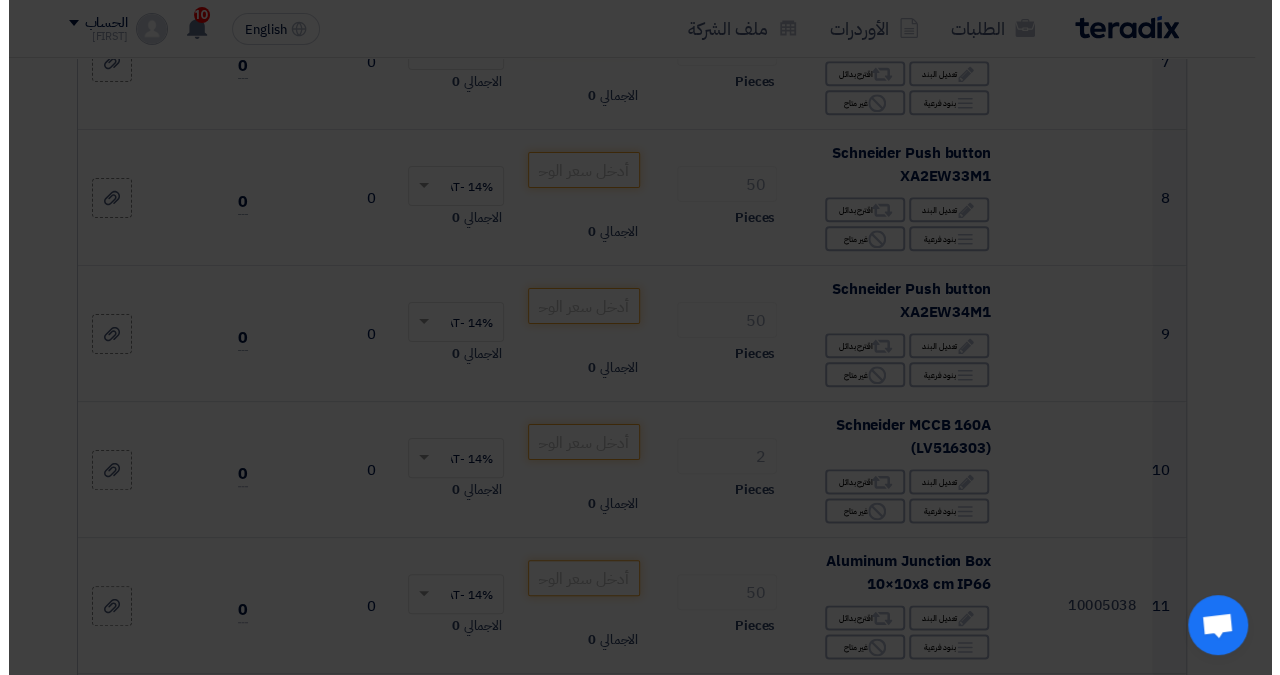 scroll, scrollTop: 762, scrollLeft: 0, axis: vertical 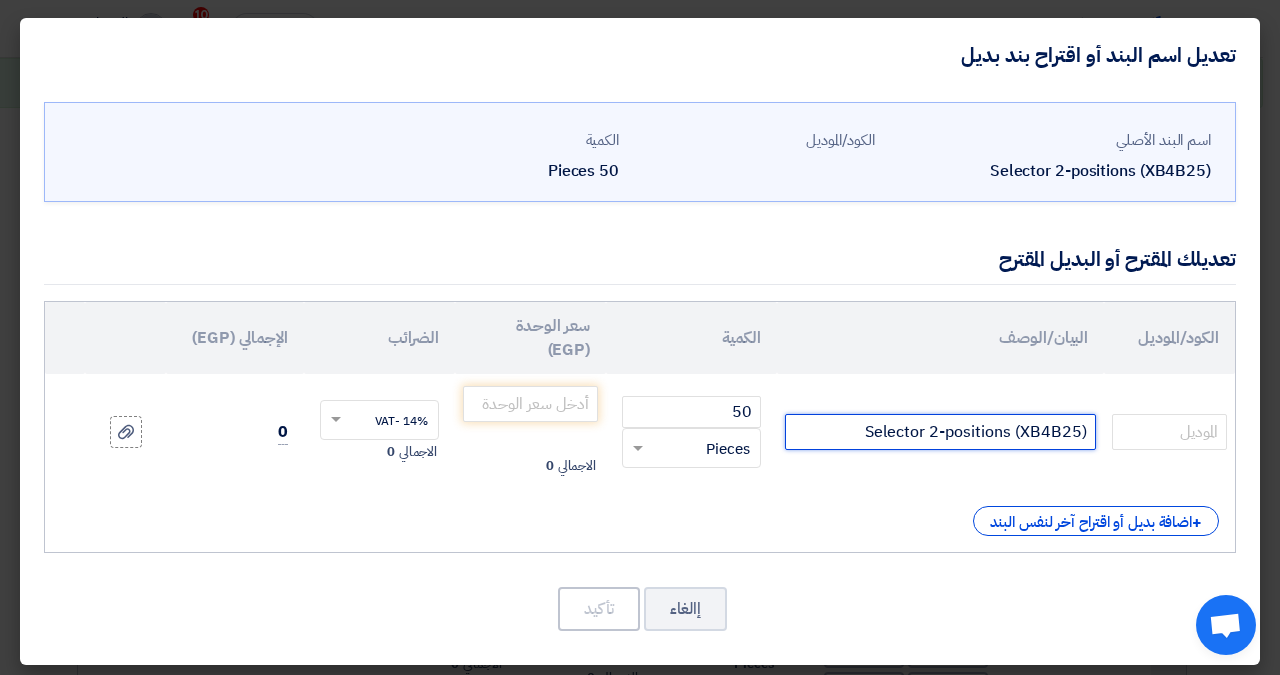 drag, startPoint x: 1024, startPoint y: 405, endPoint x: 1081, endPoint y: 405, distance: 57 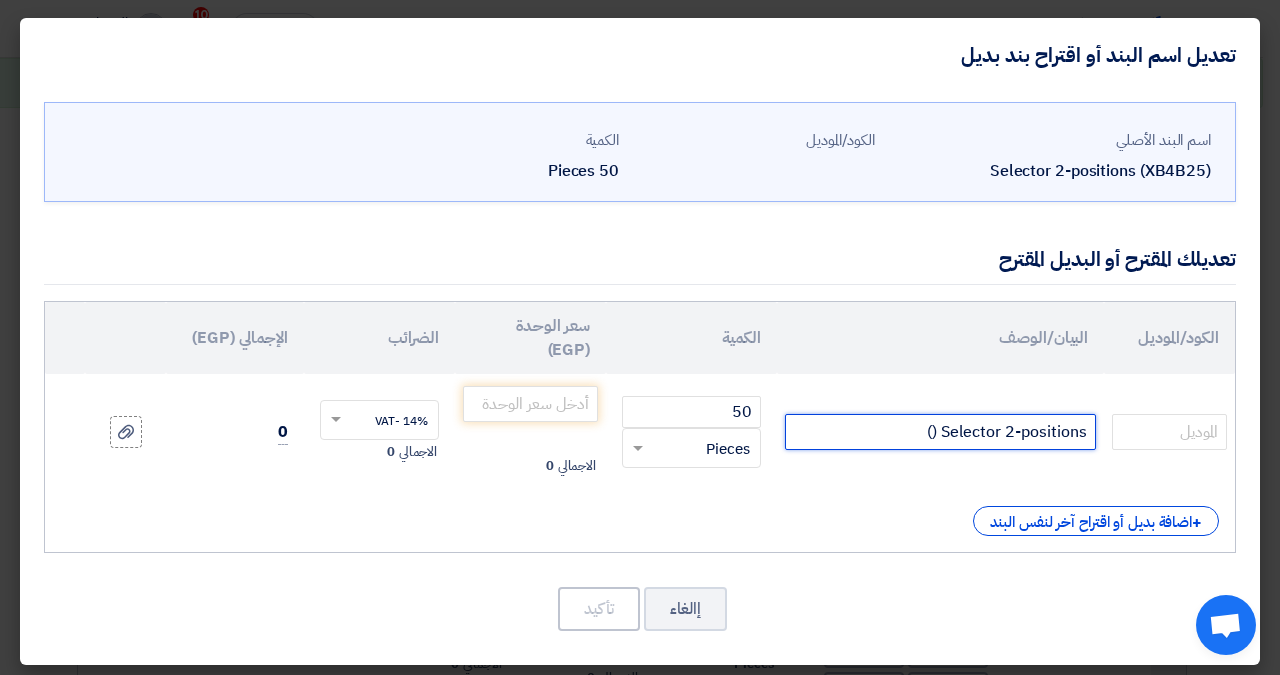click on "Selector 2-positions ()" 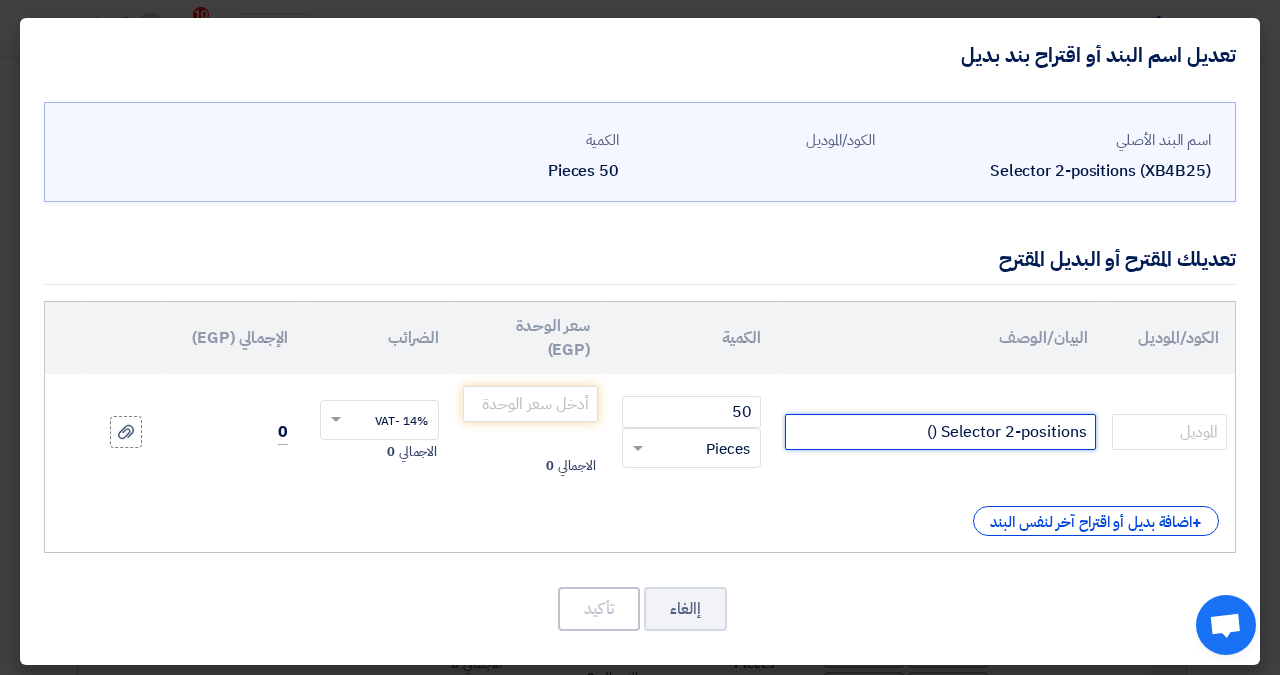 paste on "XB4BD25" 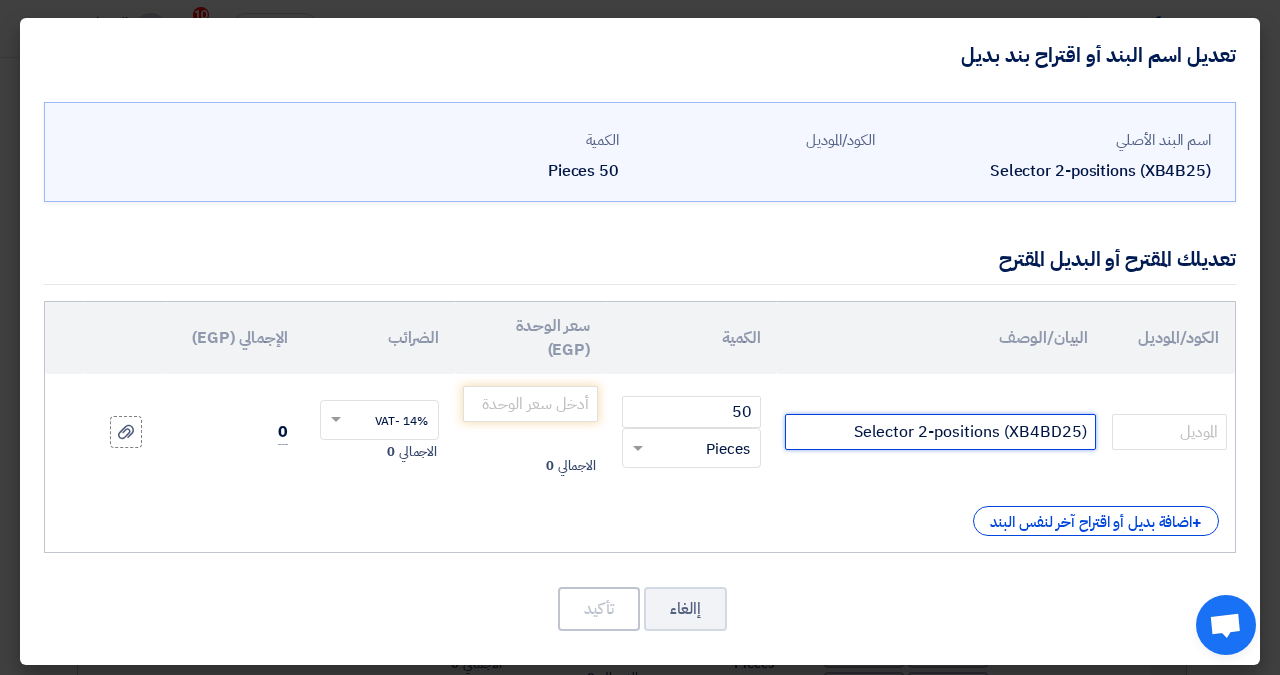 type on "Selector 2-positions (XB4BD25)" 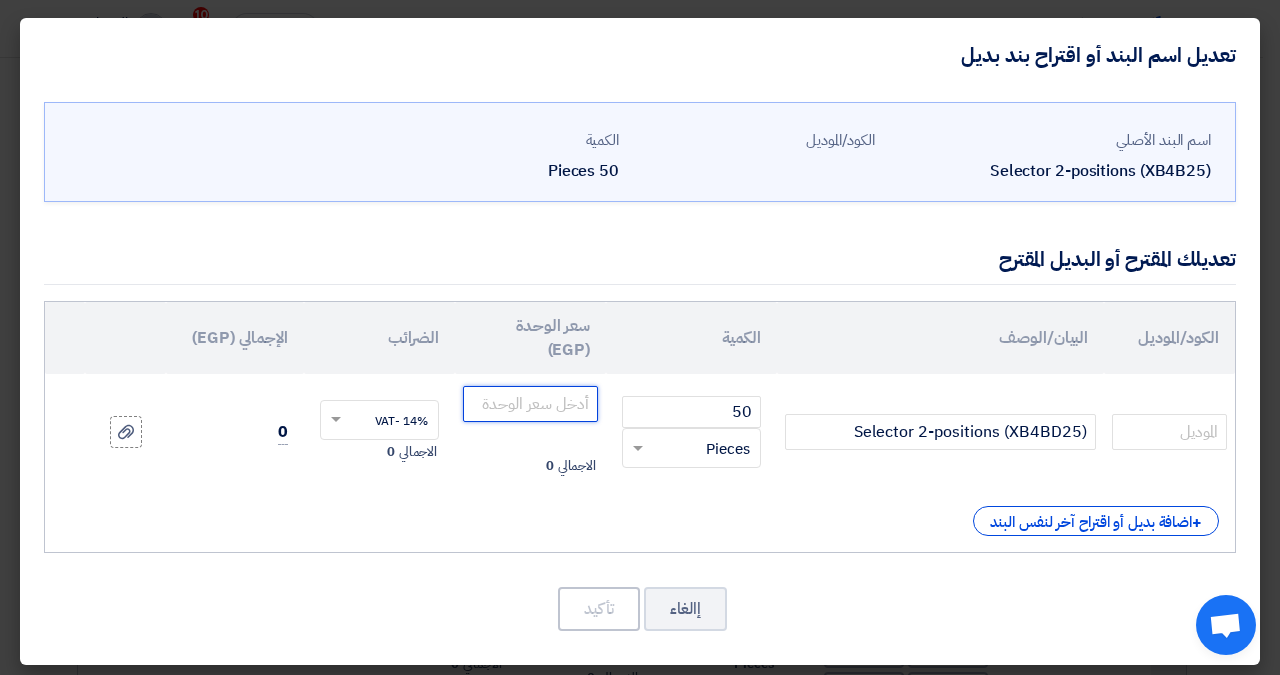 click 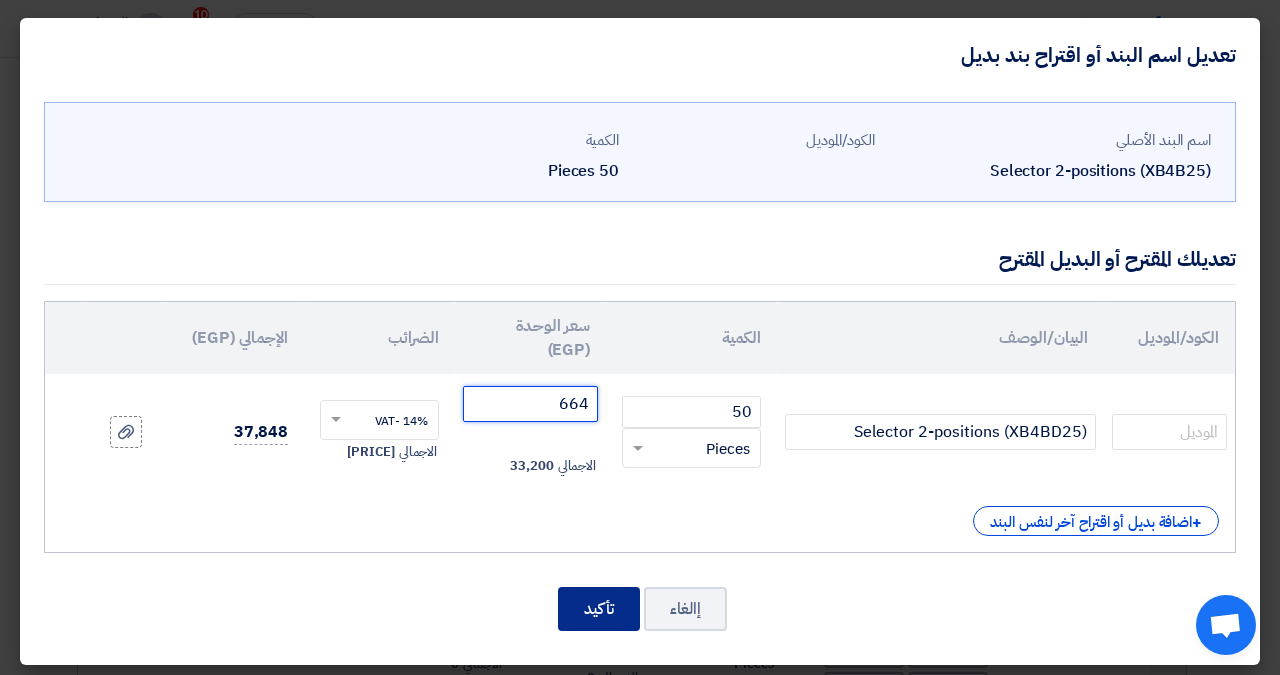 type on "664" 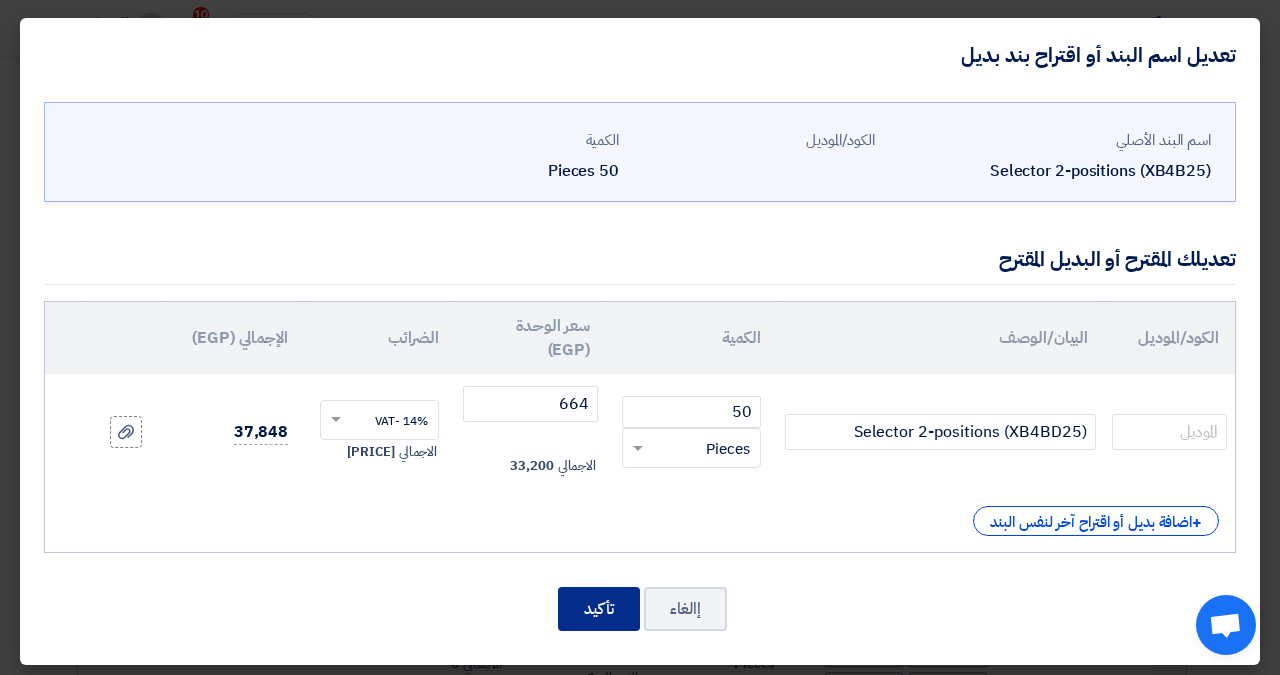 click on "تأكيد" 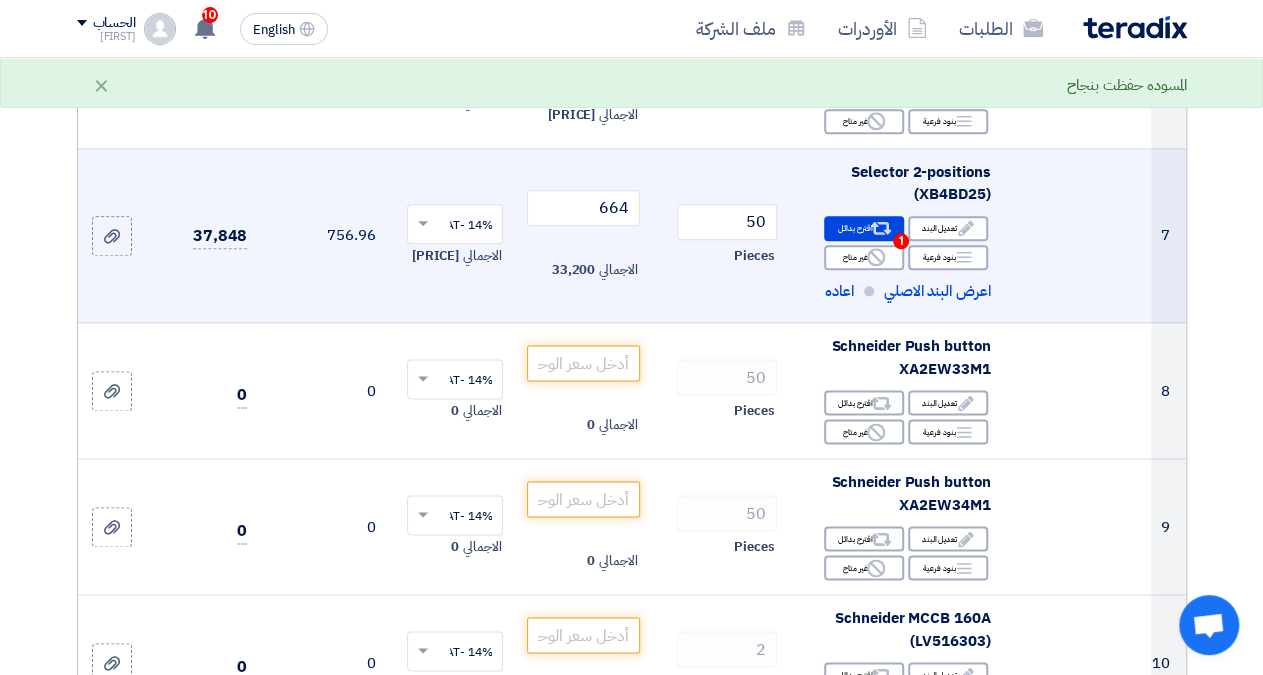 scroll, scrollTop: 1144, scrollLeft: 0, axis: vertical 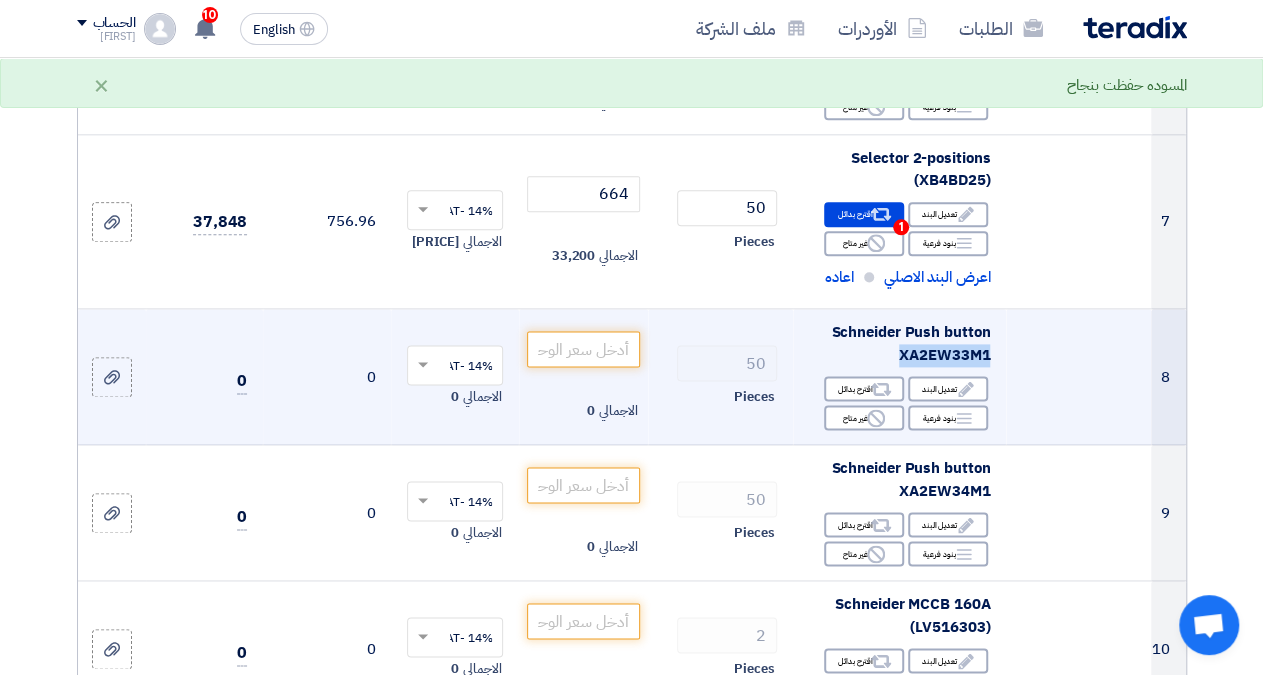 drag, startPoint x: 994, startPoint y: 366, endPoint x: 901, endPoint y: 369, distance: 93.04838 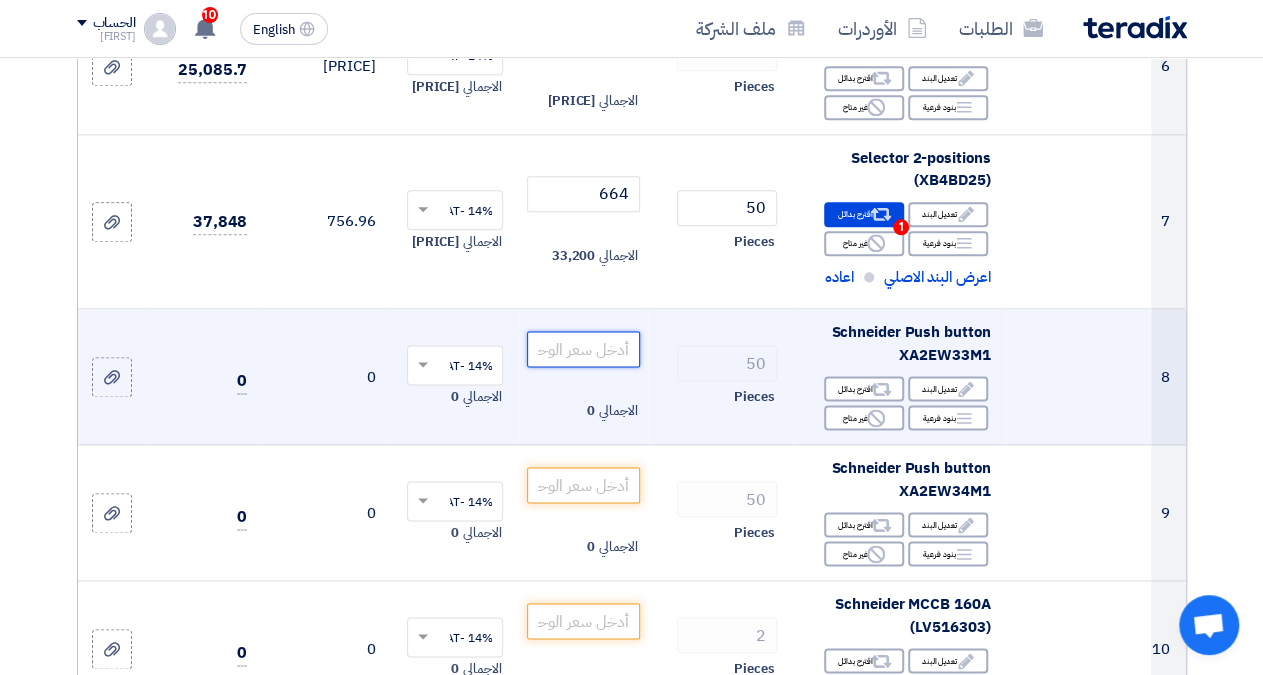 click 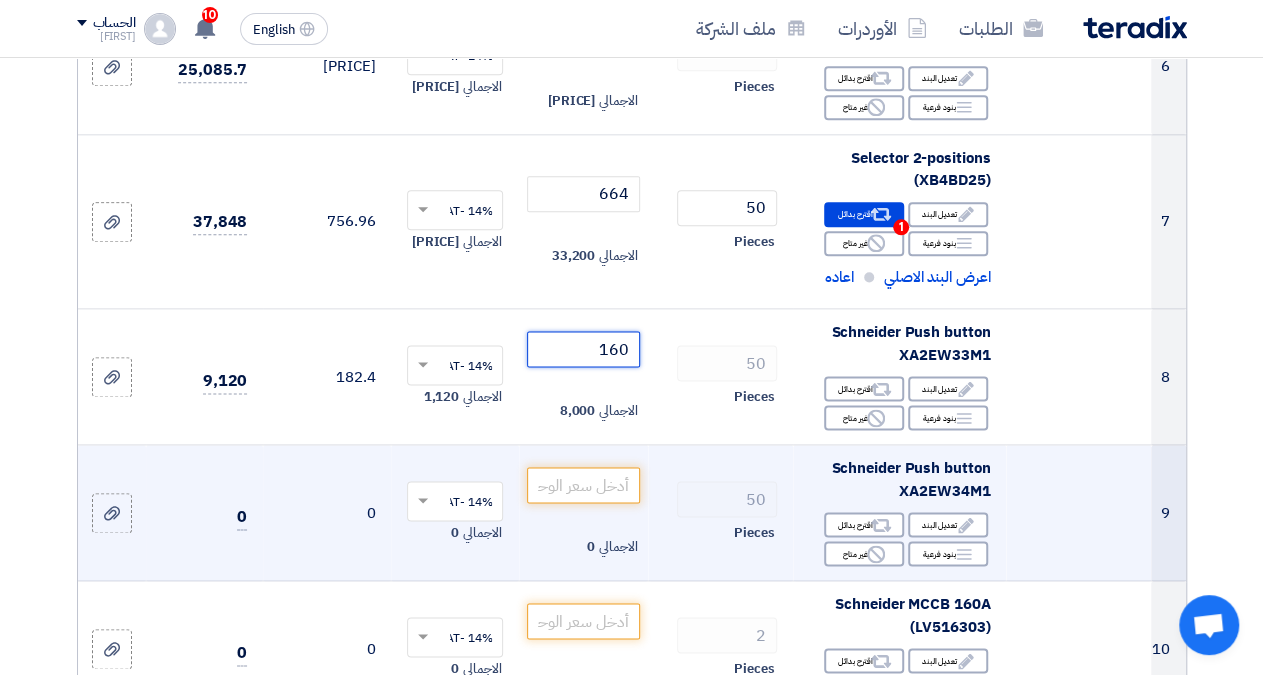 type on "160" 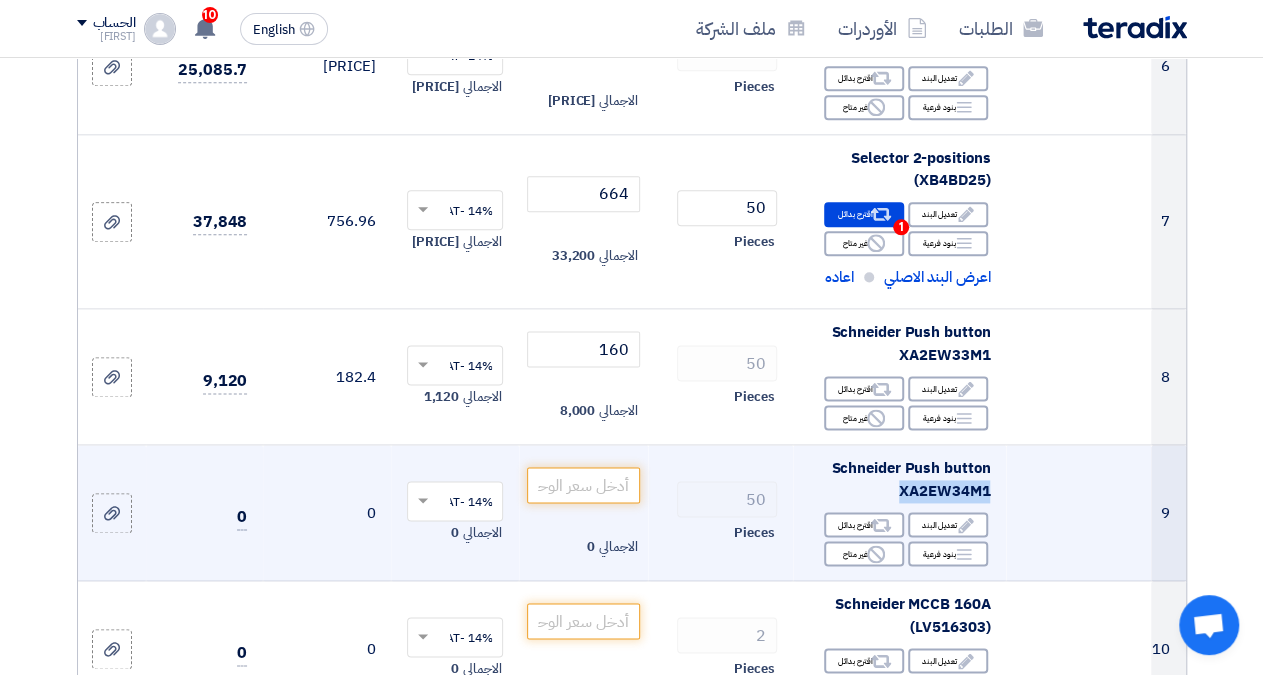 drag, startPoint x: 988, startPoint y: 502, endPoint x: 901, endPoint y: 501, distance: 87.005745 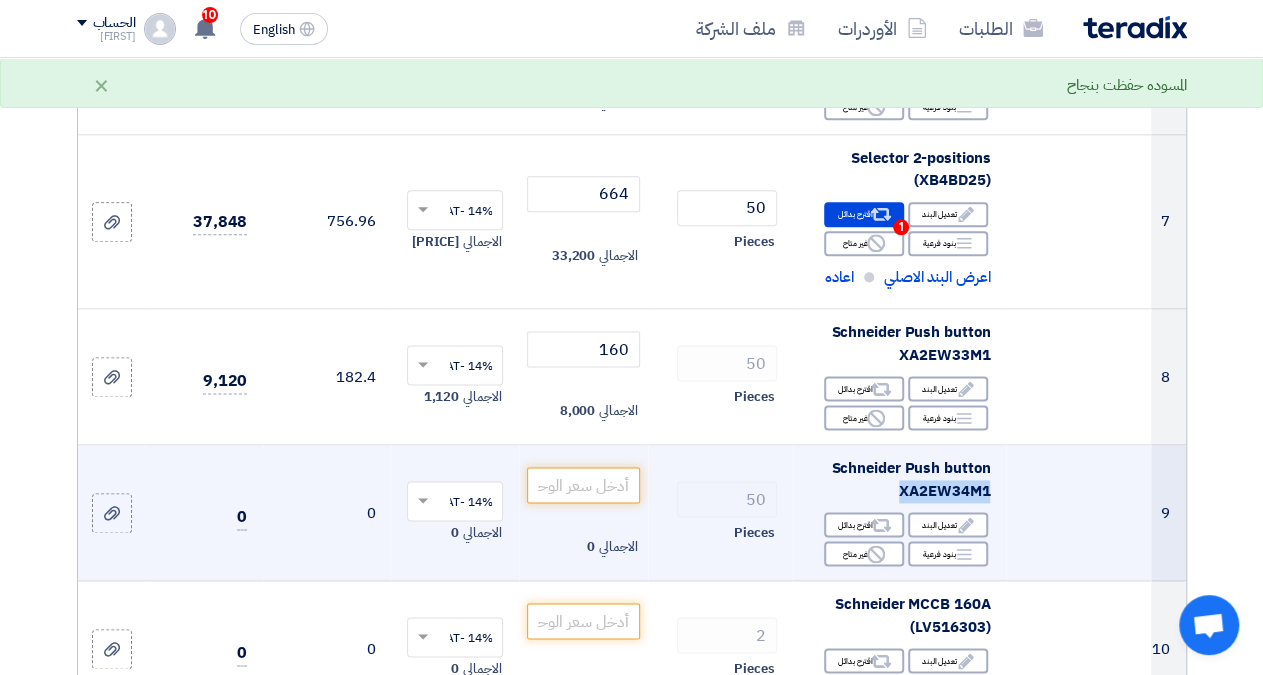 copy on "XA2EW34M1" 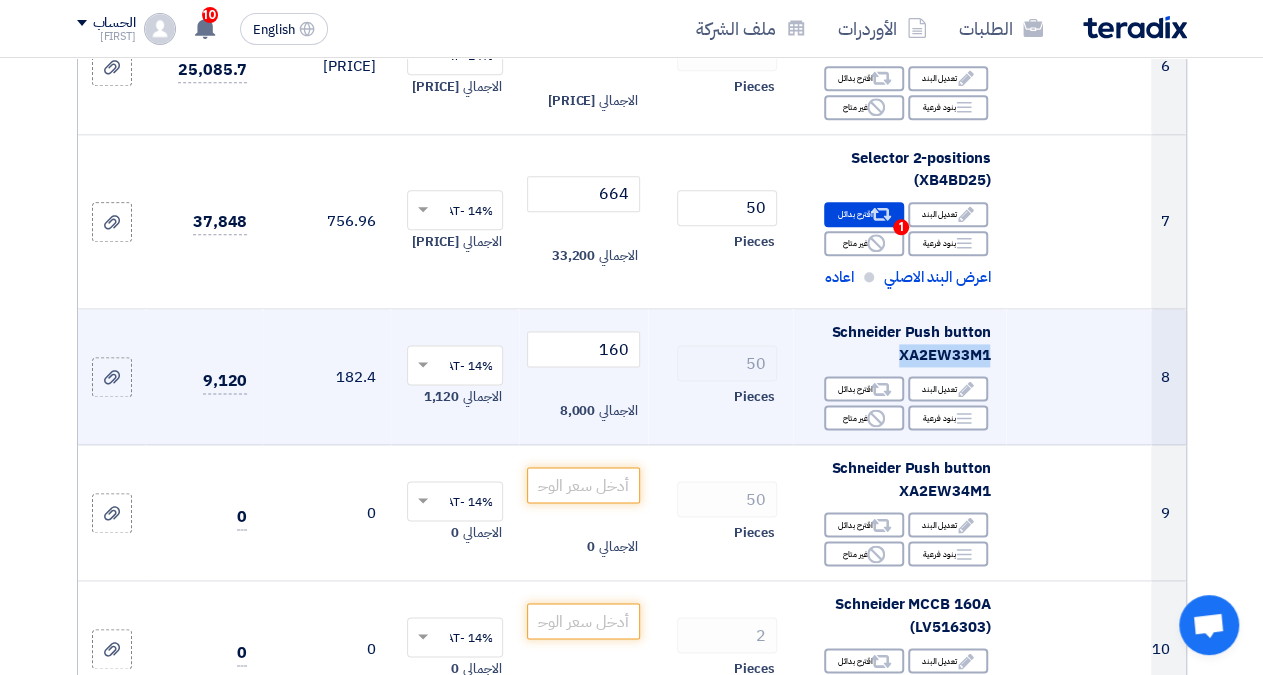 drag, startPoint x: 990, startPoint y: 367, endPoint x: 901, endPoint y: 365, distance: 89.02247 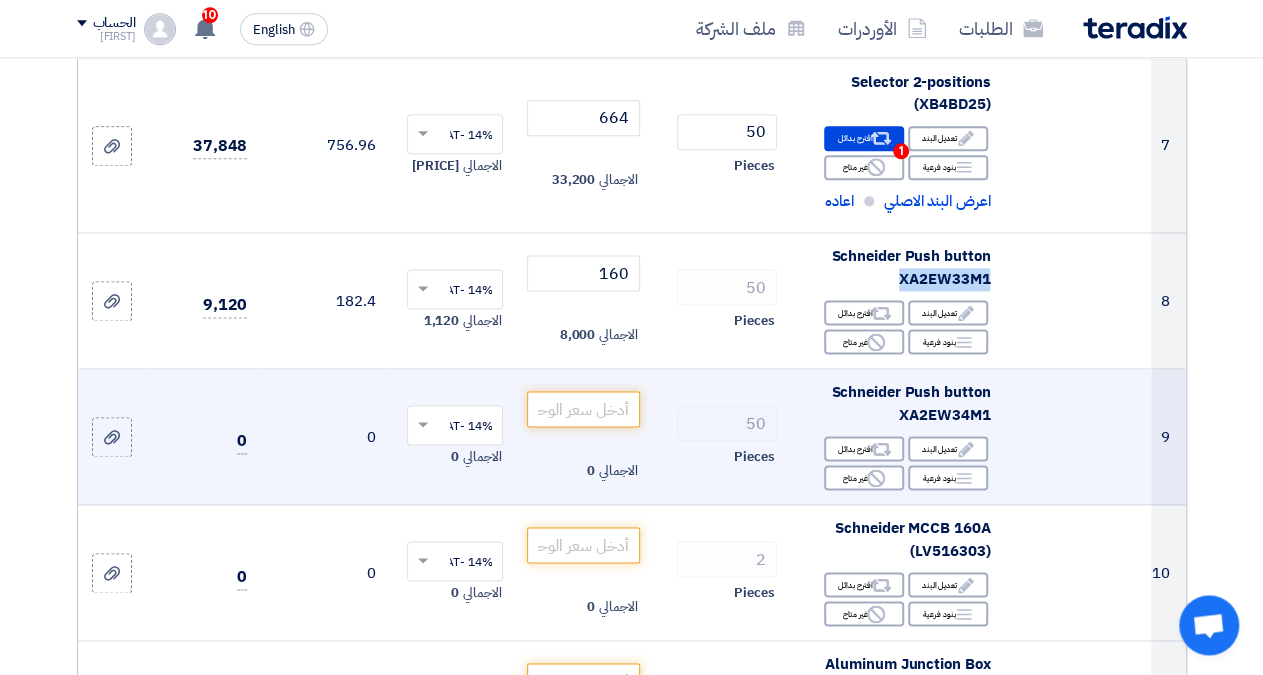scroll, scrollTop: 1352, scrollLeft: 0, axis: vertical 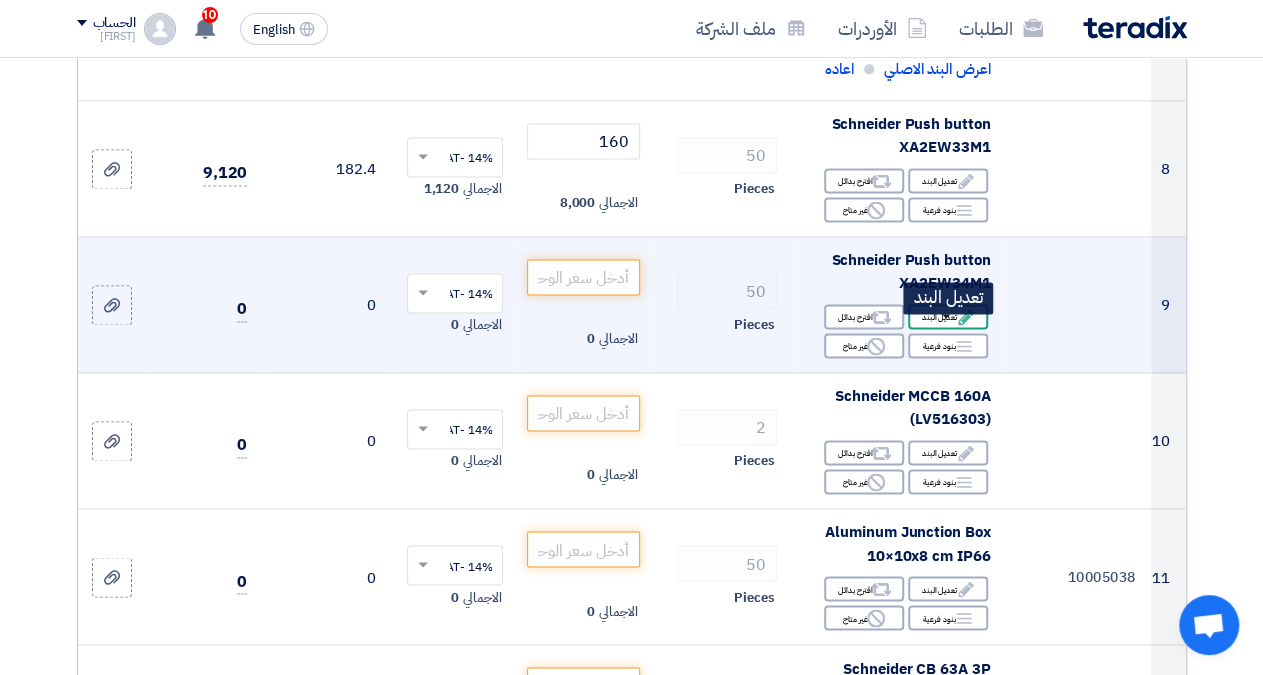 click on "Edit
تعديل البند" 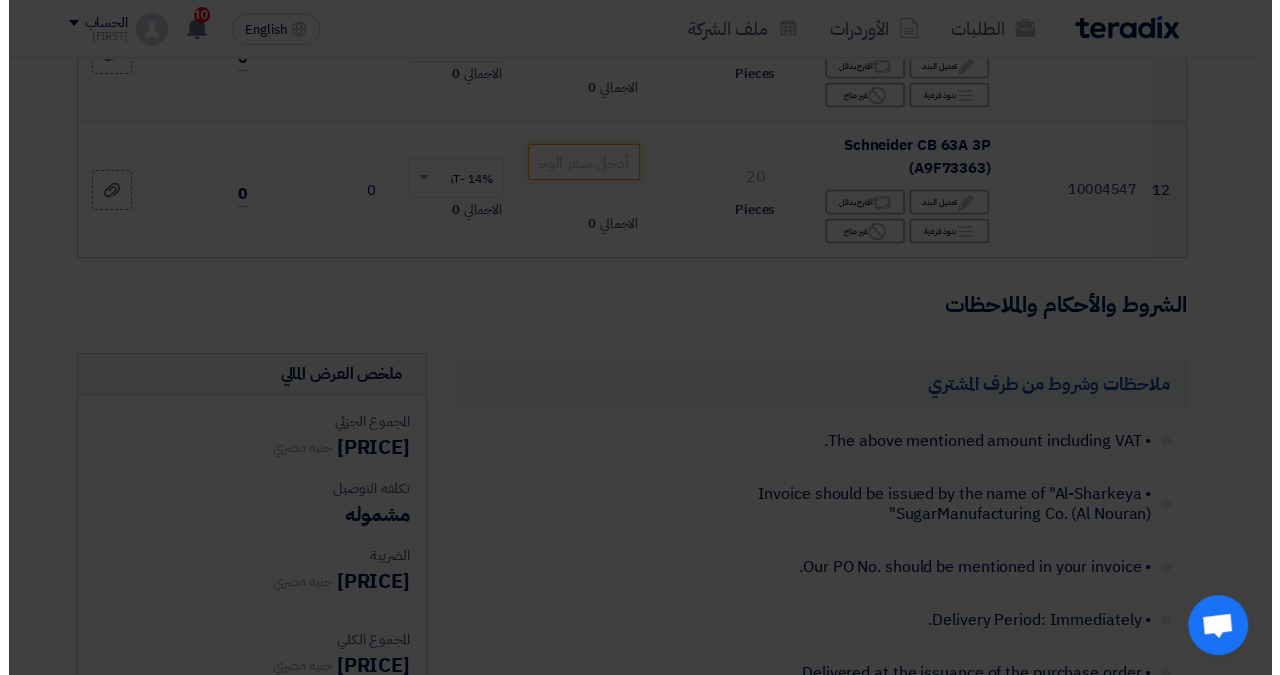 scroll, scrollTop: 1004, scrollLeft: 0, axis: vertical 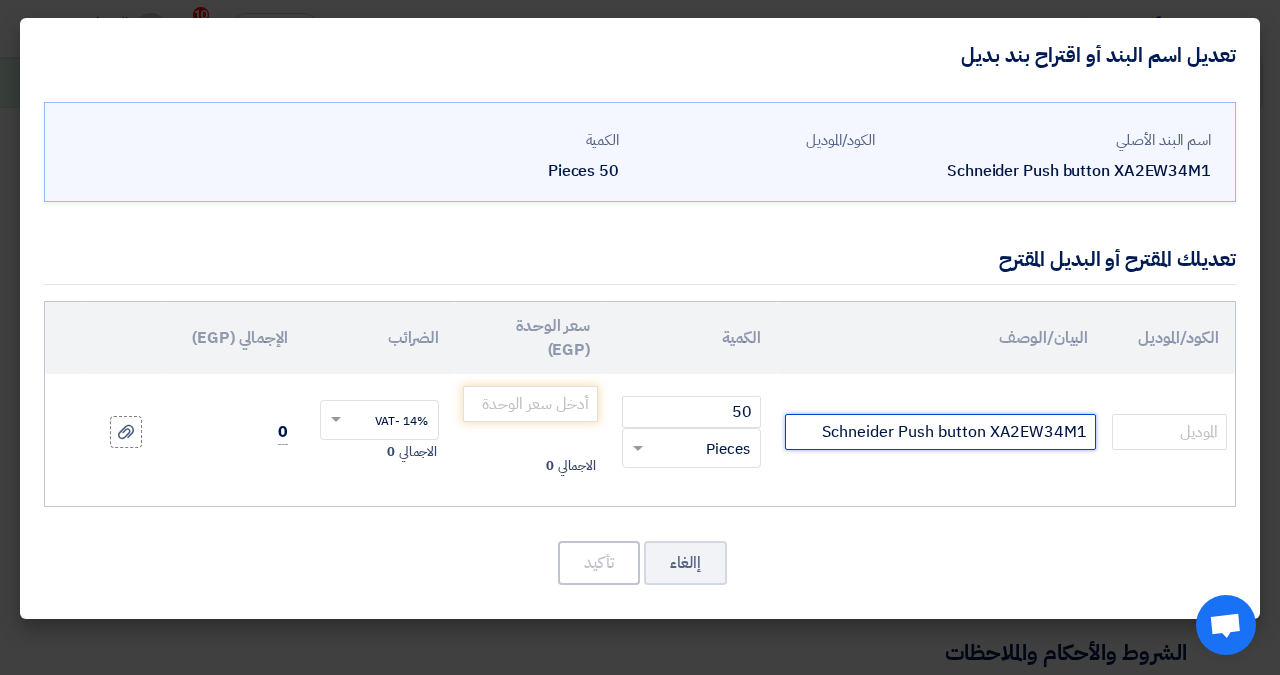 drag, startPoint x: 993, startPoint y: 405, endPoint x: 1100, endPoint y: 405, distance: 107 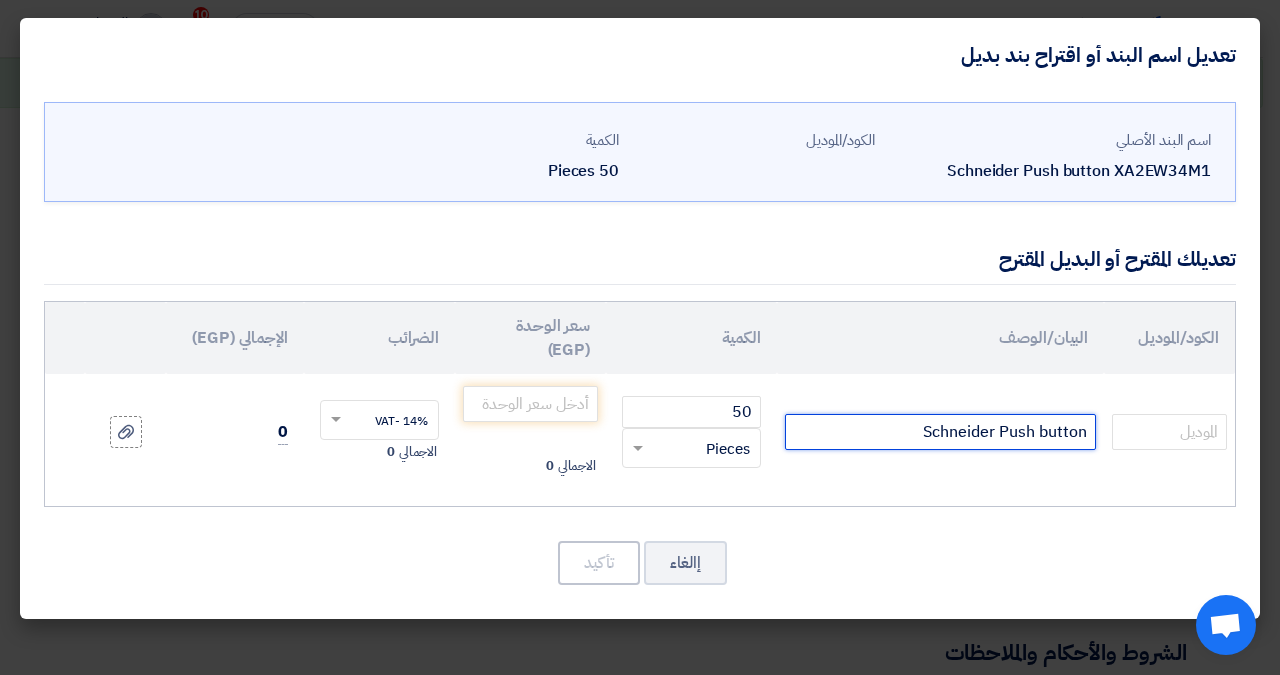 paste on "[PRODUCTCODE]" 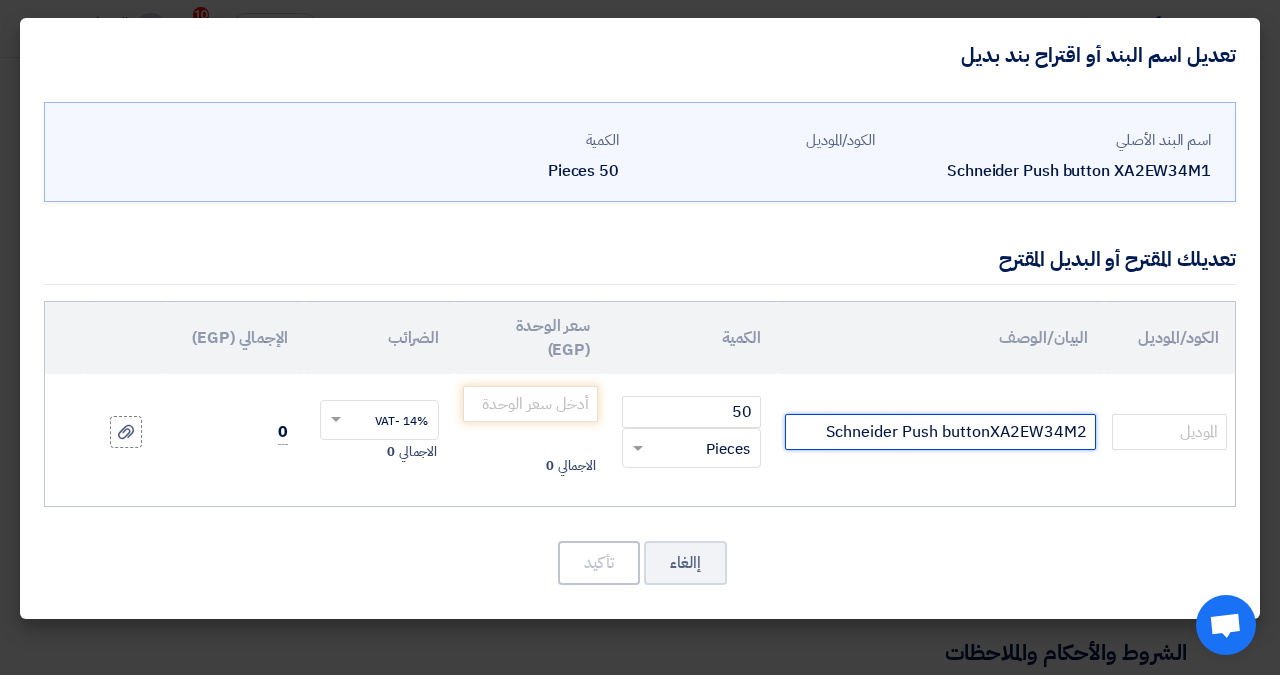 type on "Schneider Push buttonXA2EW34M2" 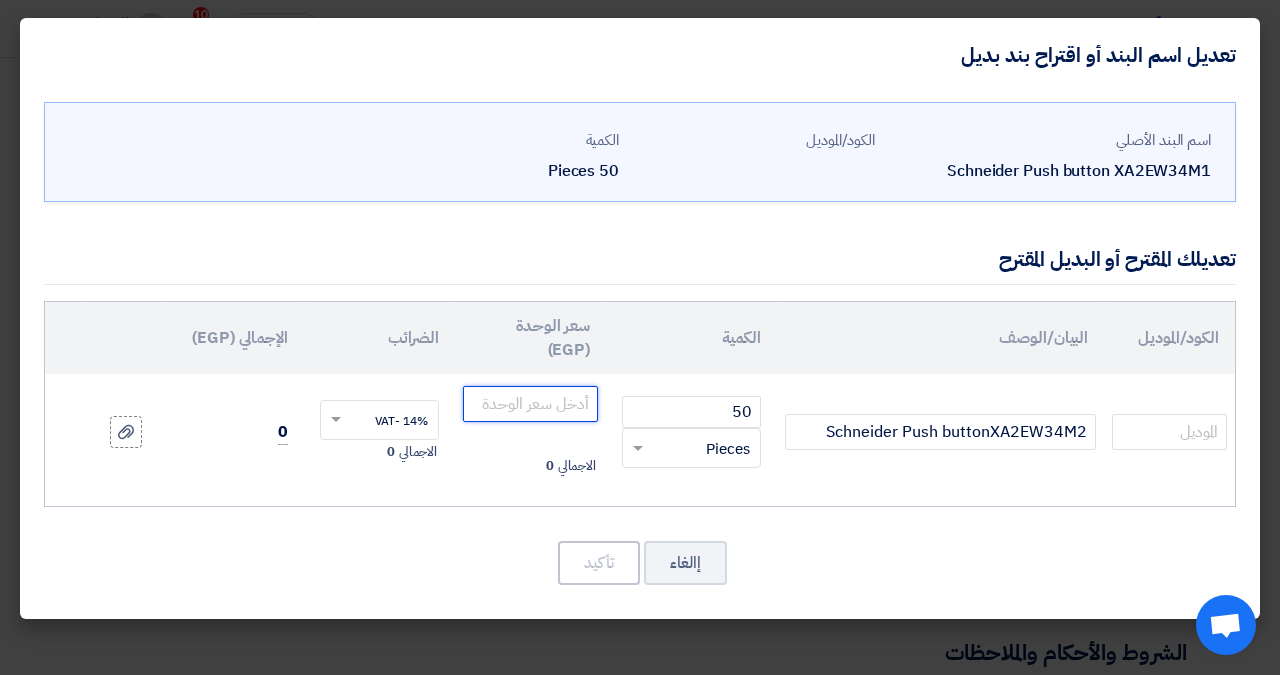 click 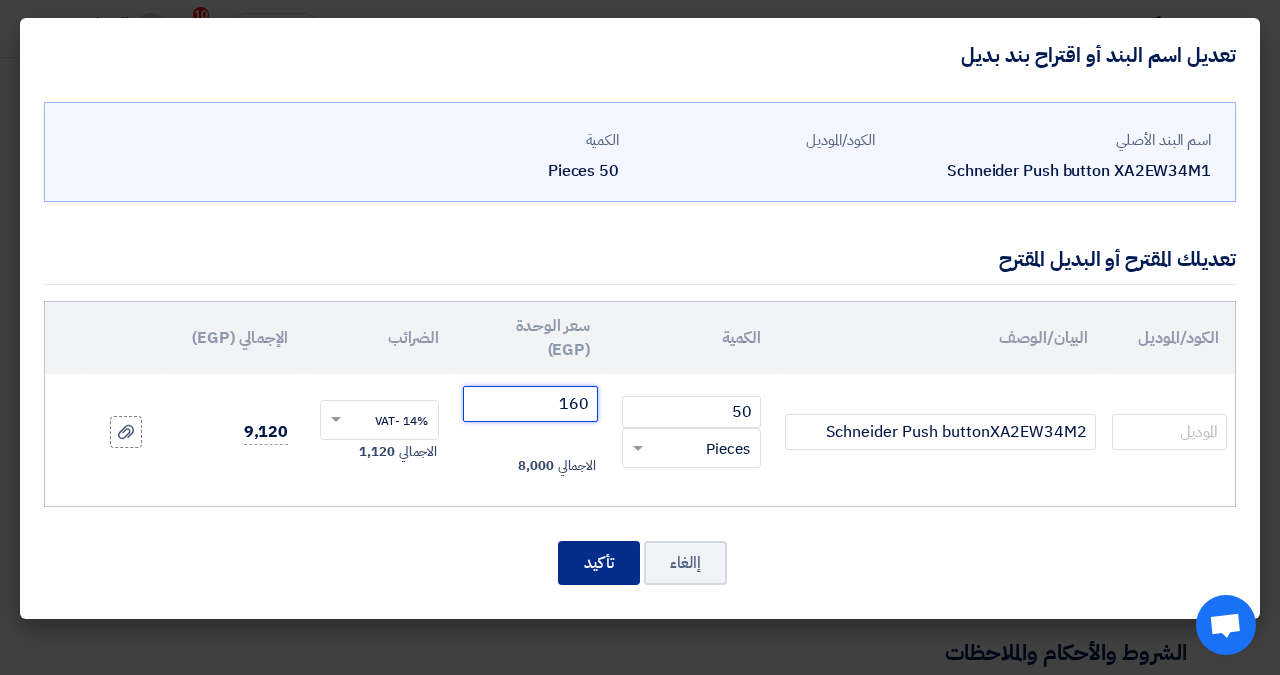 type on "160" 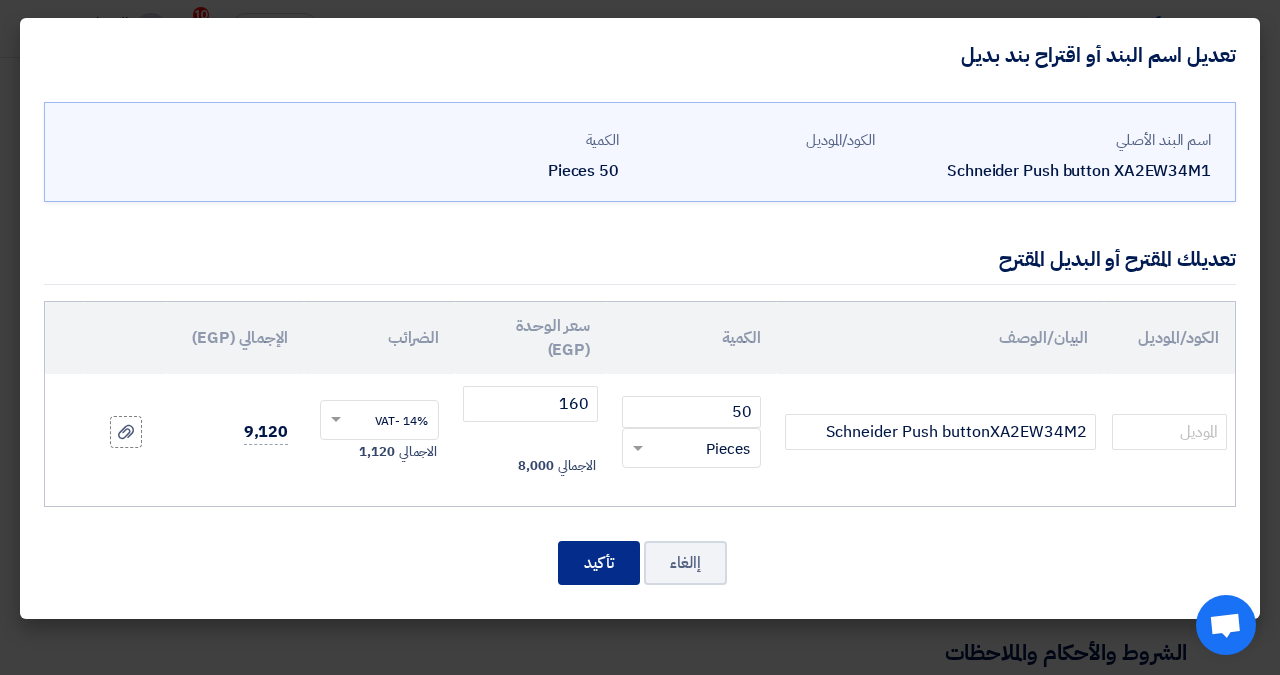 click on "تأكيد" 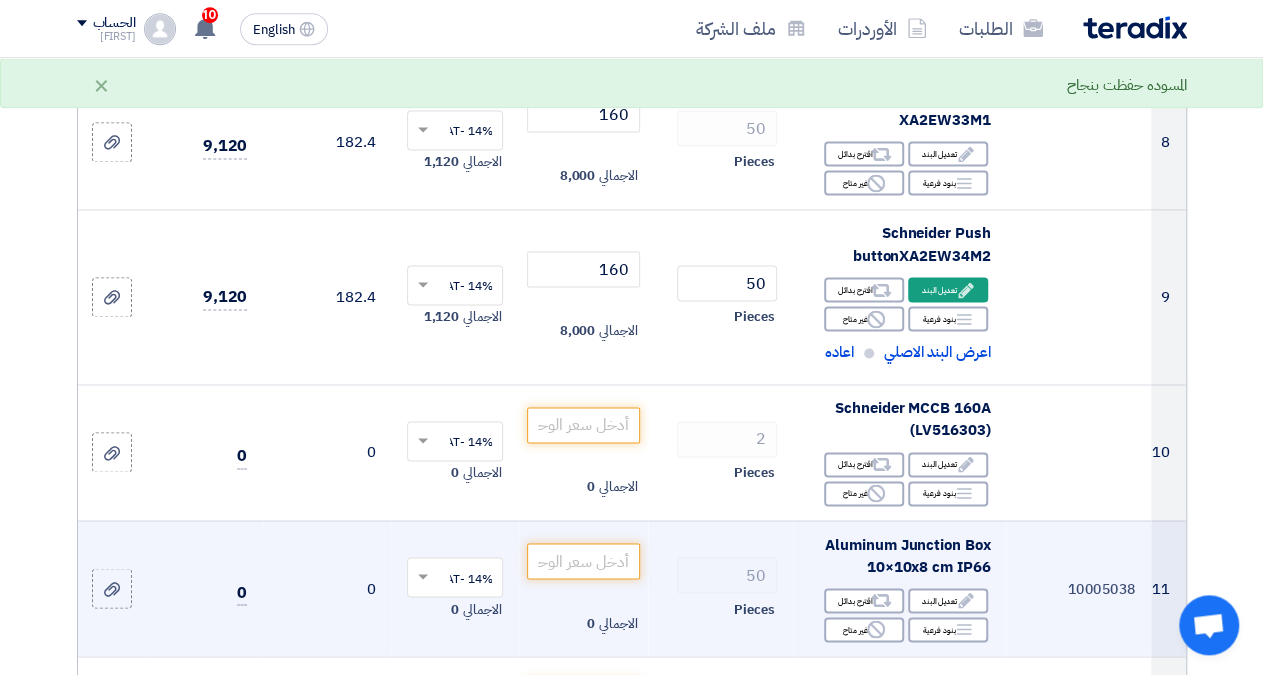 scroll, scrollTop: 1422, scrollLeft: 0, axis: vertical 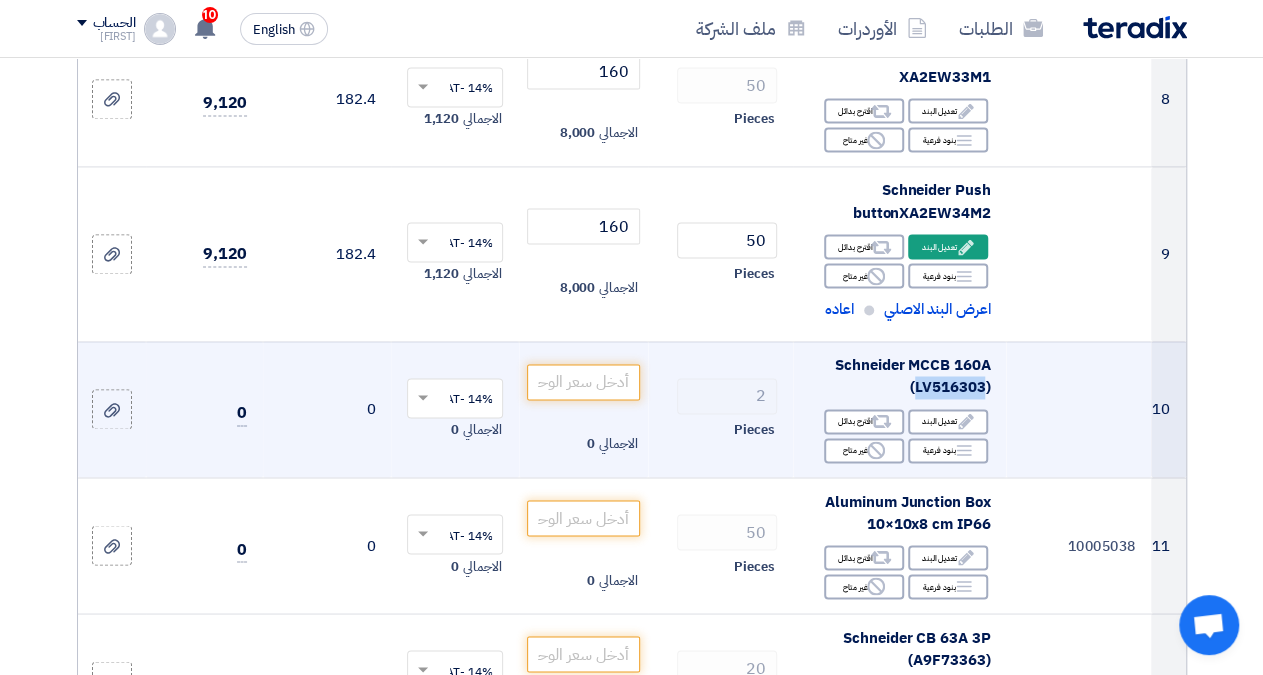 drag, startPoint x: 984, startPoint y: 396, endPoint x: 919, endPoint y: 394, distance: 65.03076 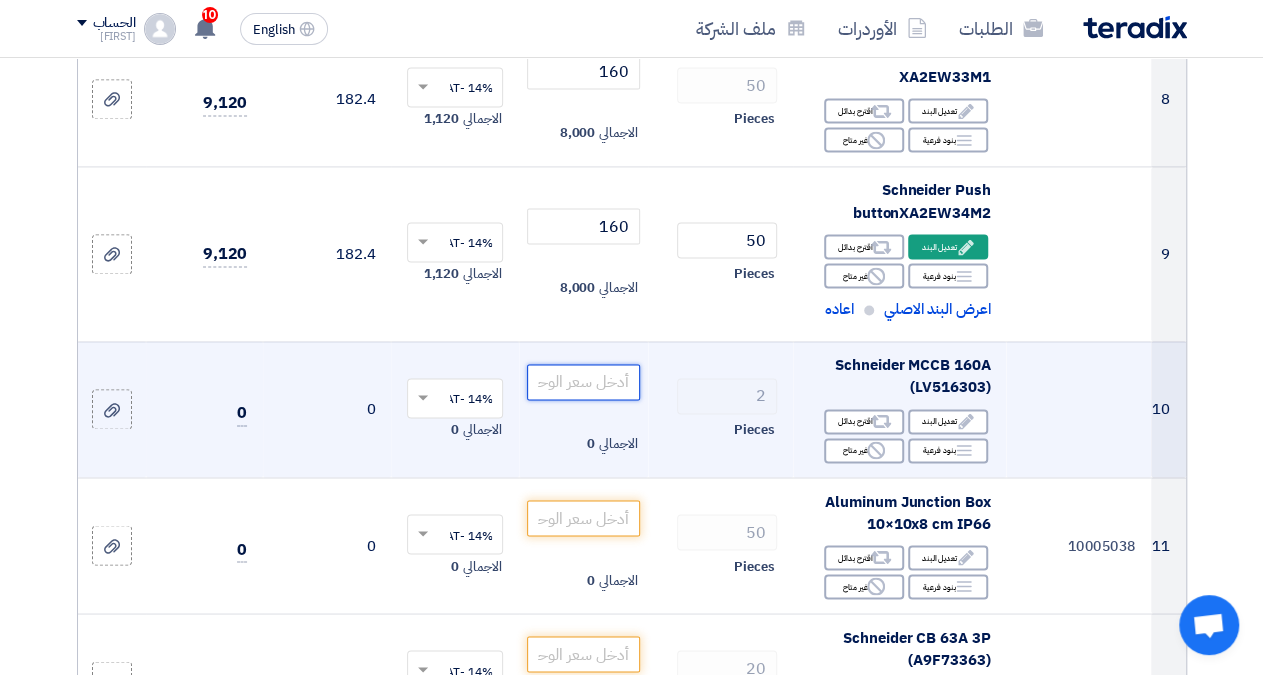 click 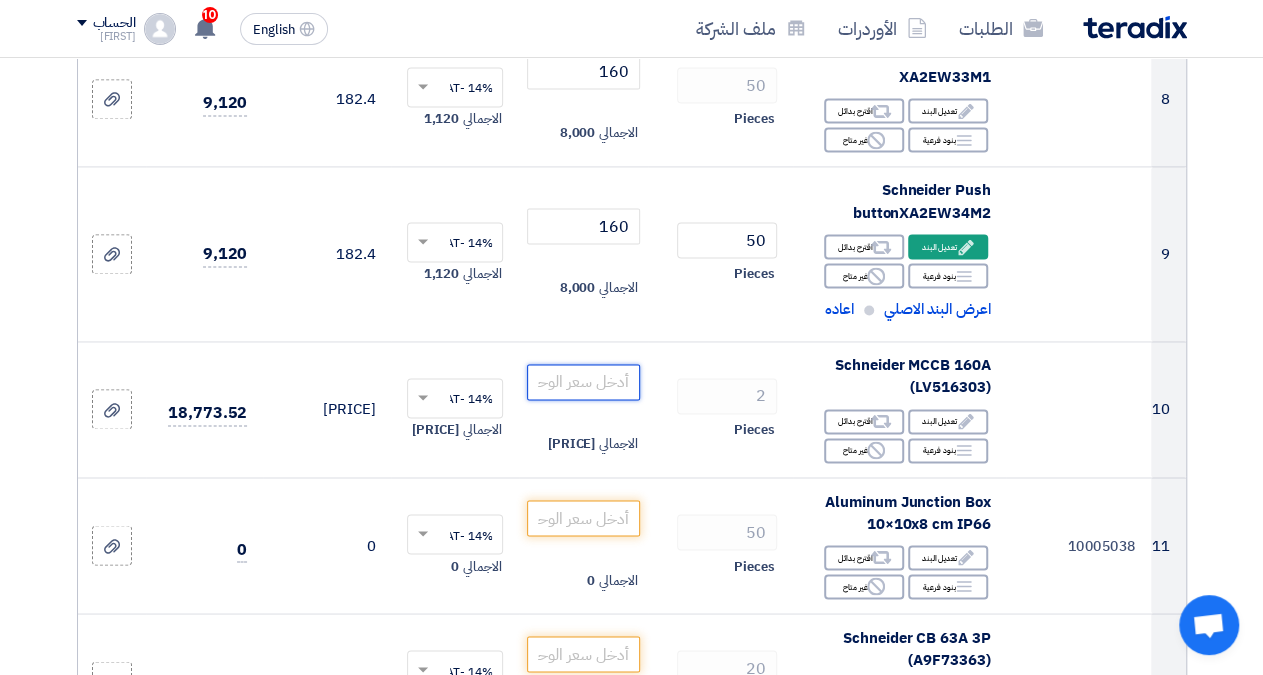 type on "[PRICE]" 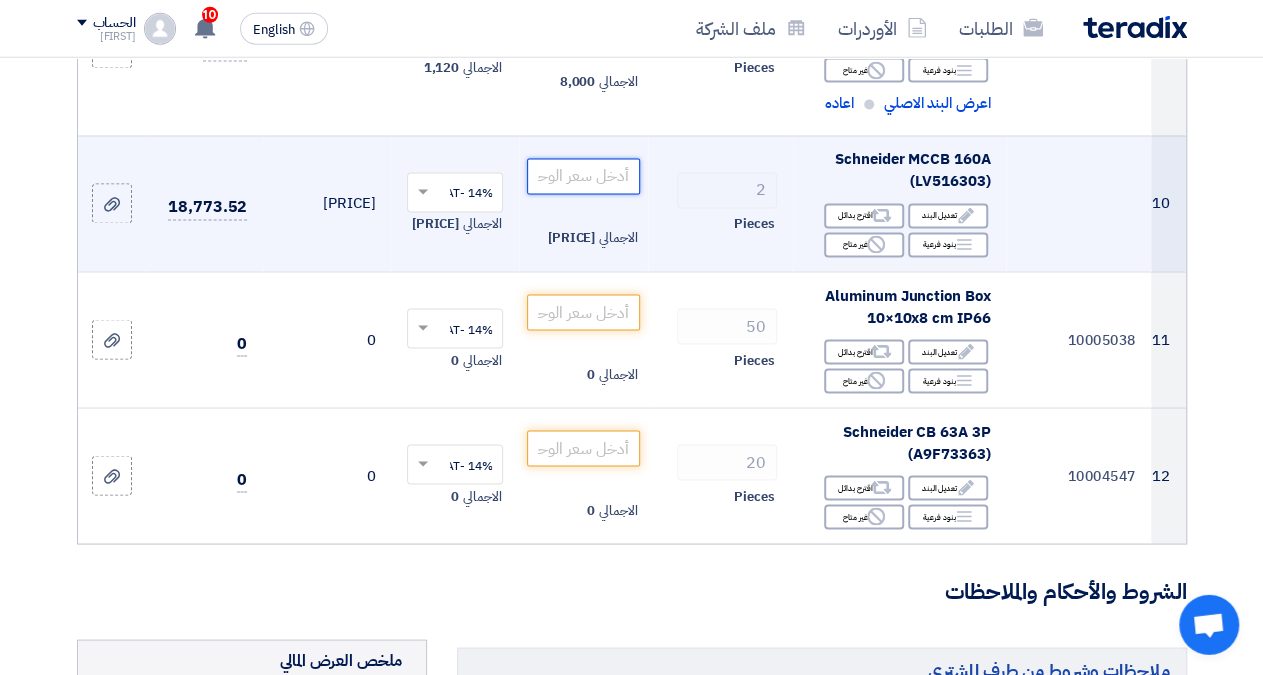 scroll, scrollTop: 1630, scrollLeft: 0, axis: vertical 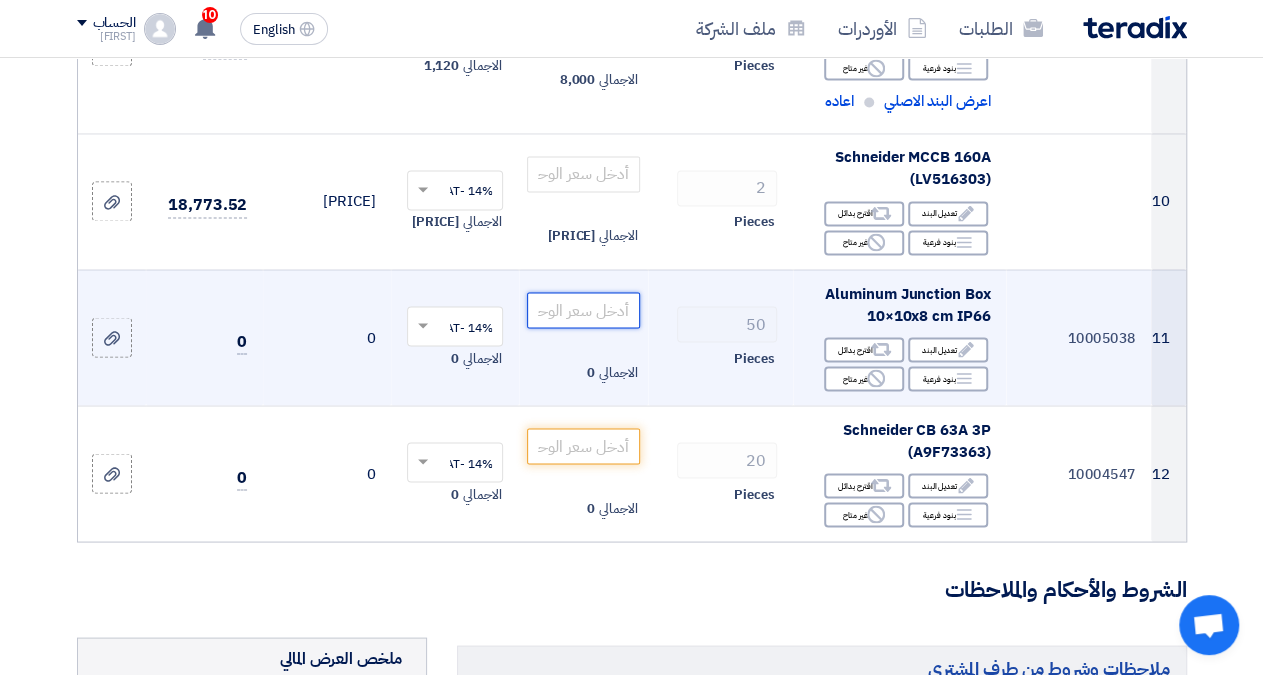 click 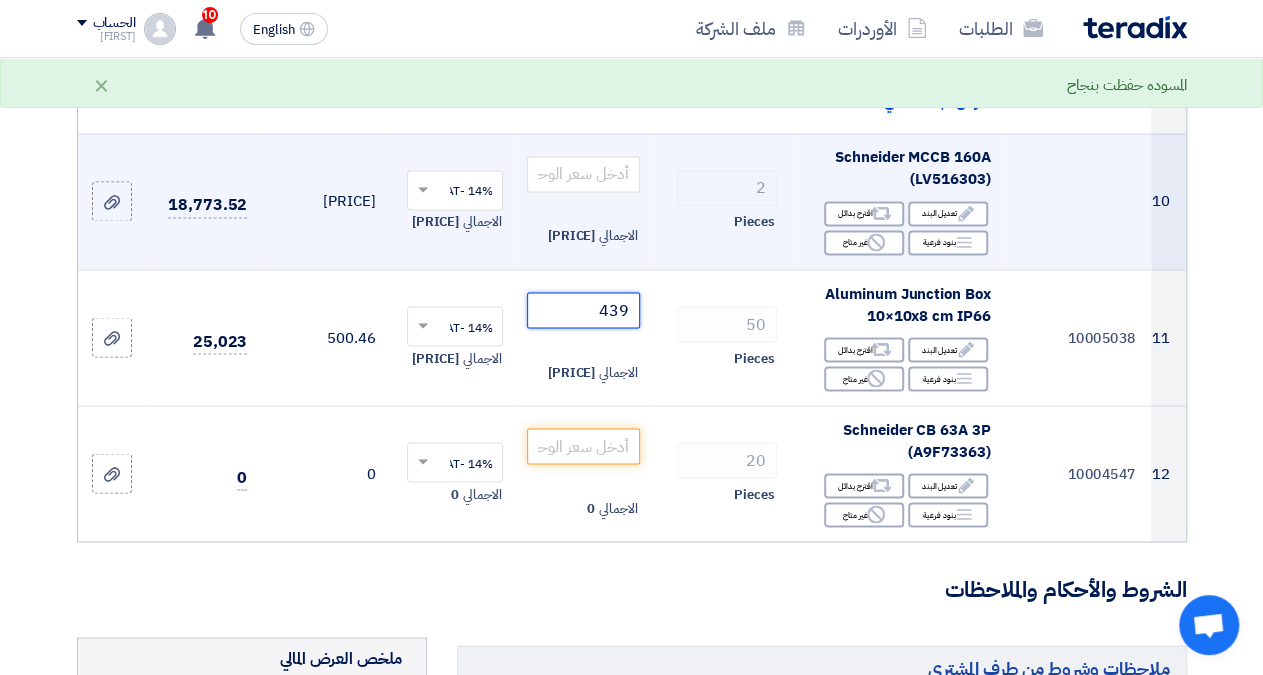 type on "439" 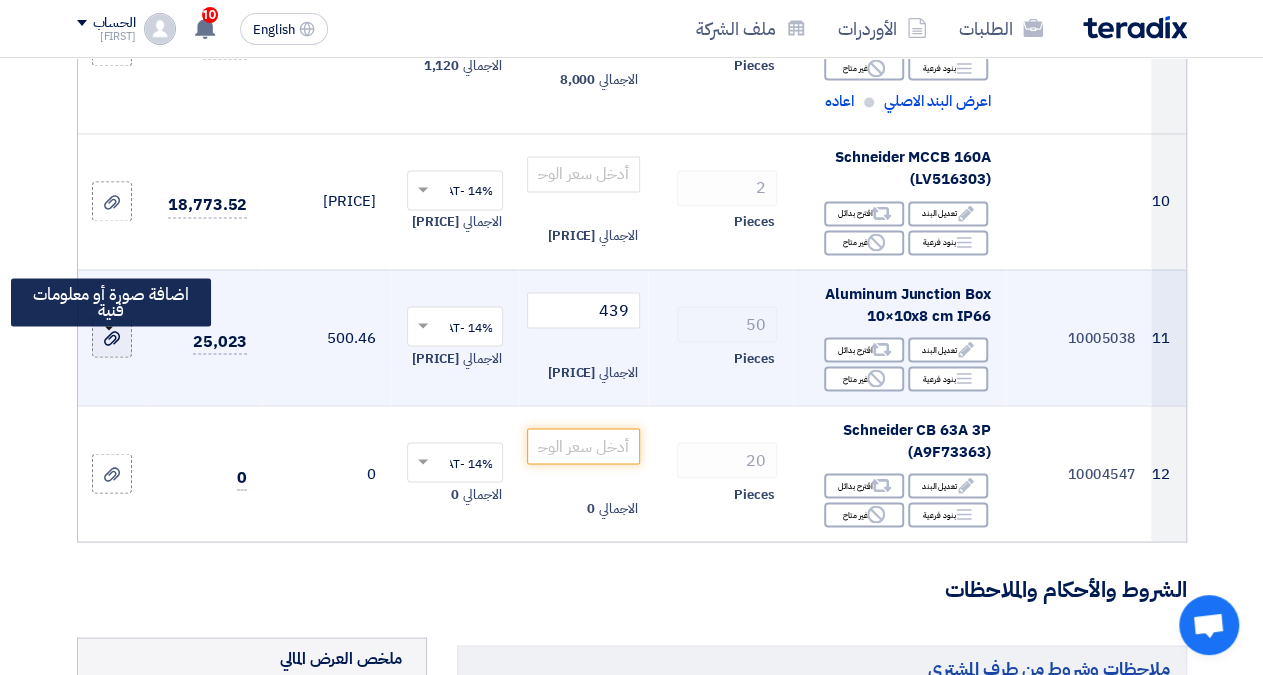 click 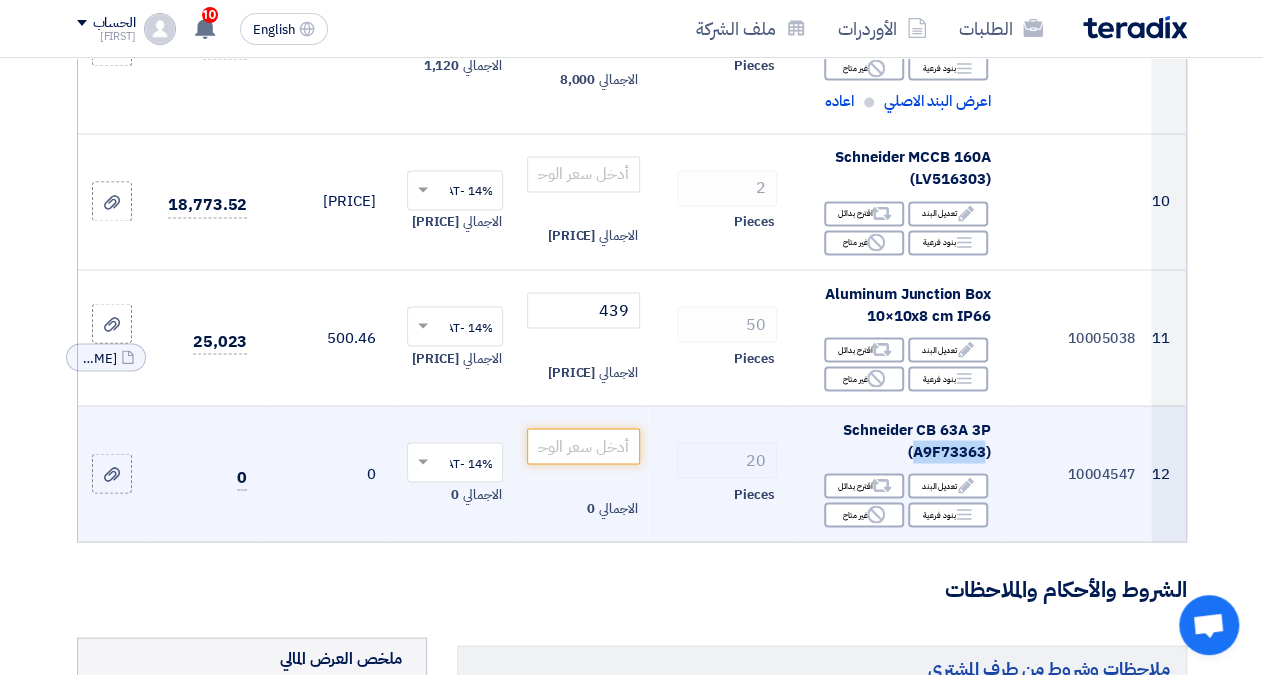 drag, startPoint x: 985, startPoint y: 461, endPoint x: 915, endPoint y: 463, distance: 70.028564 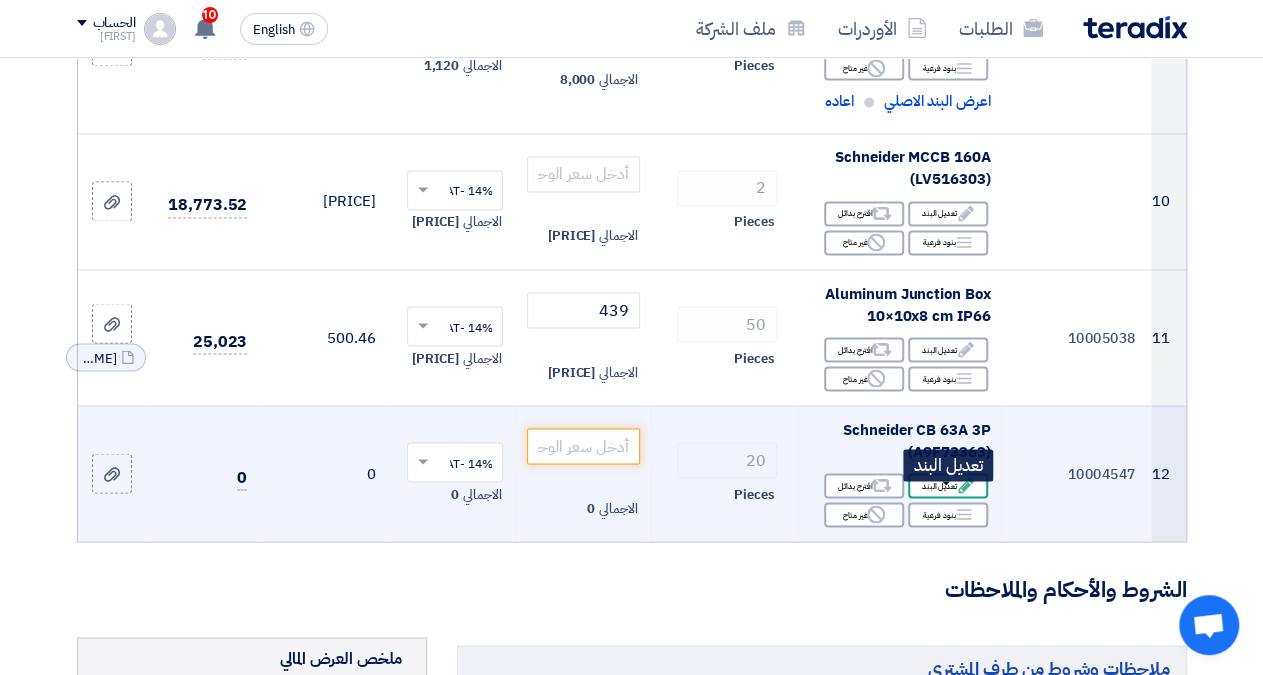 click on "Edit
تعديل البند" 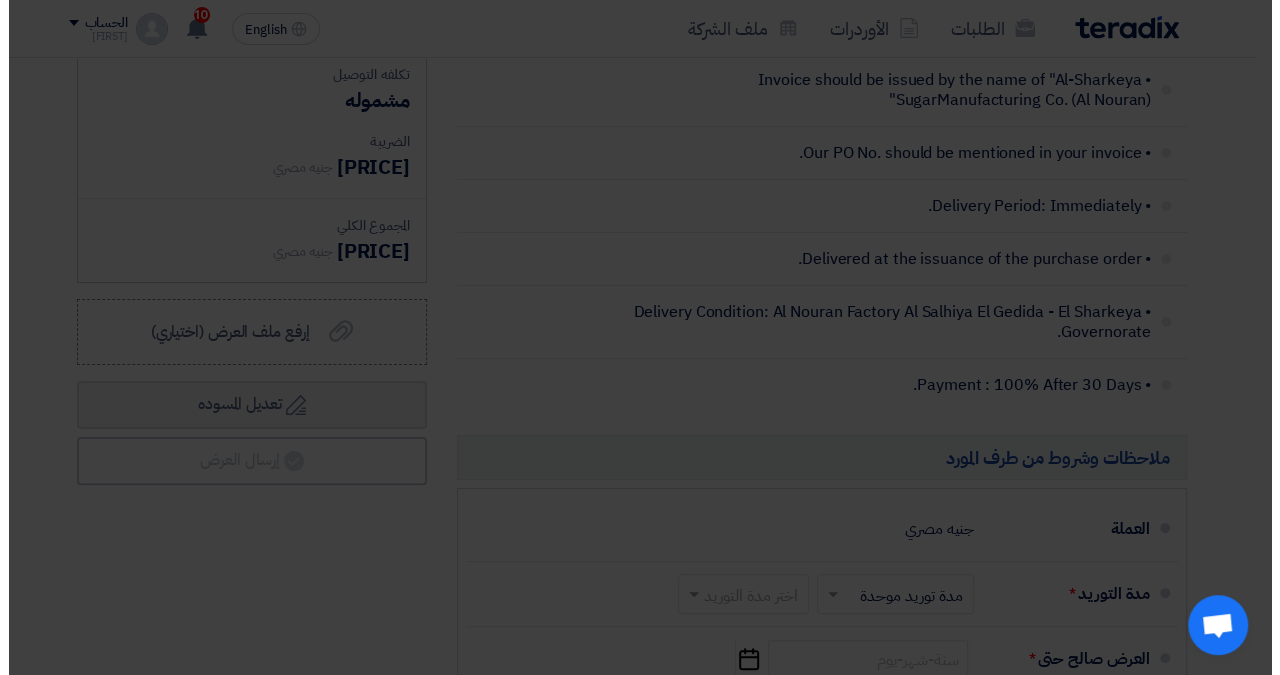 scroll, scrollTop: 1108, scrollLeft: 0, axis: vertical 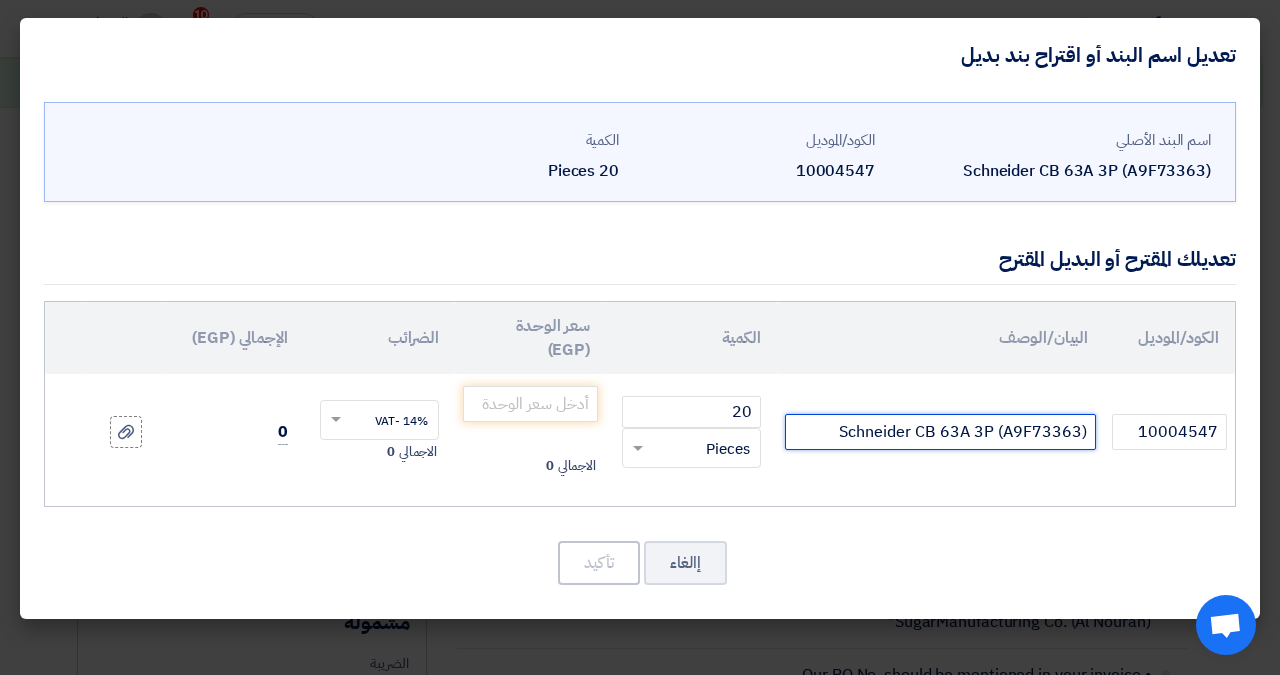 drag, startPoint x: 1006, startPoint y: 405, endPoint x: 1081, endPoint y: 402, distance: 75.059975 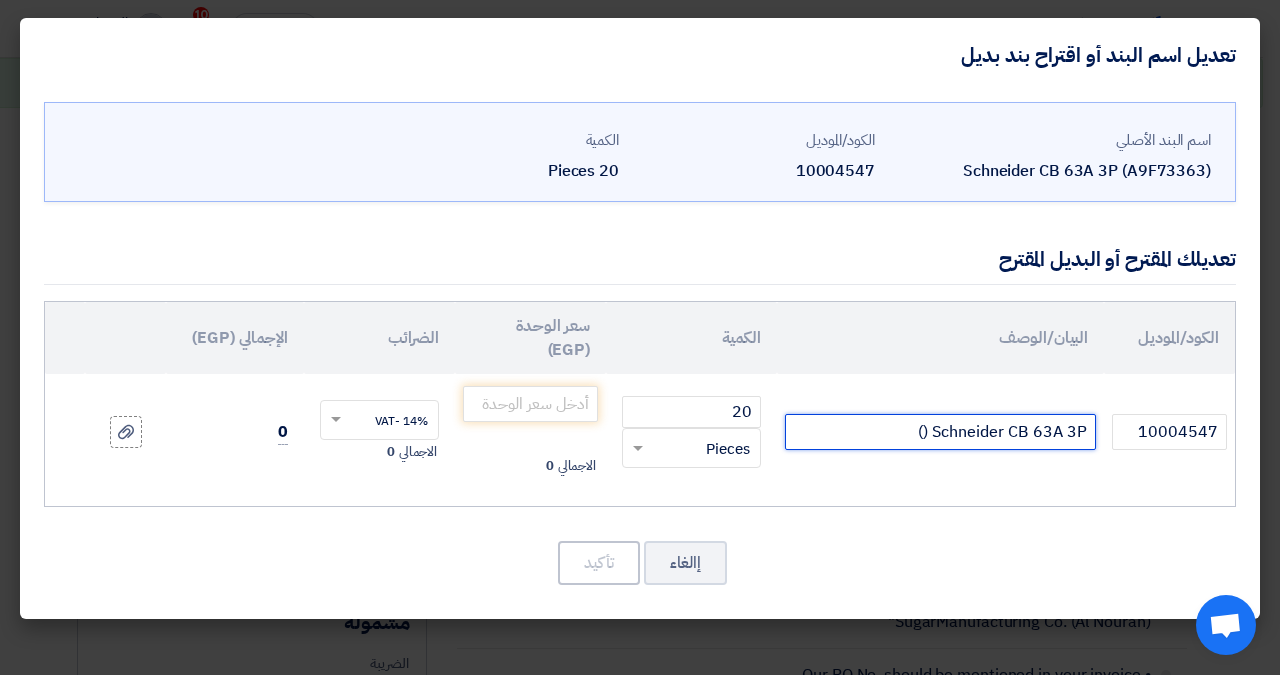 paste on "A9F77363" 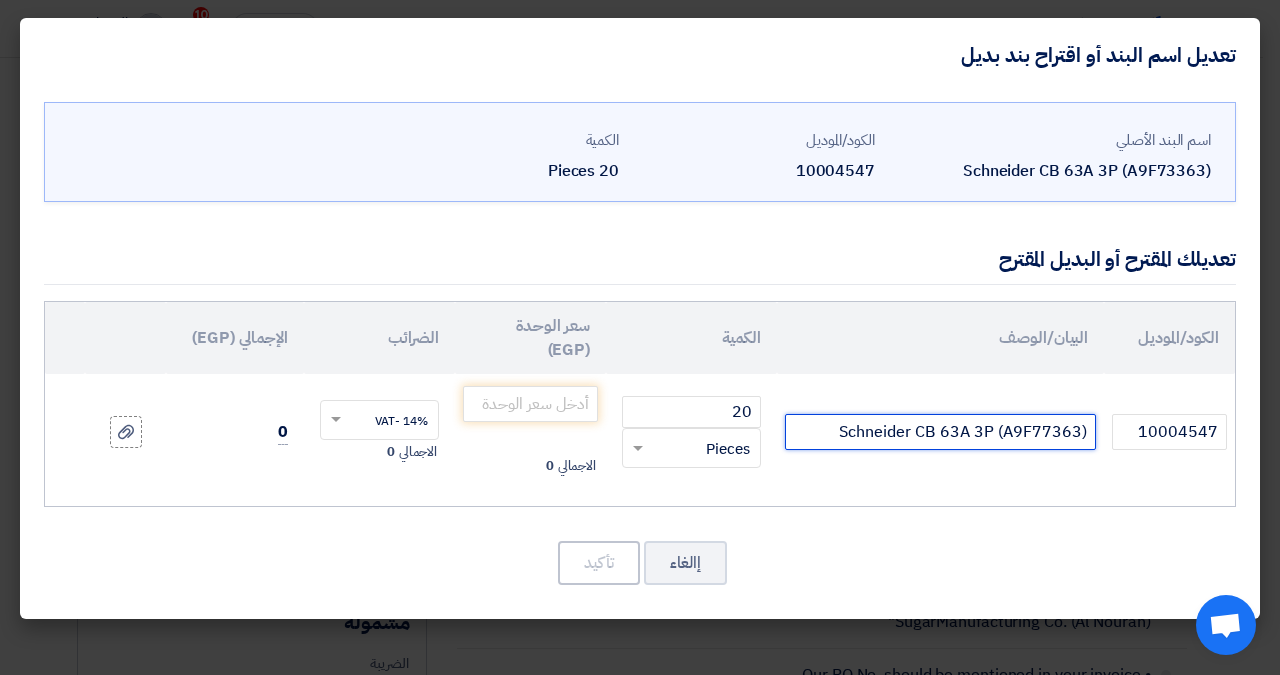 type on "Schneider CB 63A 3P (A9F77363)" 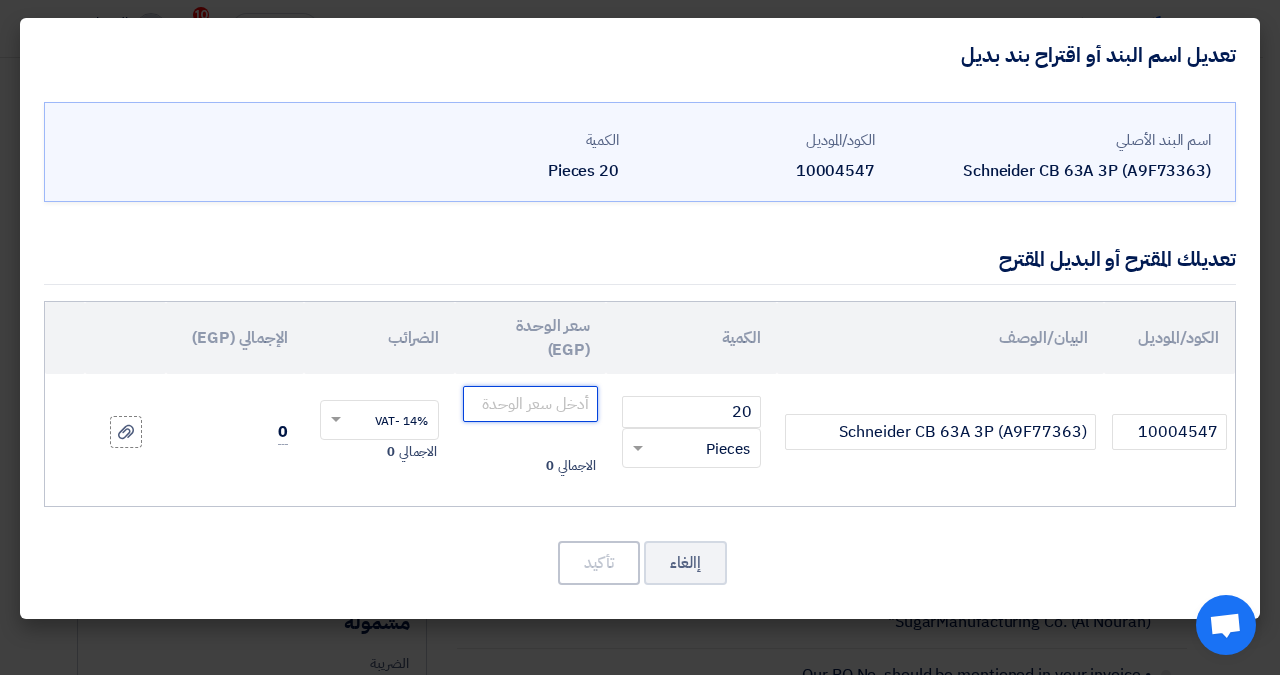 click 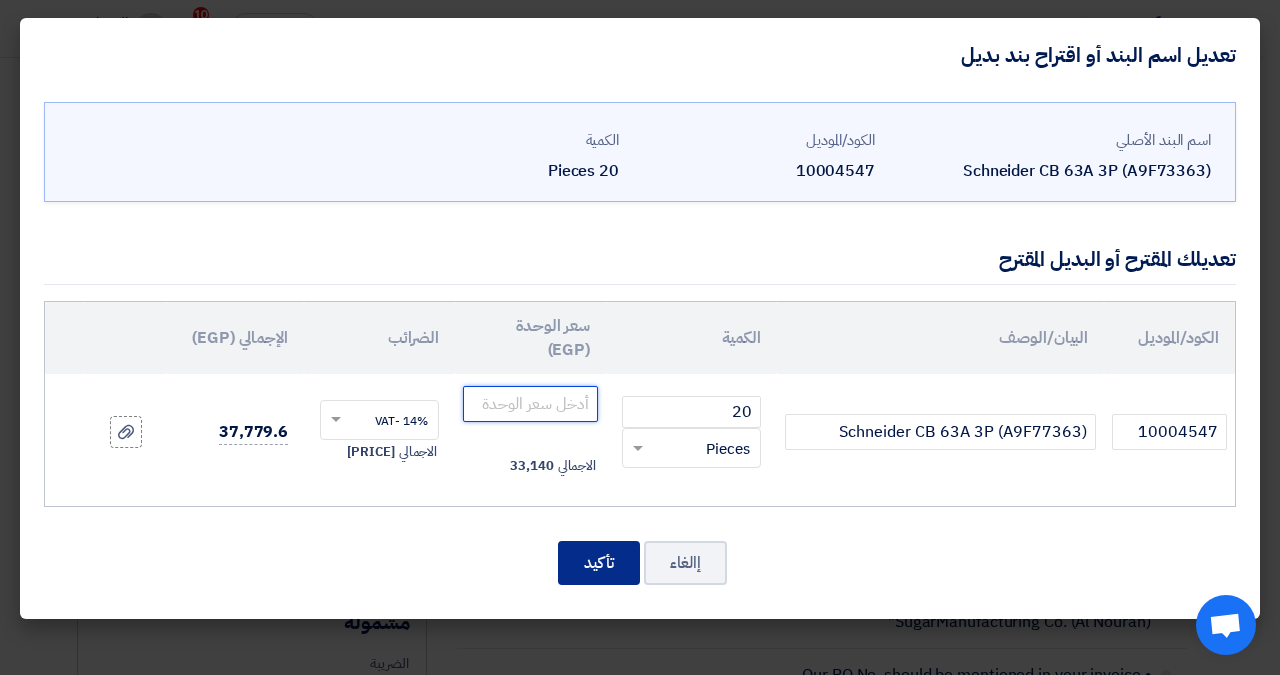 type on "[PRICE]" 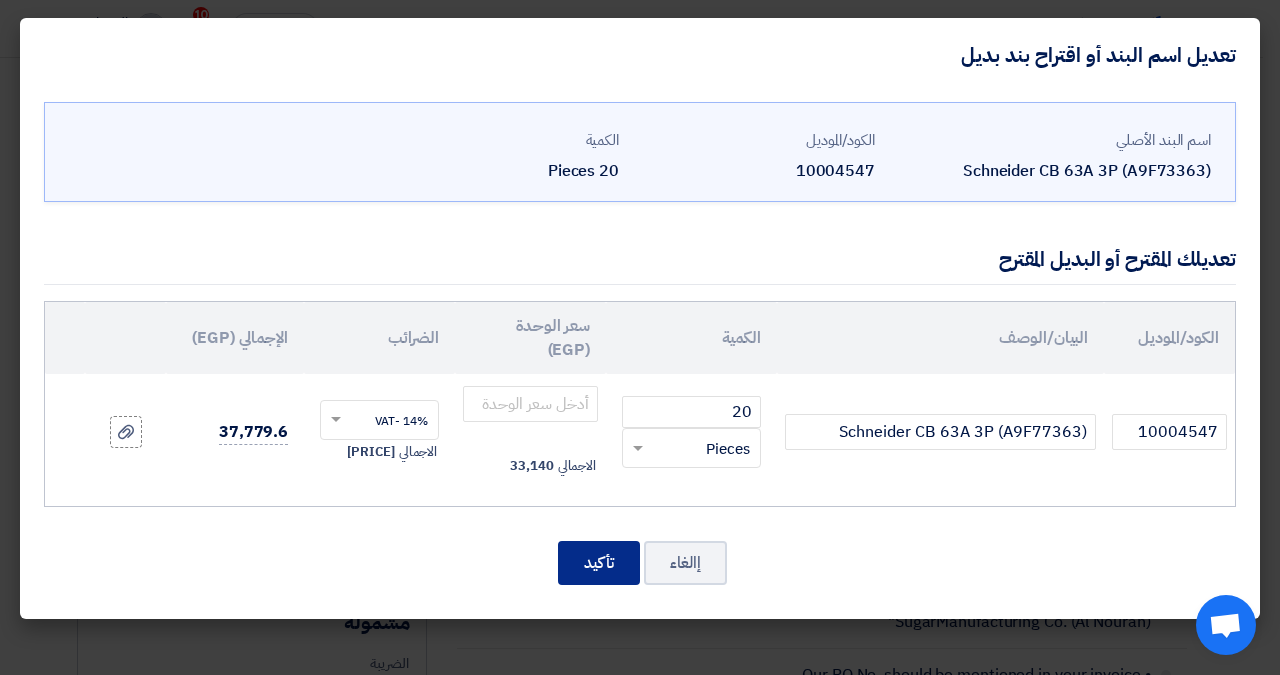 click on "تأكيد" 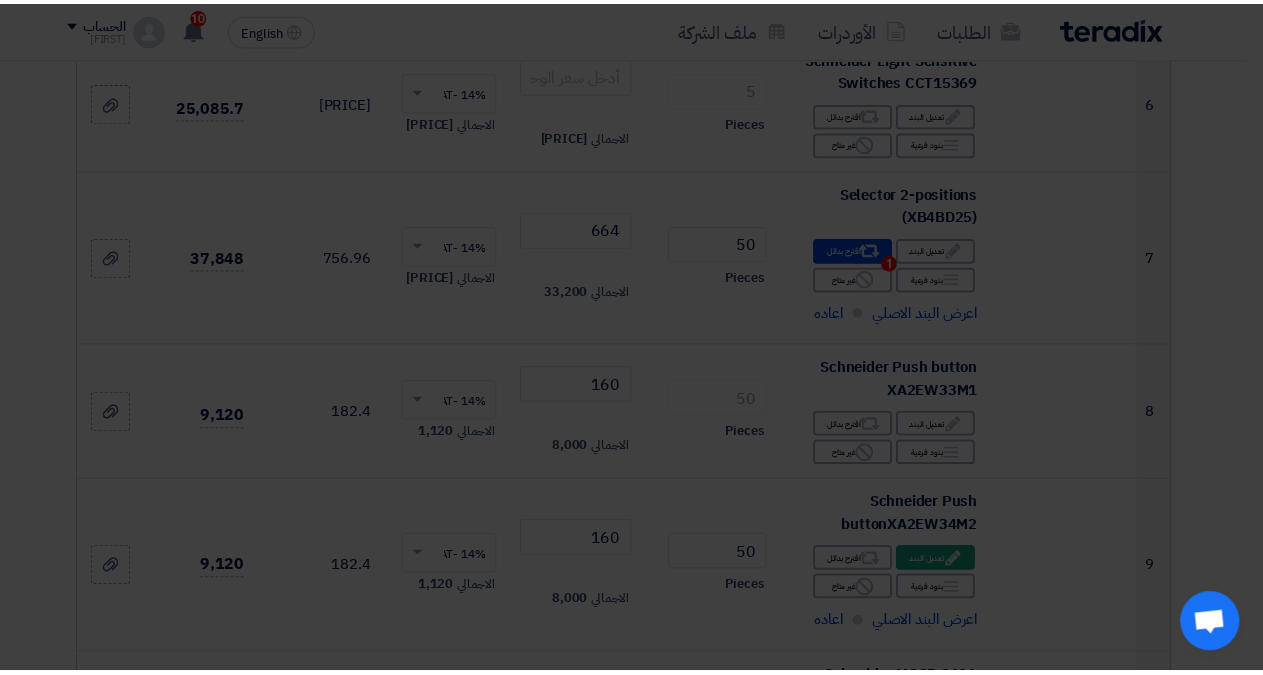 scroll, scrollTop: 1804, scrollLeft: 0, axis: vertical 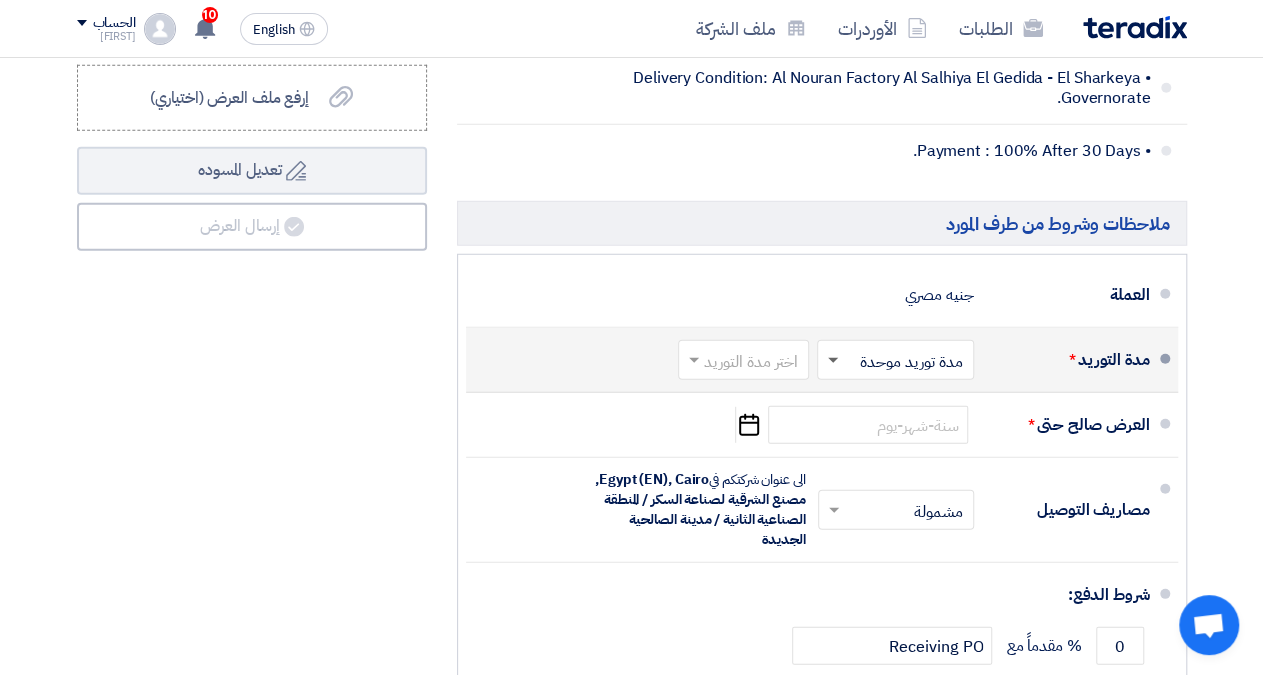 click 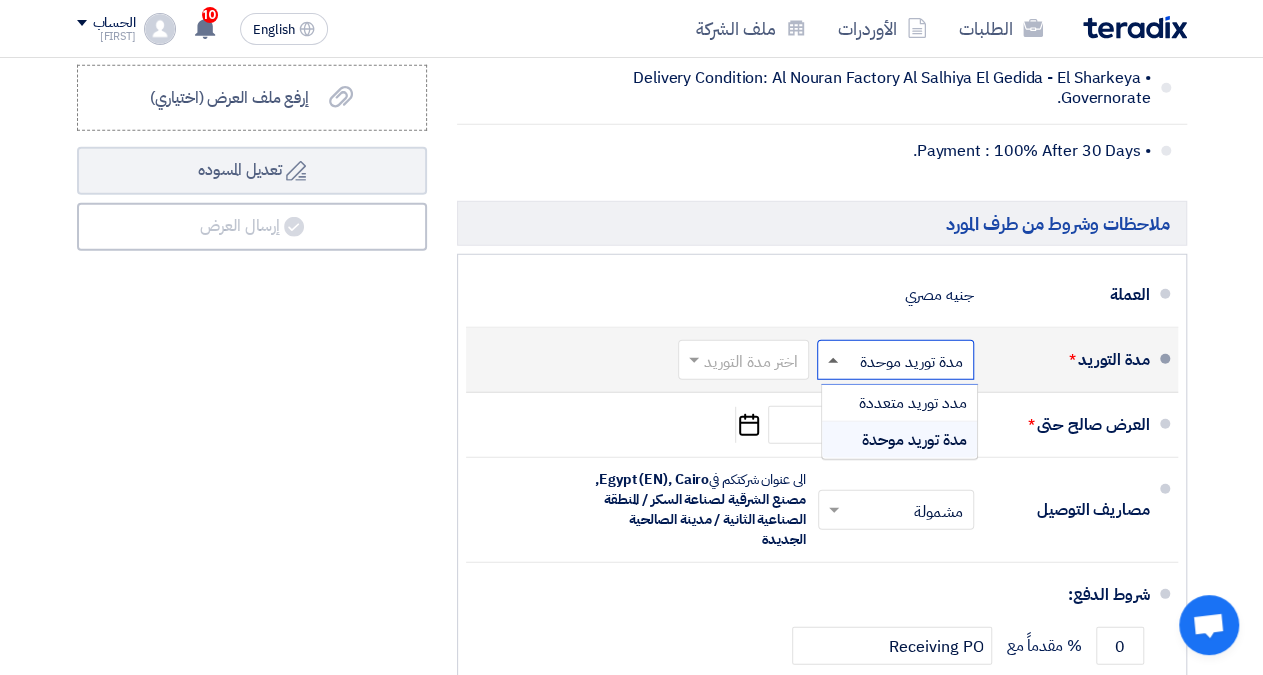 click 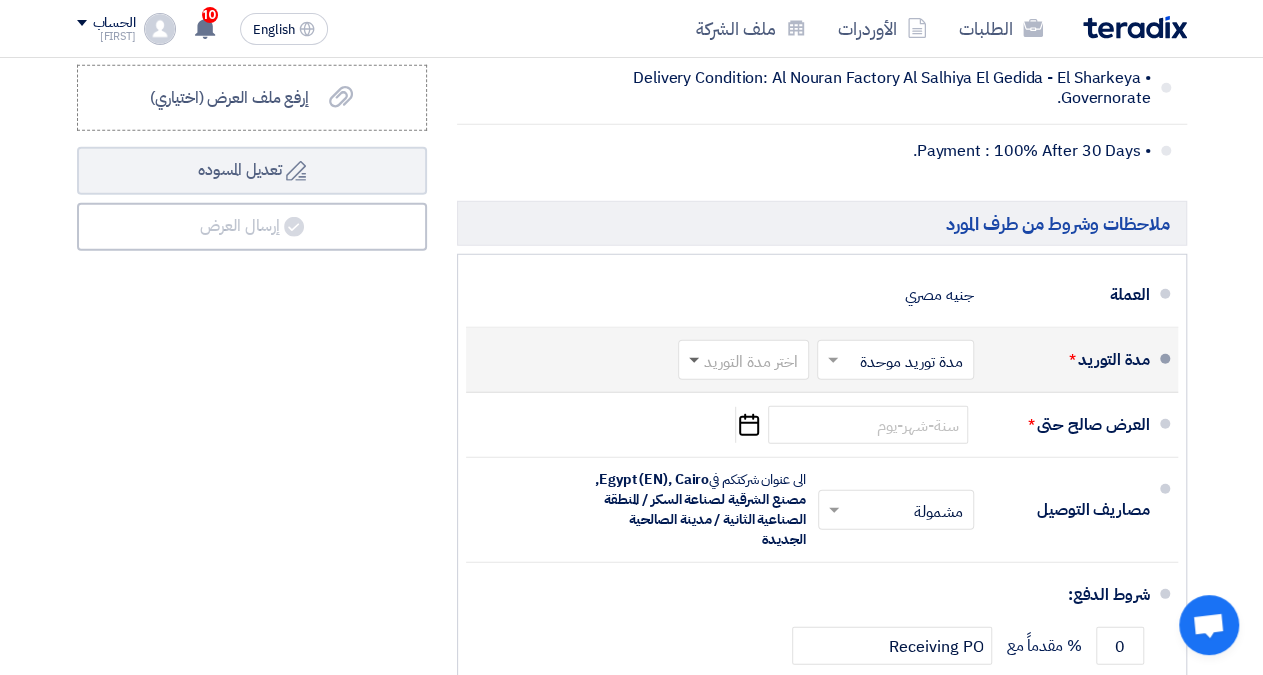 click 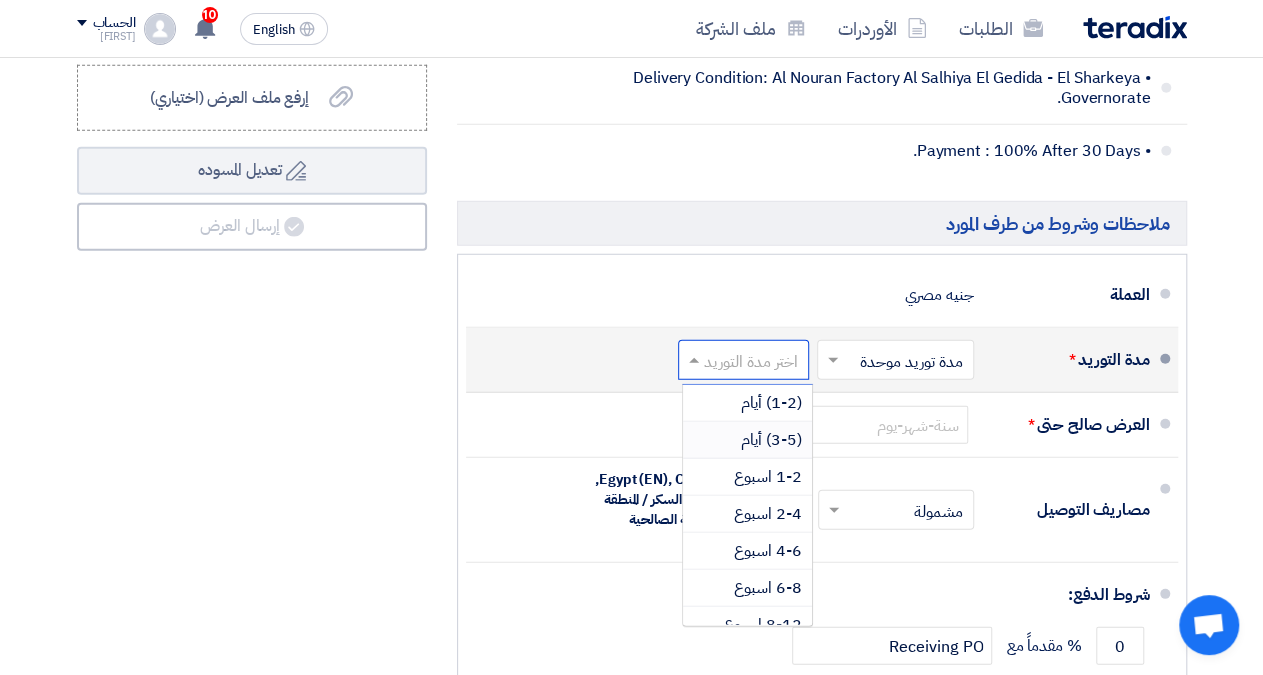 click on "(3-5) أيام" at bounding box center (747, 440) 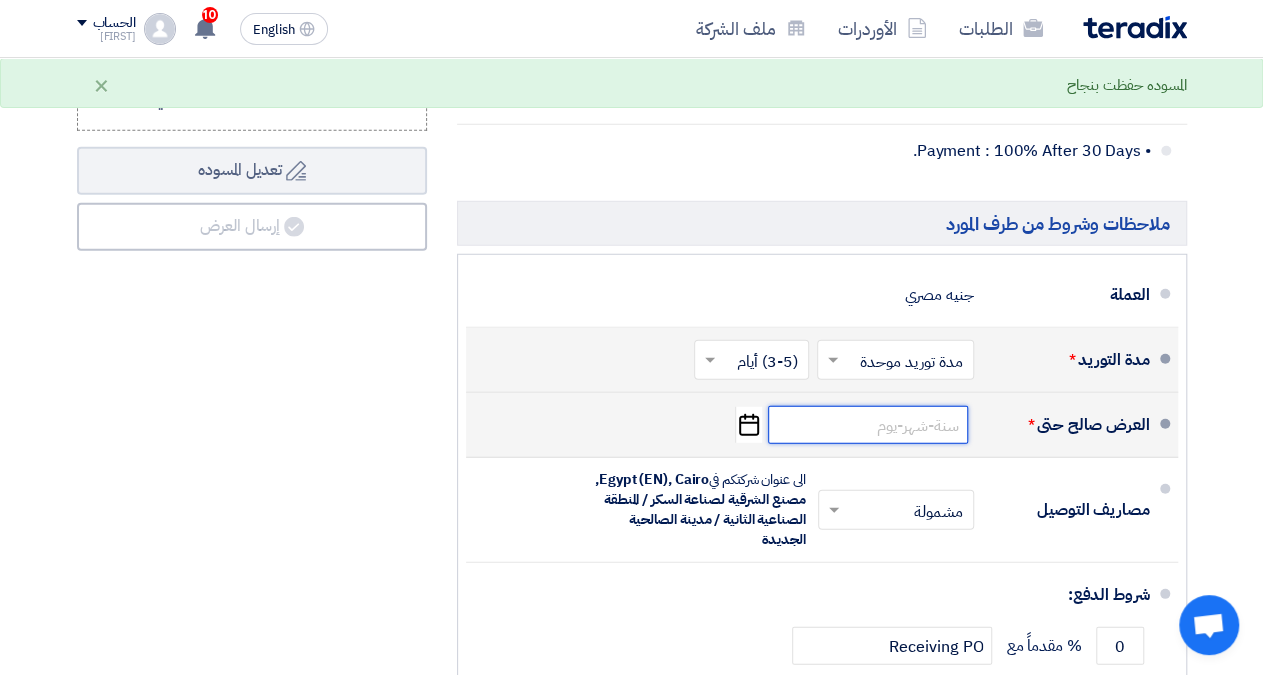 click 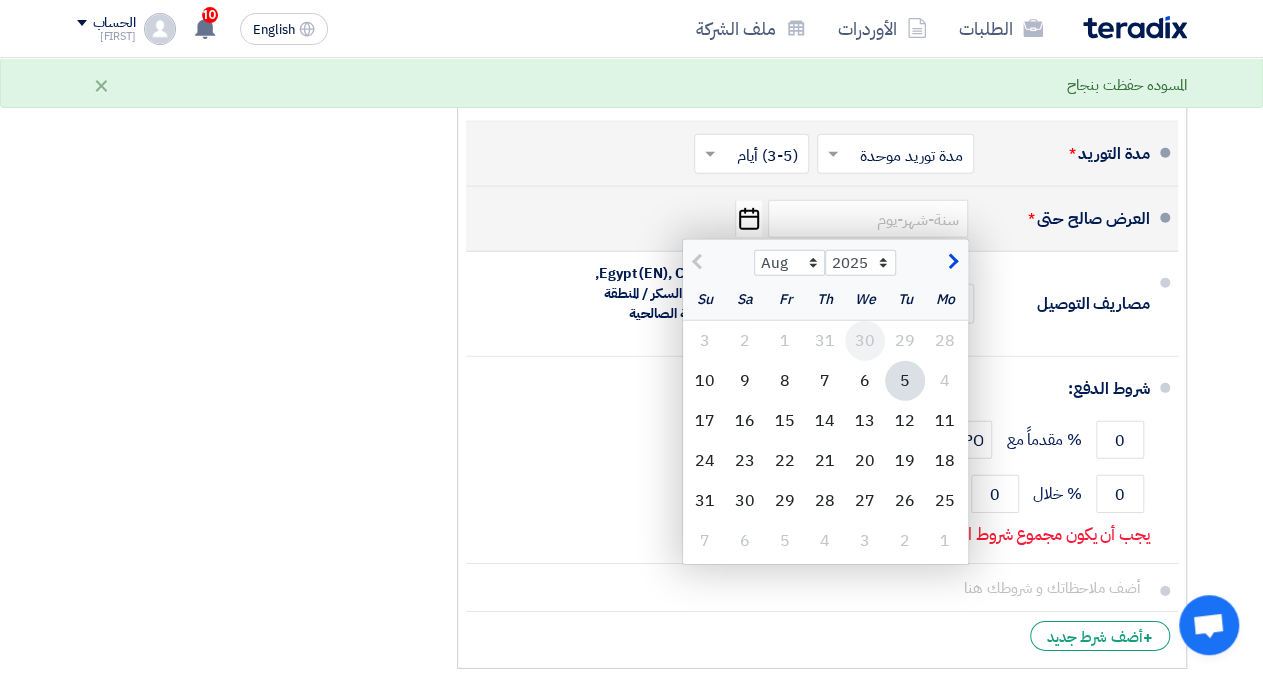 scroll, scrollTop: 2808, scrollLeft: 0, axis: vertical 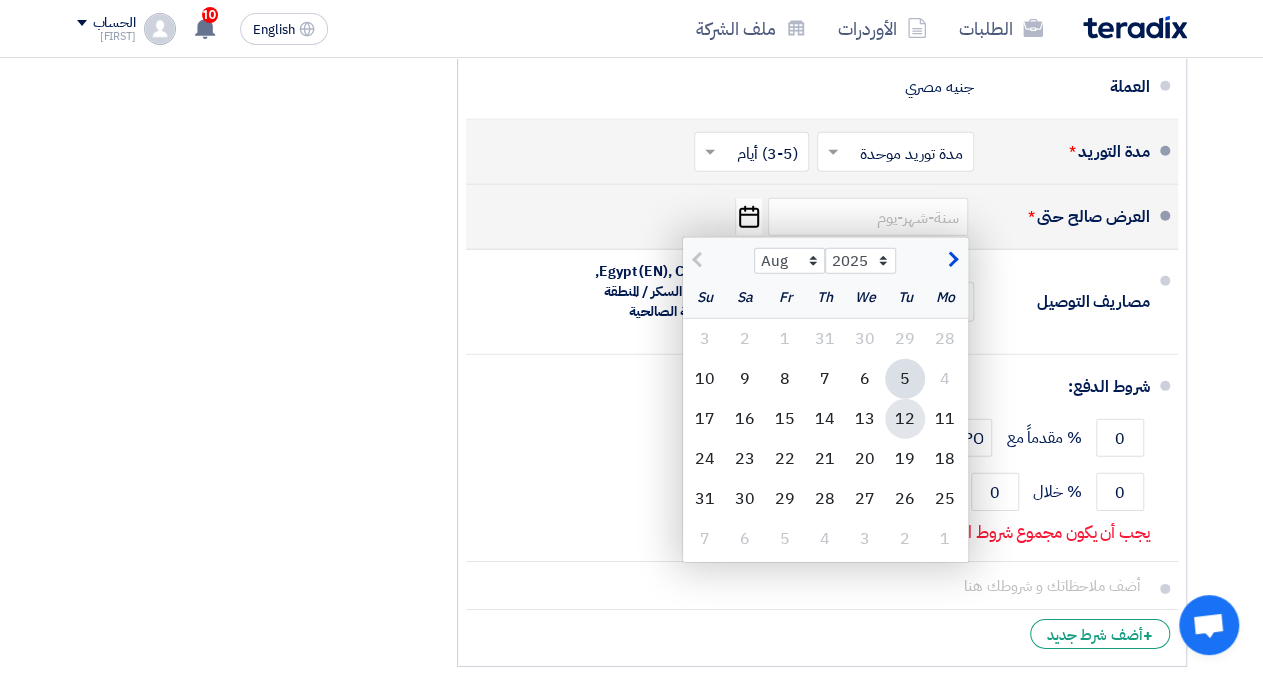 click on "12" 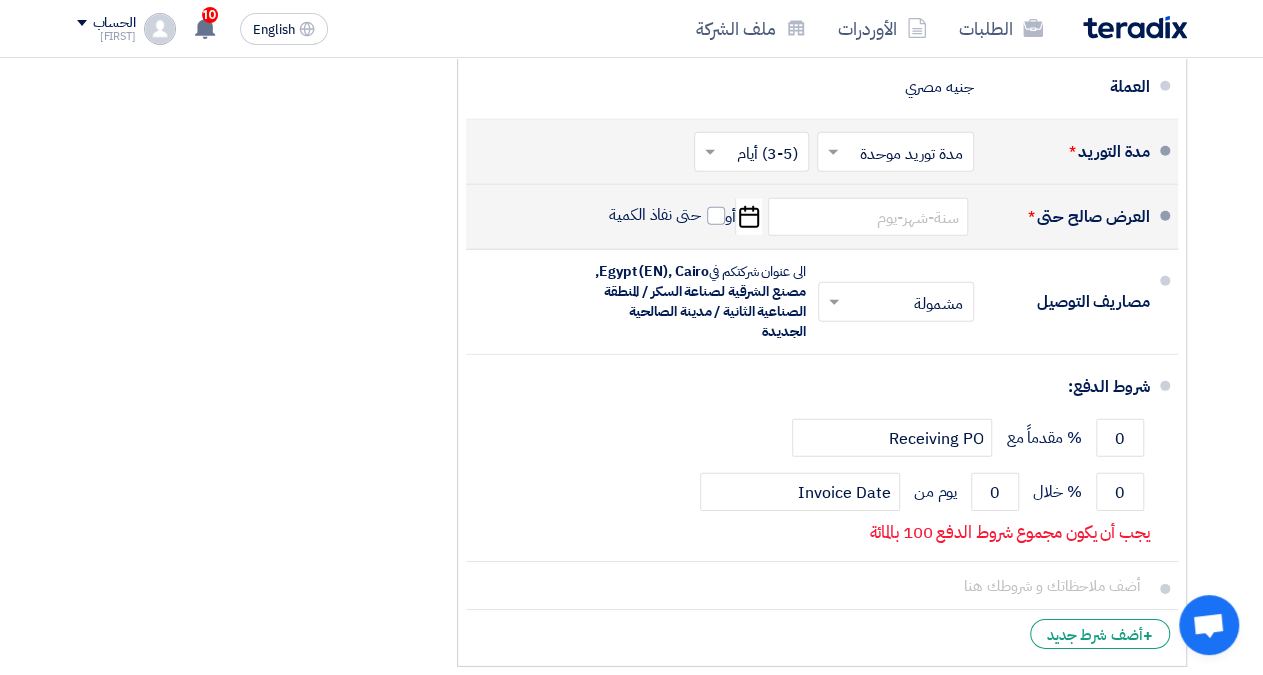 type on "8/12/2025" 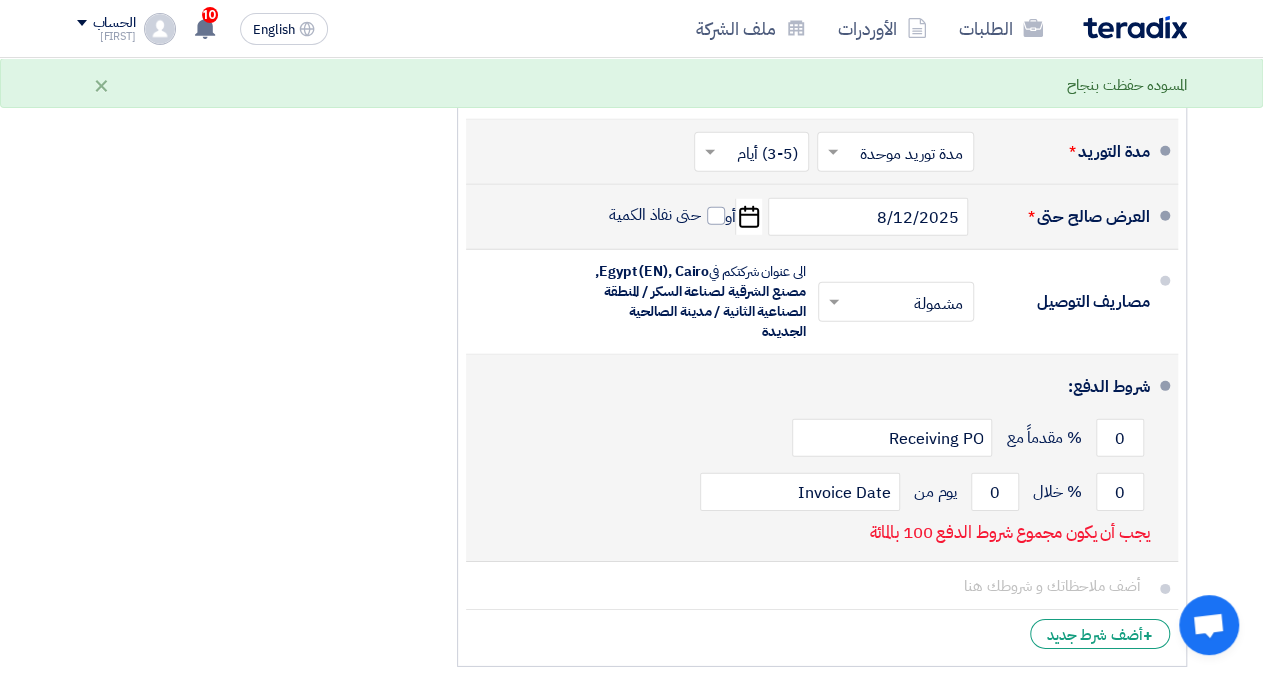 scroll, scrollTop: 2912, scrollLeft: 0, axis: vertical 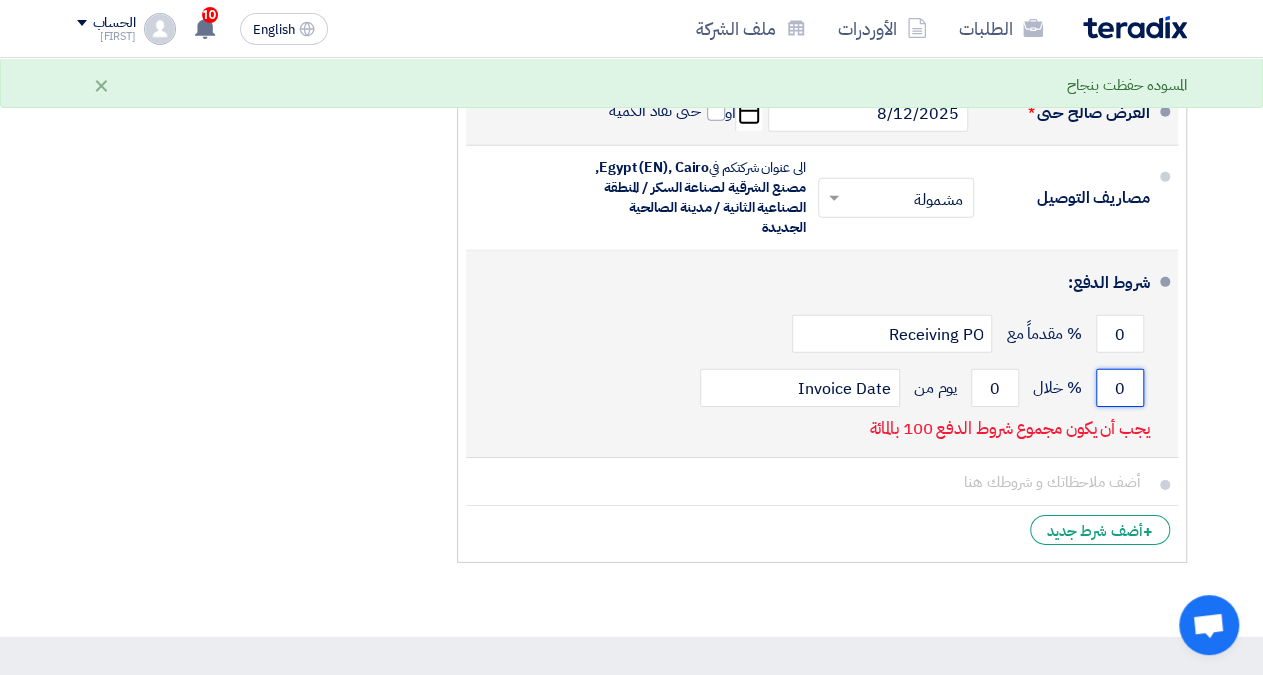 drag, startPoint x: 1106, startPoint y: 393, endPoint x: 1122, endPoint y: 393, distance: 16 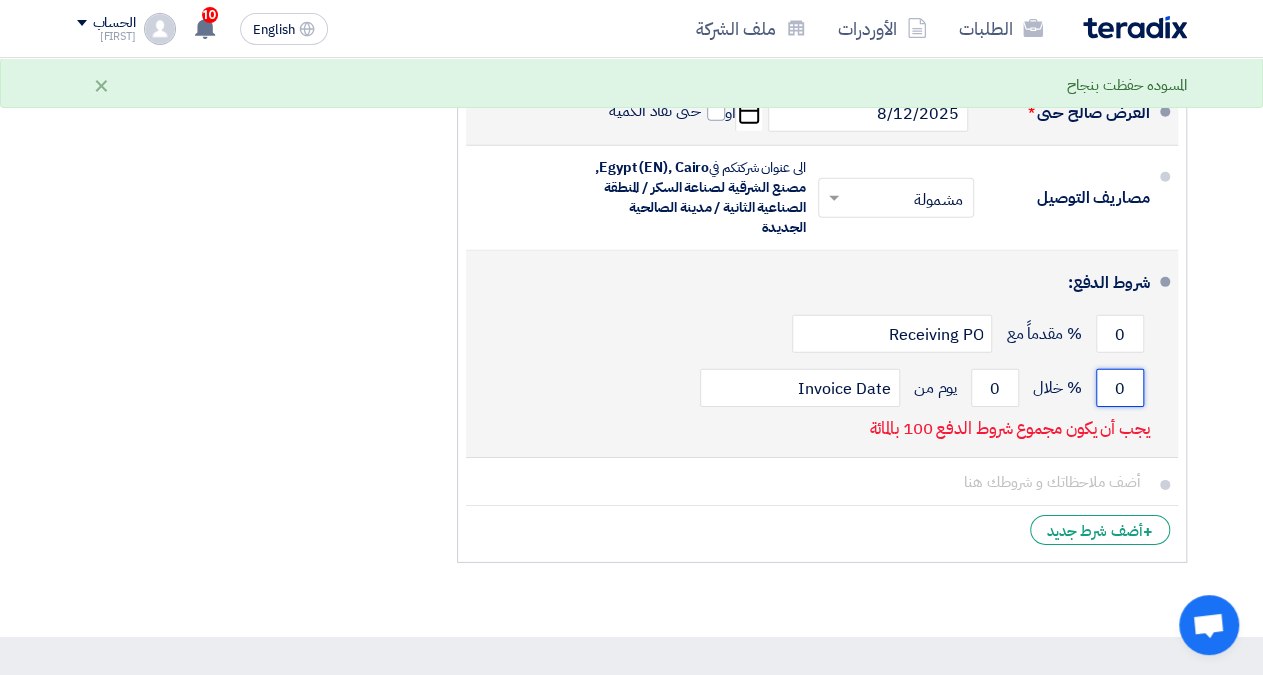 click on "0" 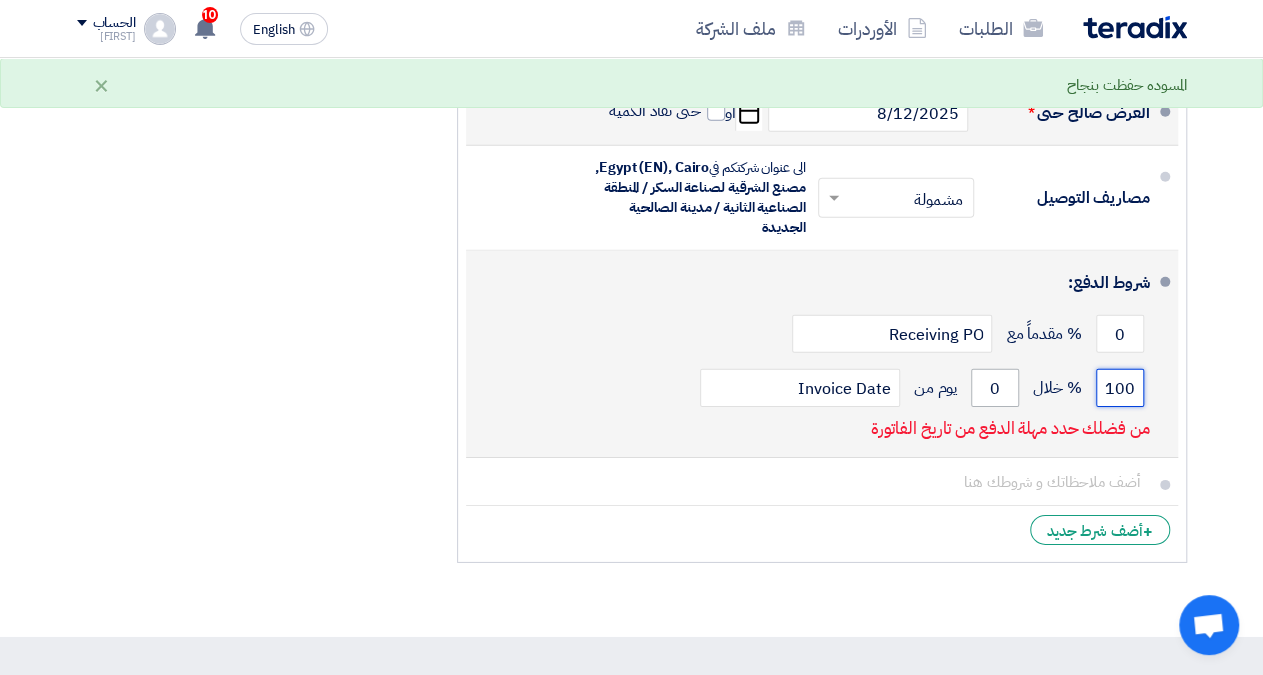 type on "100" 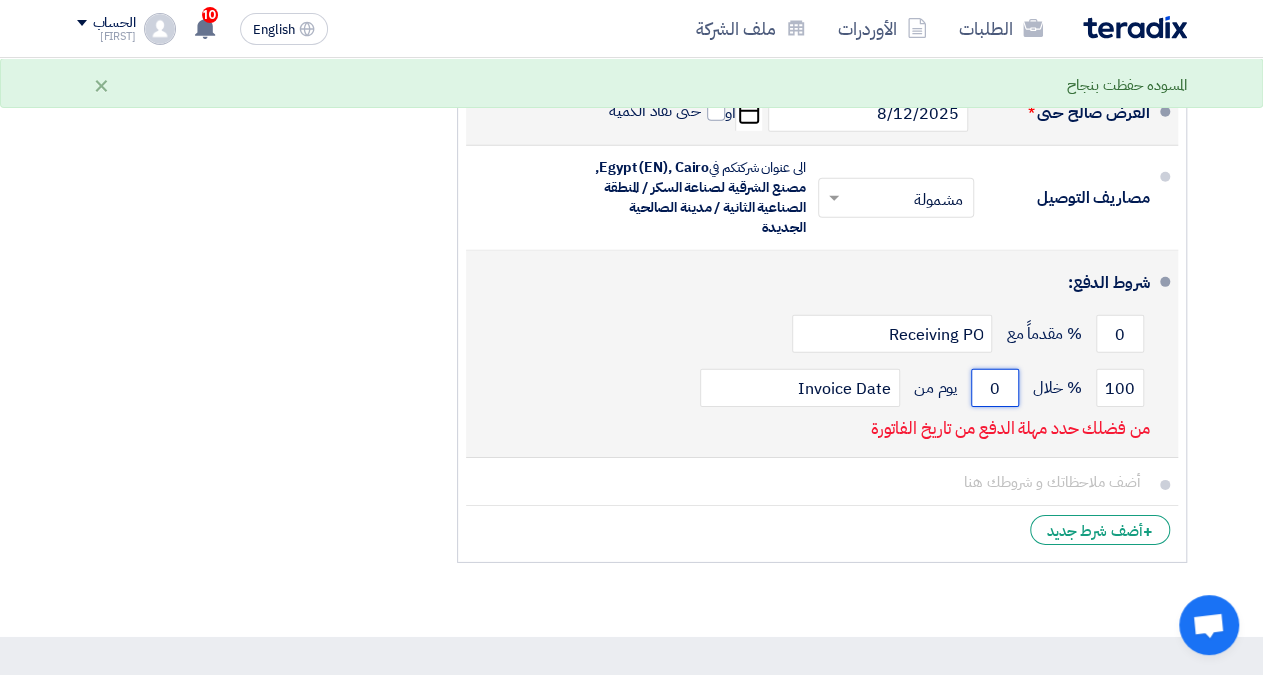 drag, startPoint x: 981, startPoint y: 397, endPoint x: 1006, endPoint y: 397, distance: 25 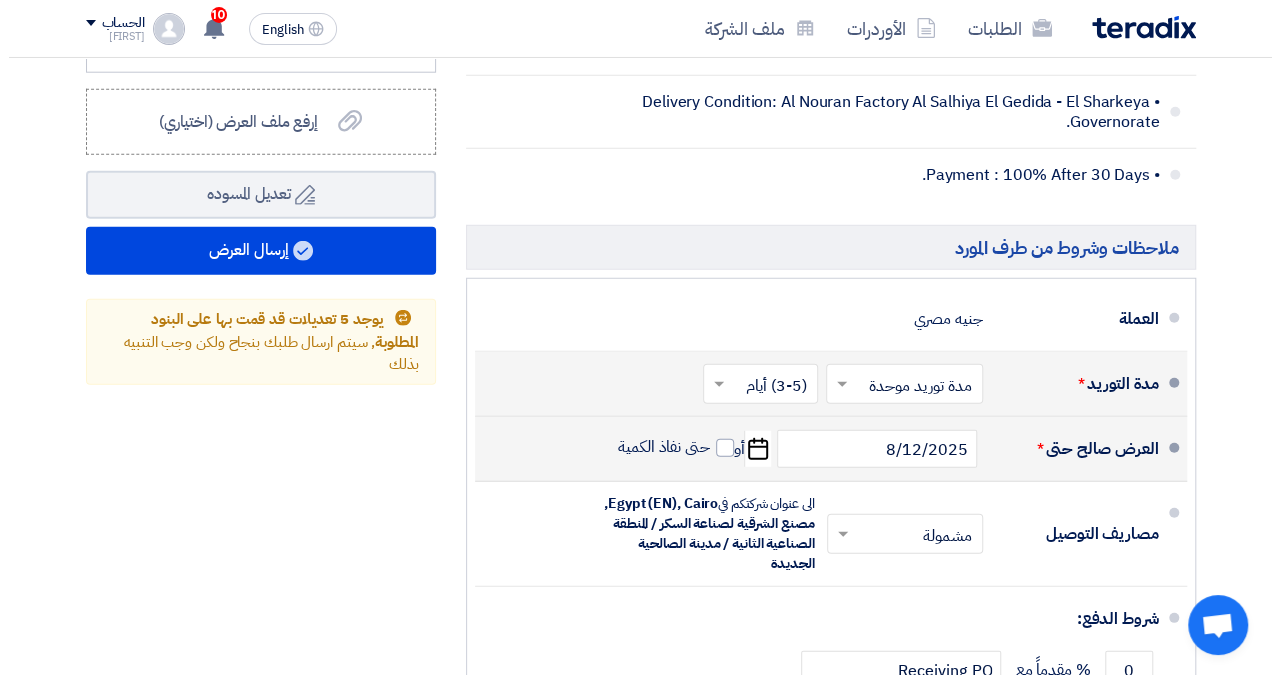 scroll, scrollTop: 2576, scrollLeft: 0, axis: vertical 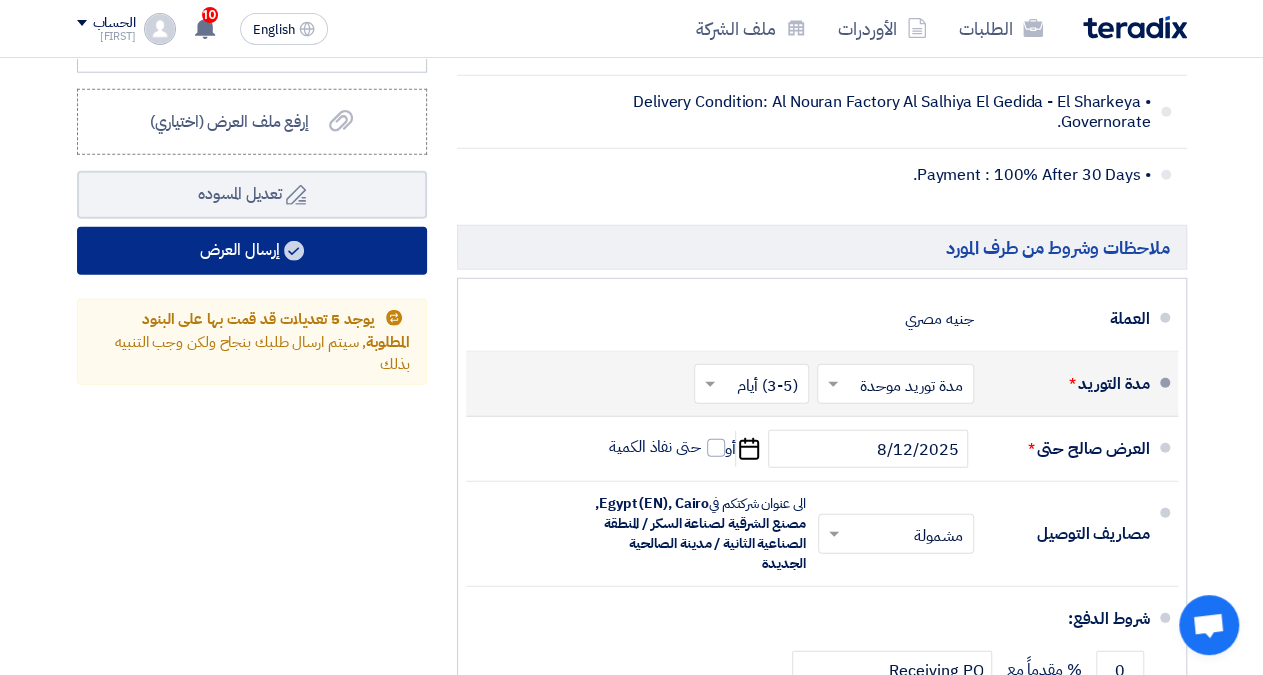 type on "30" 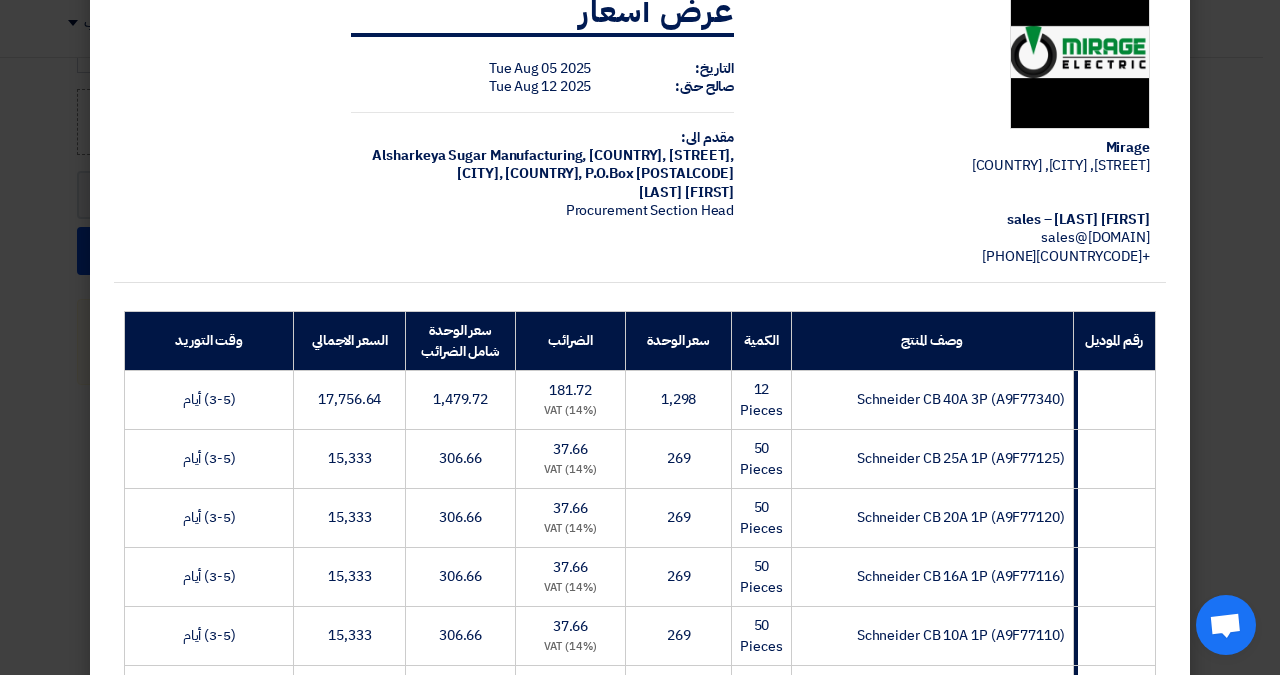 scroll, scrollTop: 0, scrollLeft: 0, axis: both 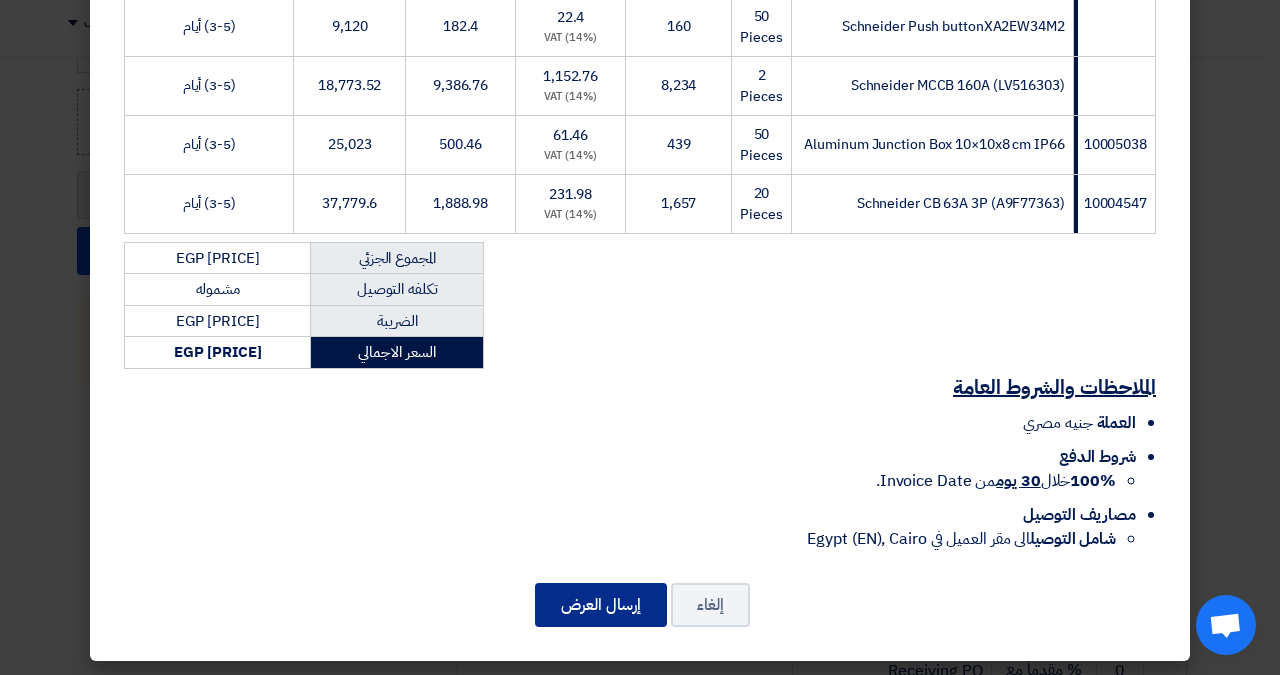 click on "إرسال العرض" 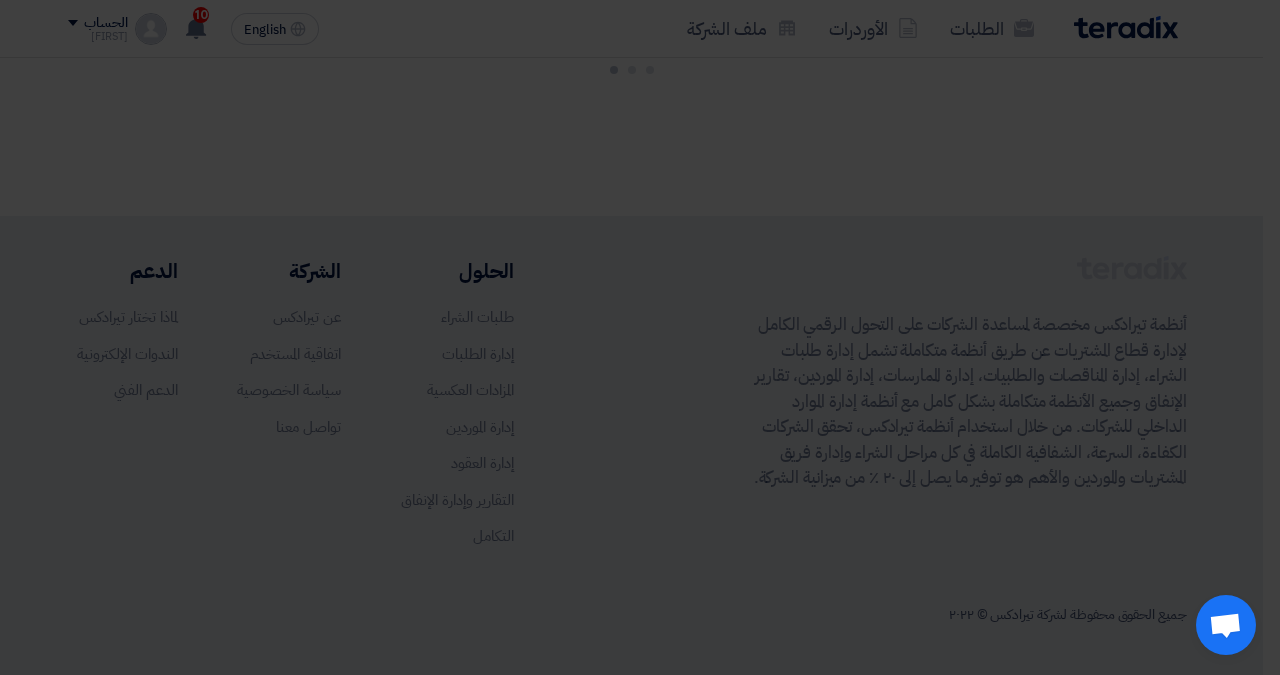 scroll, scrollTop: 141, scrollLeft: 0, axis: vertical 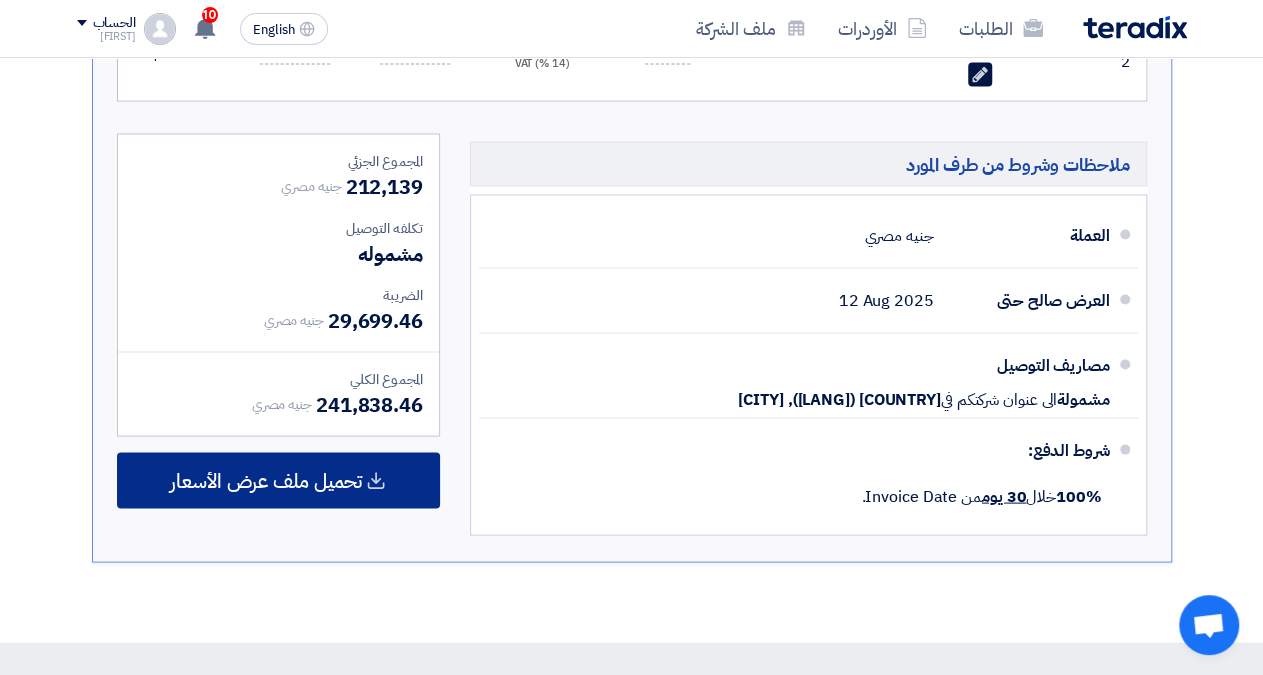 click on "تحميل ملف عرض الأسعار" at bounding box center (266, 480) 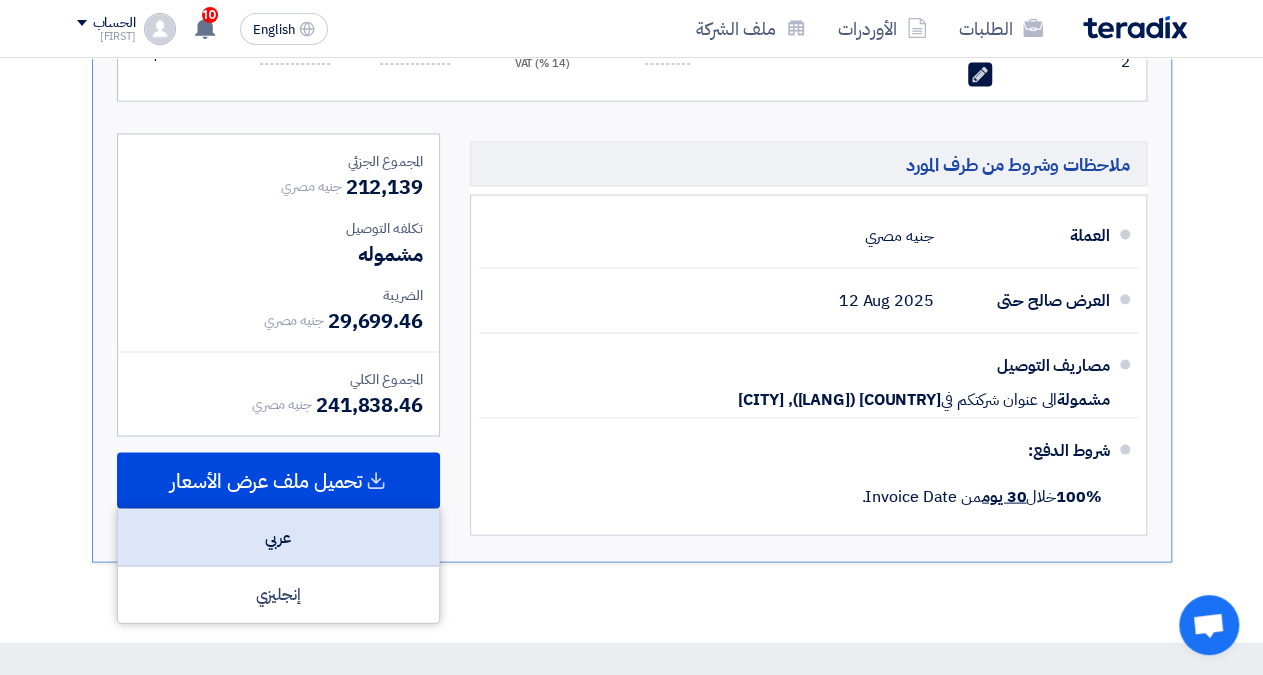 click on "عربي" at bounding box center [278, 537] 